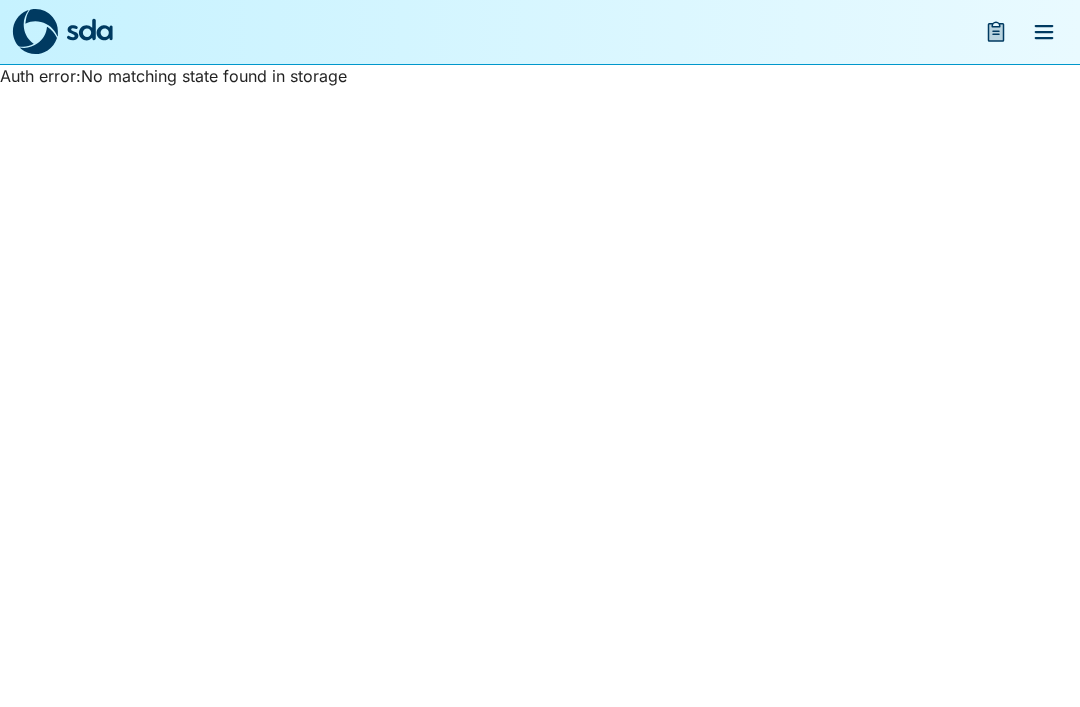 scroll, scrollTop: 0, scrollLeft: 0, axis: both 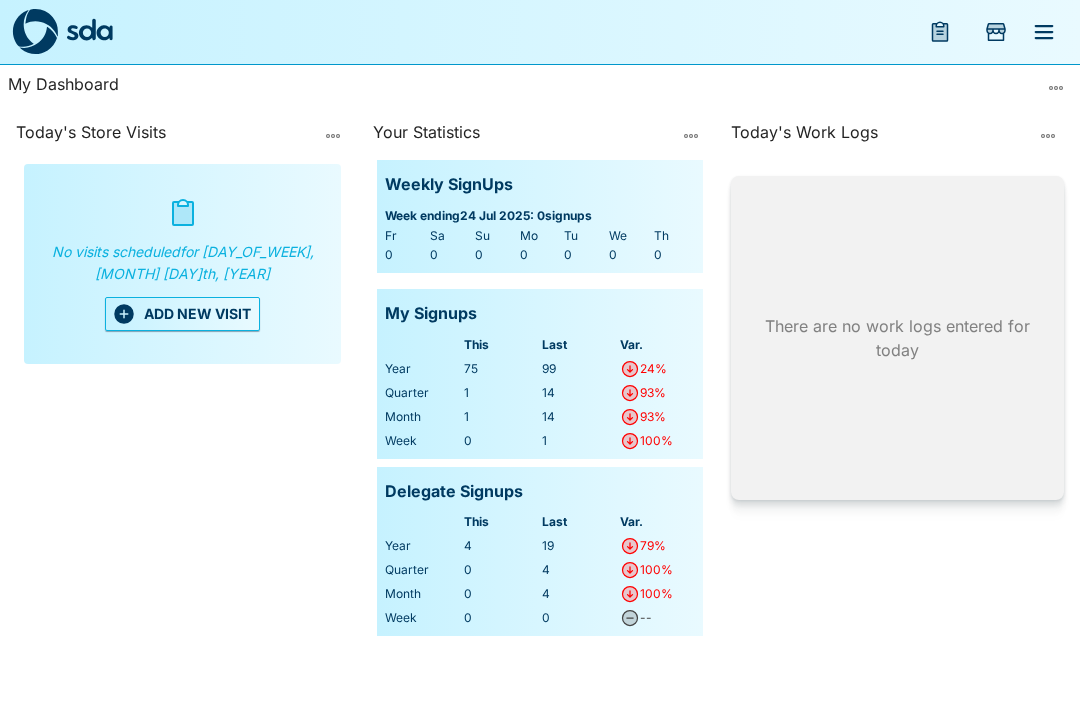 click on "ADD NEW VISIT" at bounding box center (182, 314) 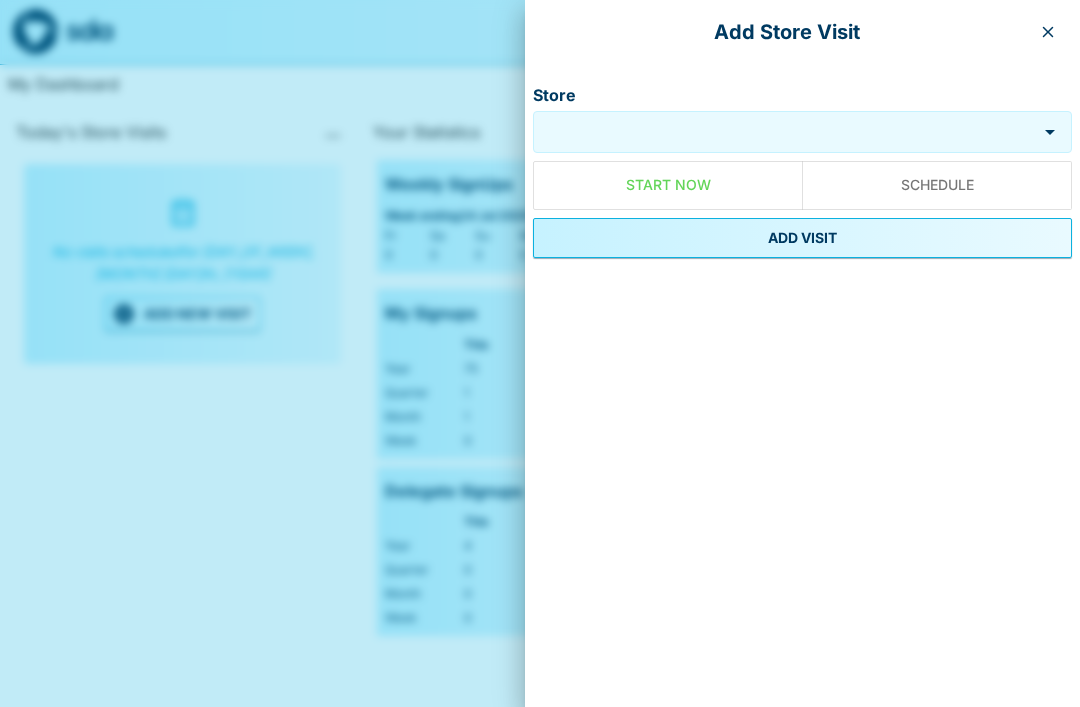 click on "Add Store Visit Store Store Start Now Schedule ADD VISIT" at bounding box center (802, 353) 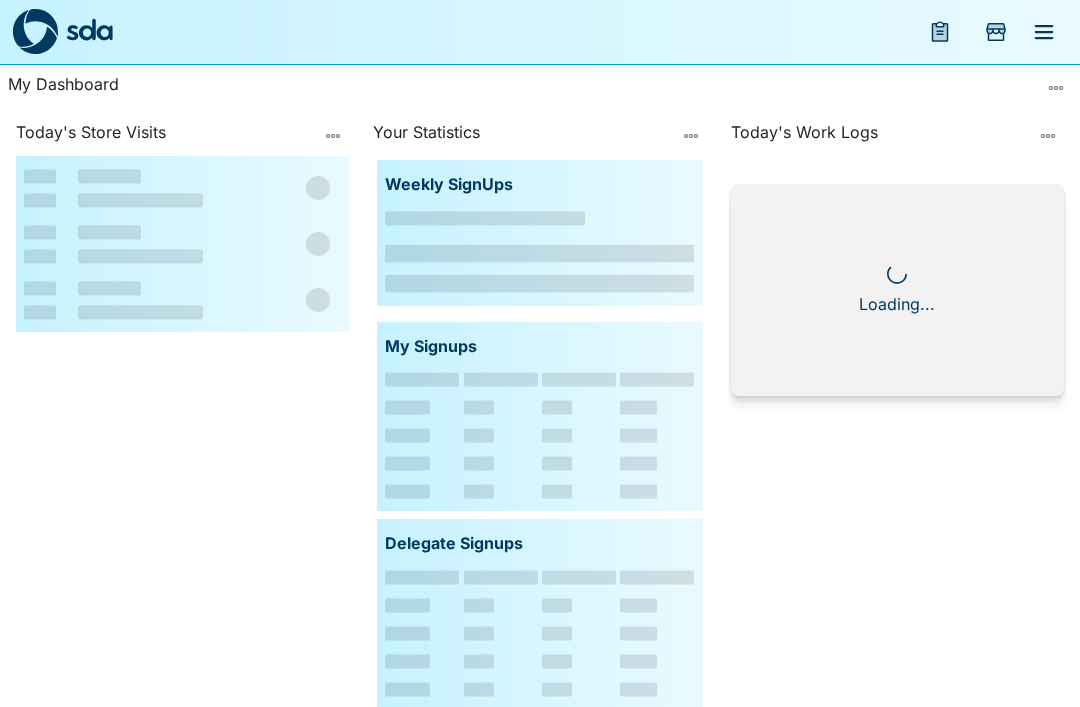 scroll, scrollTop: 0, scrollLeft: 0, axis: both 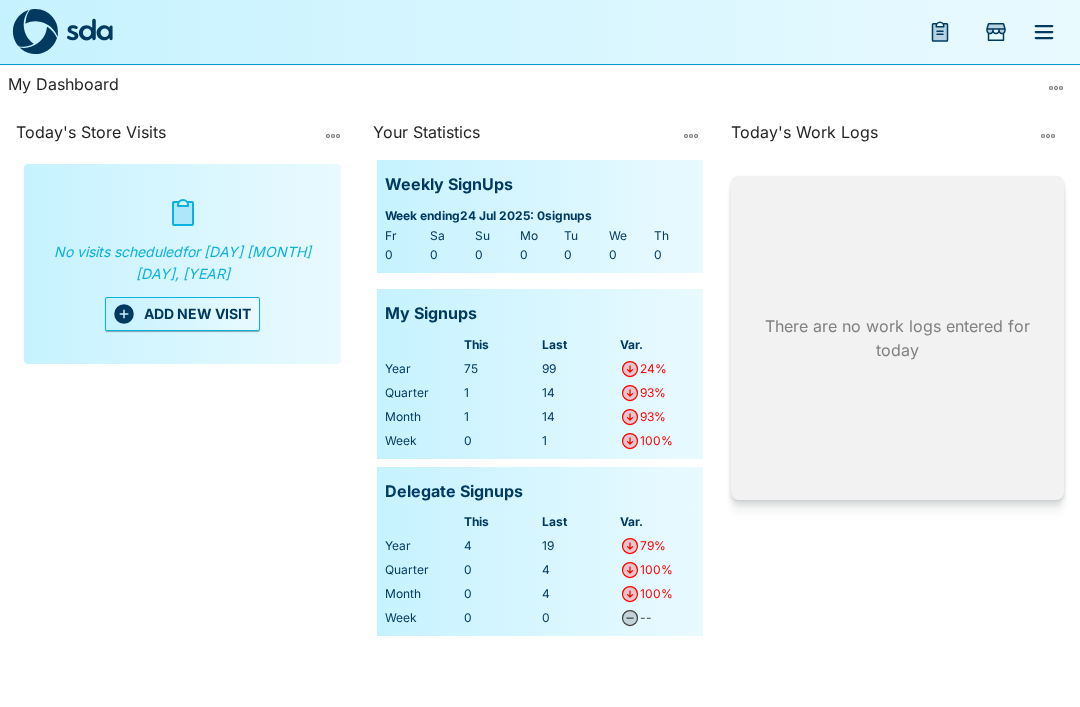 click 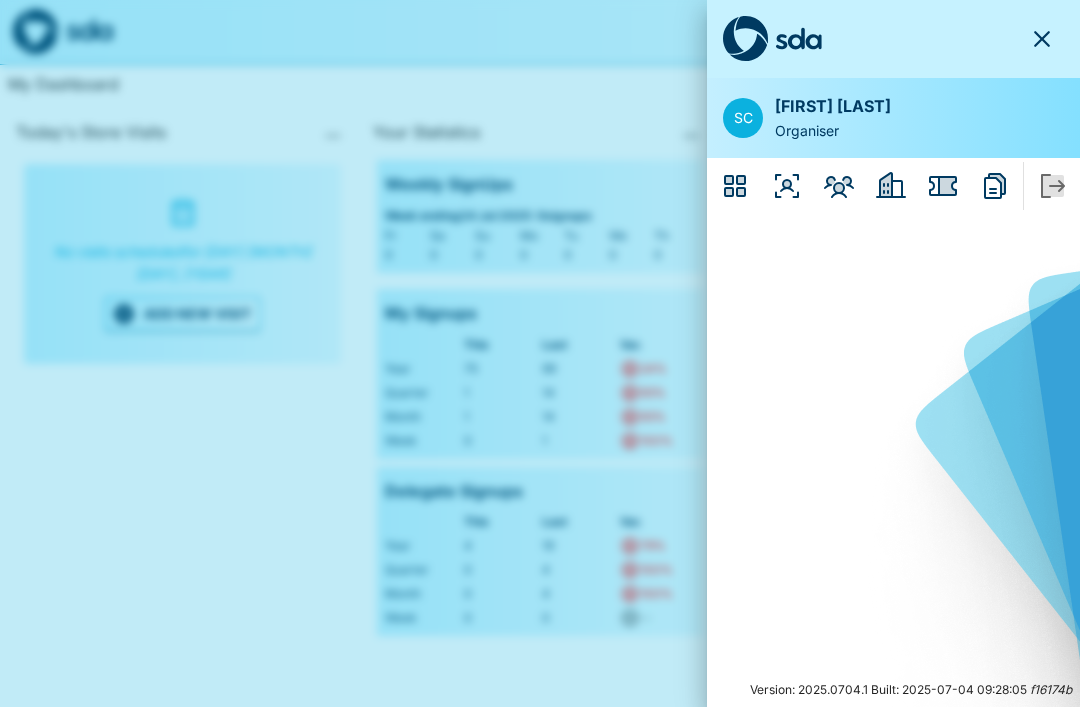 click 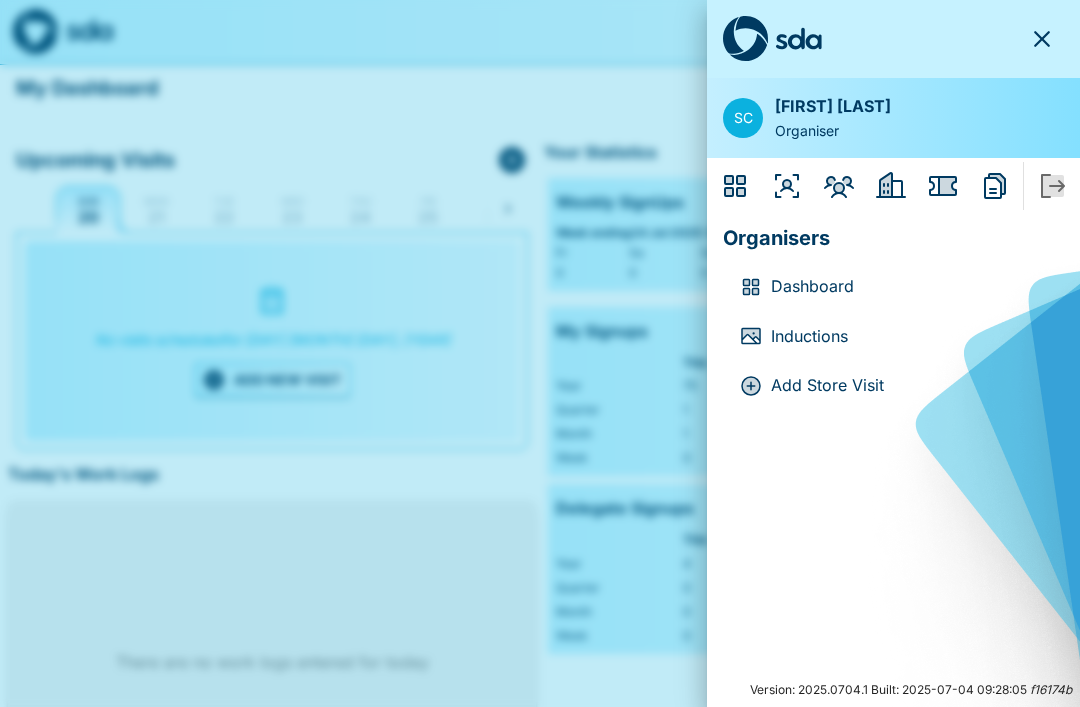 click 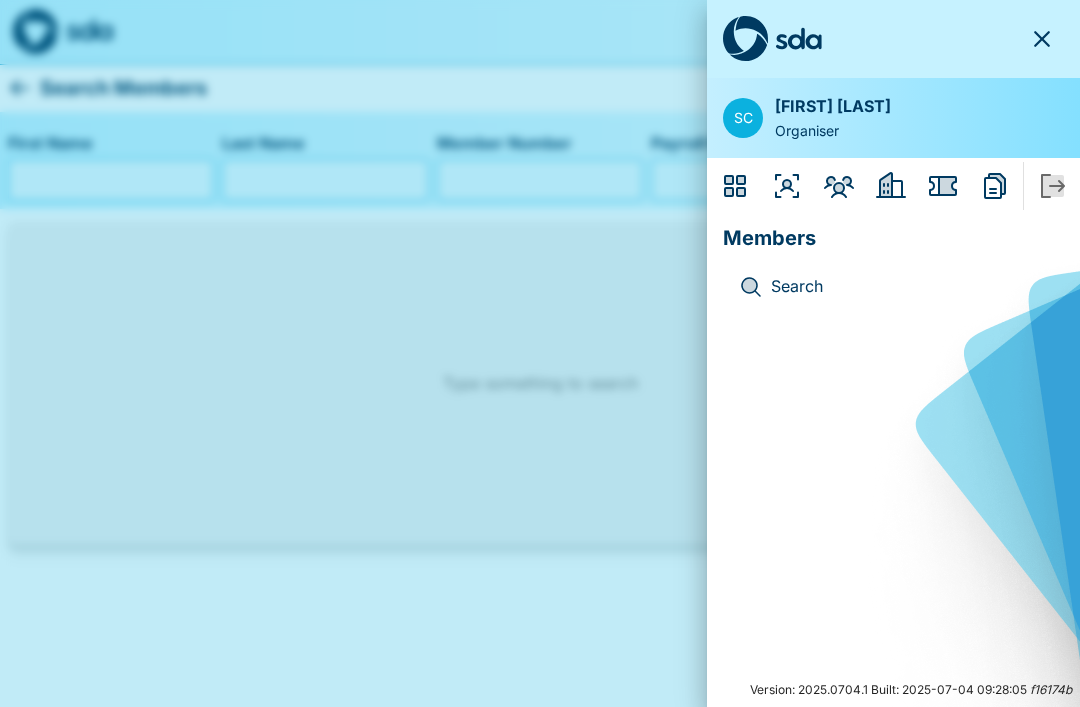 click 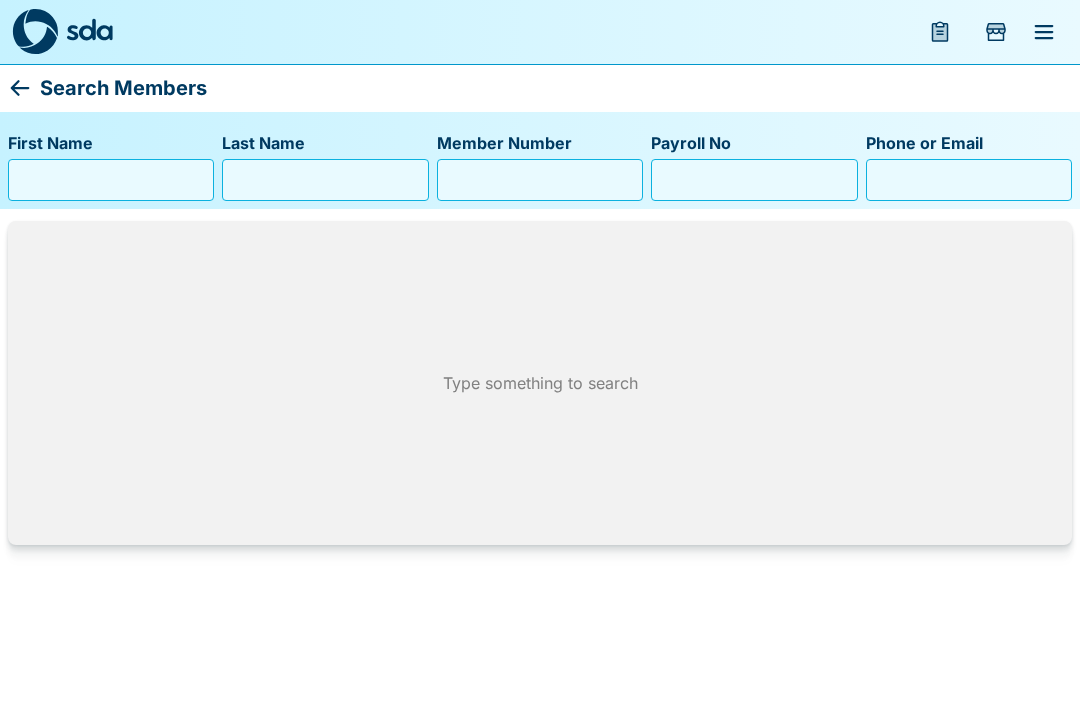 click 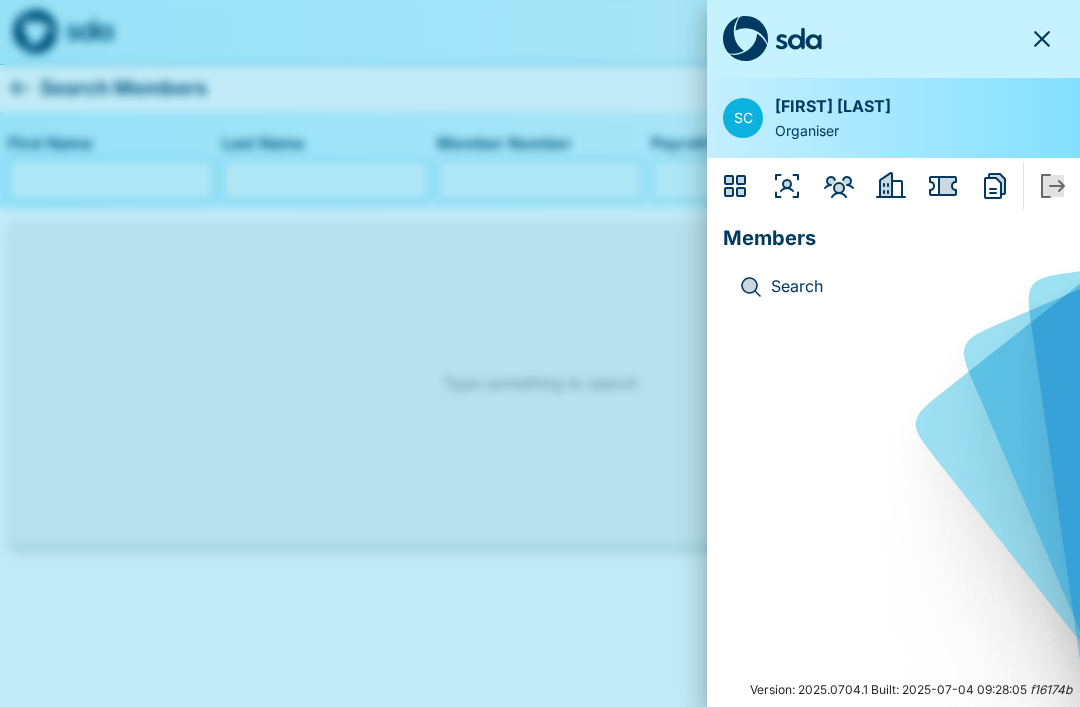 click 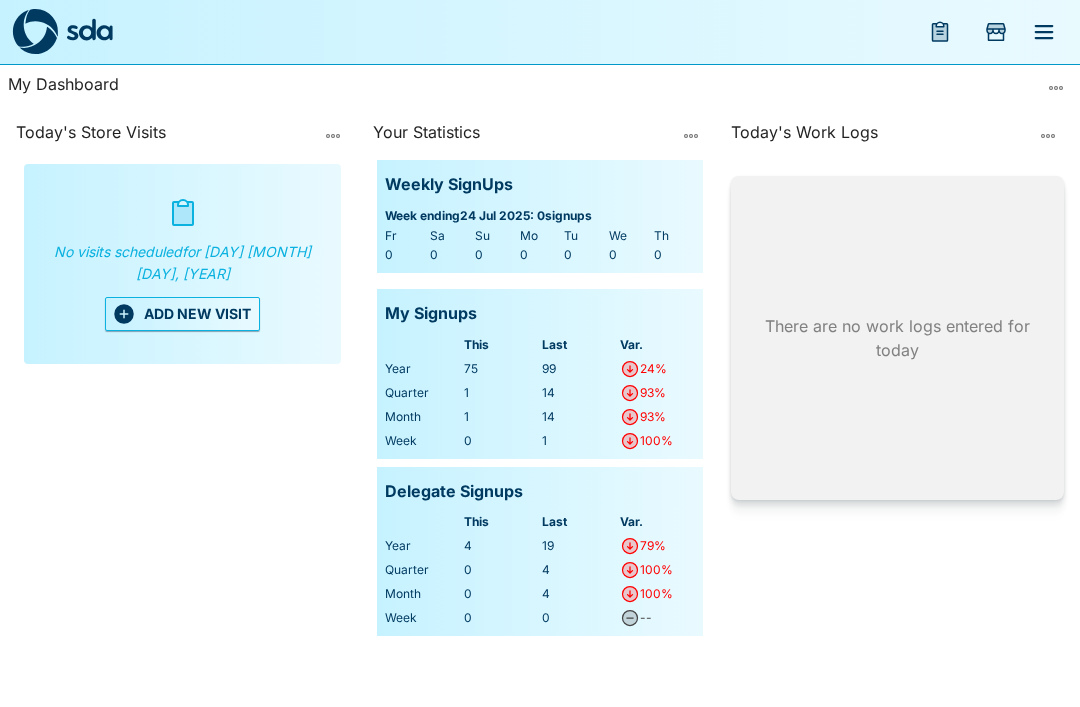 click on "ADD NEW VISIT" at bounding box center [182, 314] 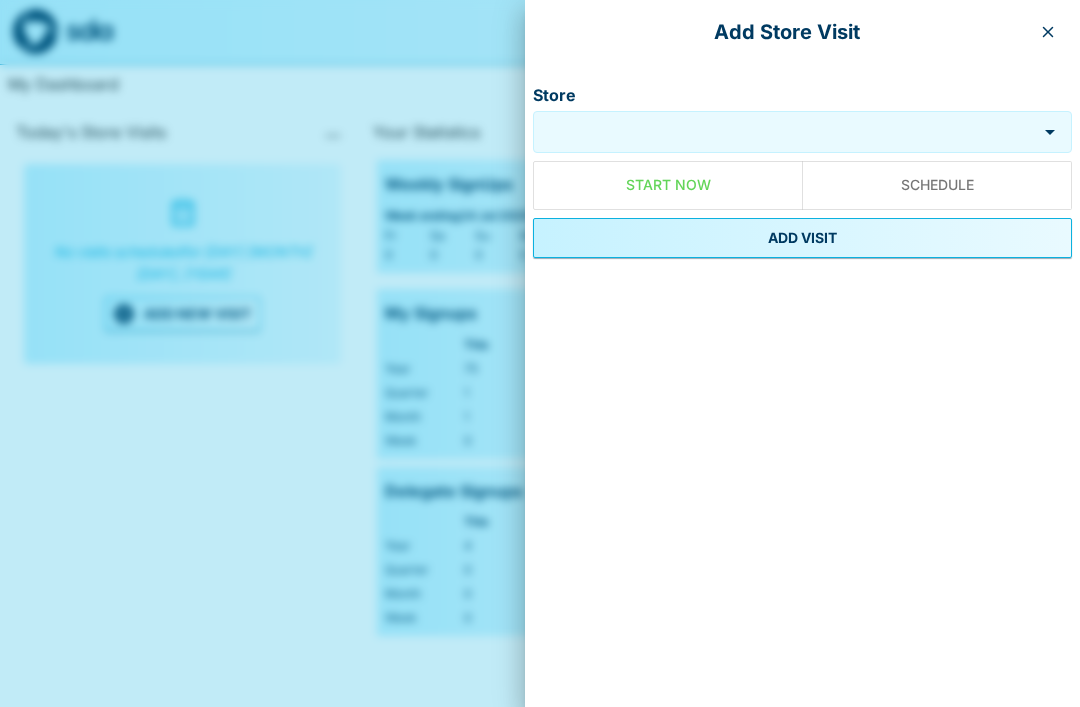 click on "Store" at bounding box center [787, 131] 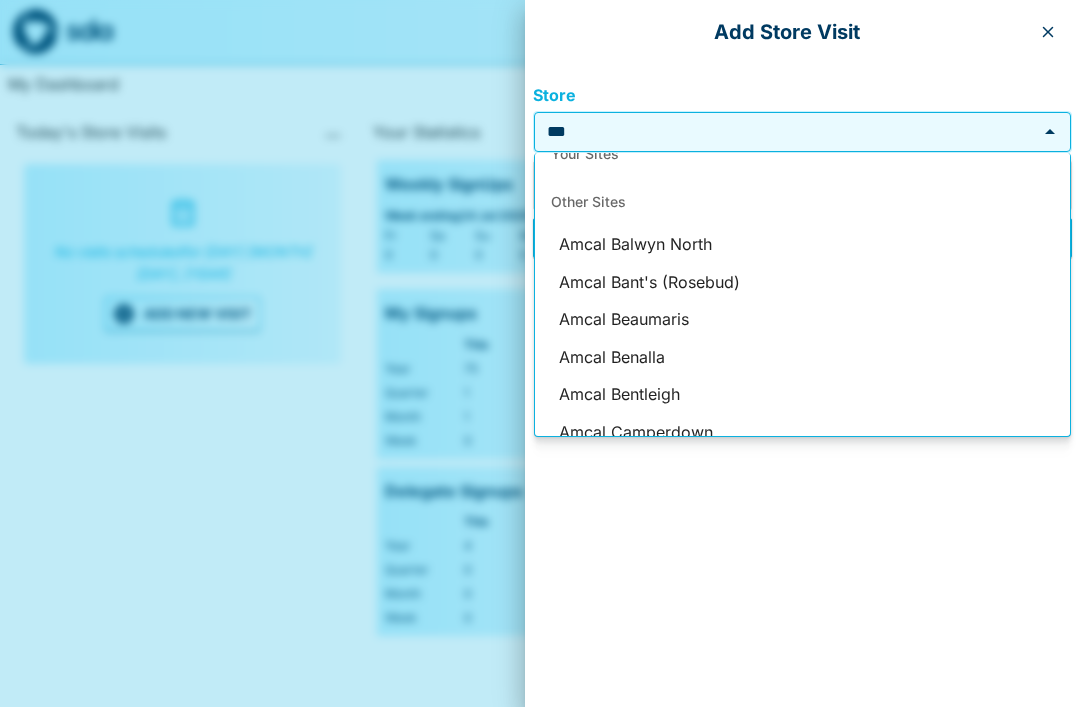 scroll, scrollTop: 0, scrollLeft: 0, axis: both 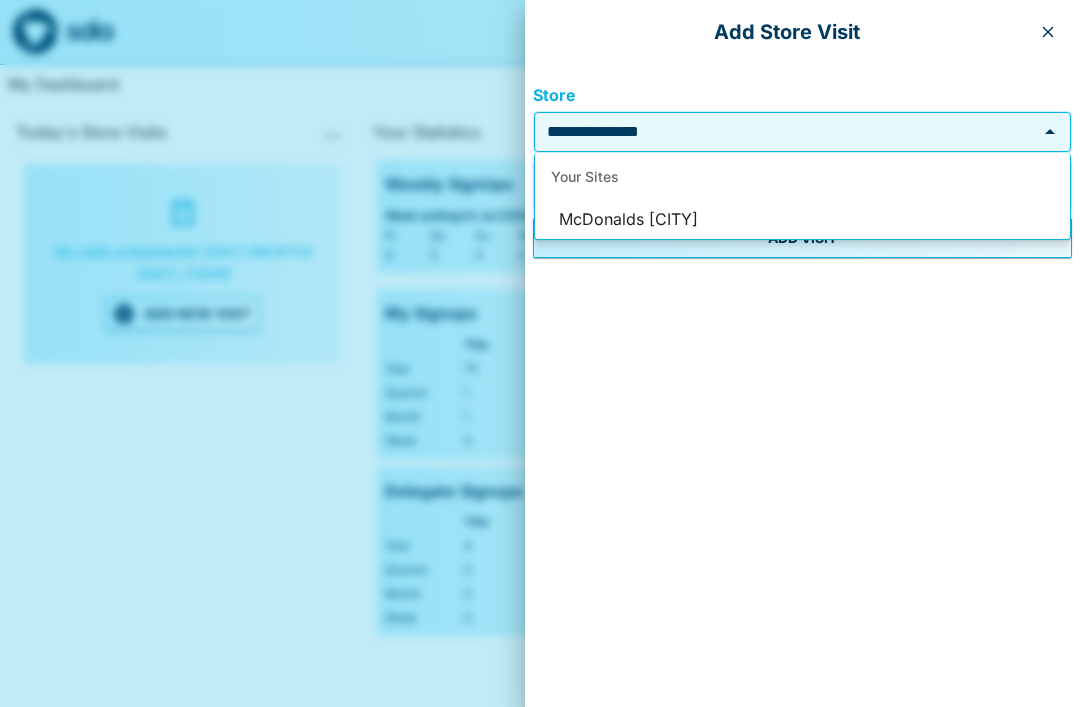 click on "McDonalds Wonthaggi" at bounding box center [802, 220] 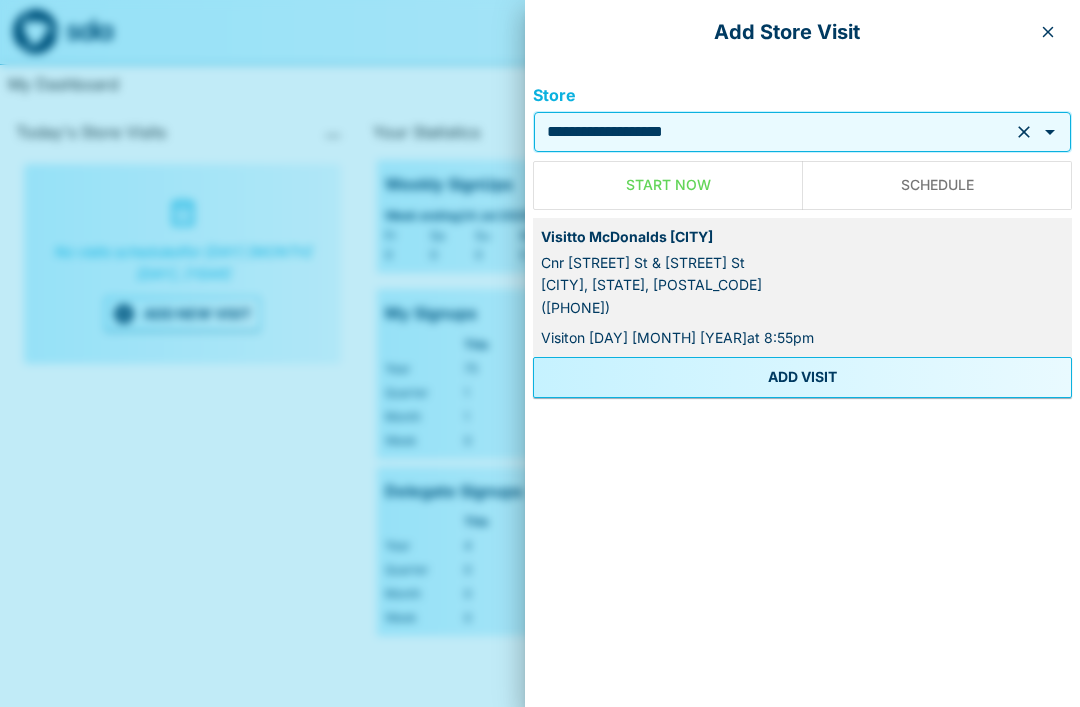 click on "ADD VISIT" at bounding box center (802, 377) 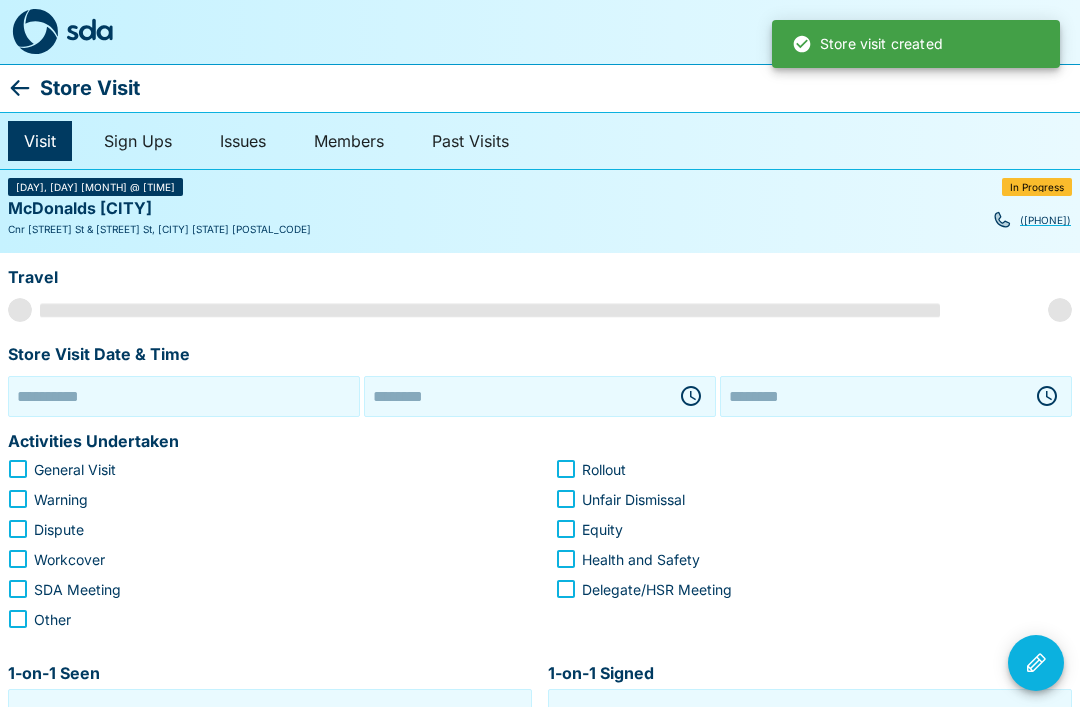 type on "**********" 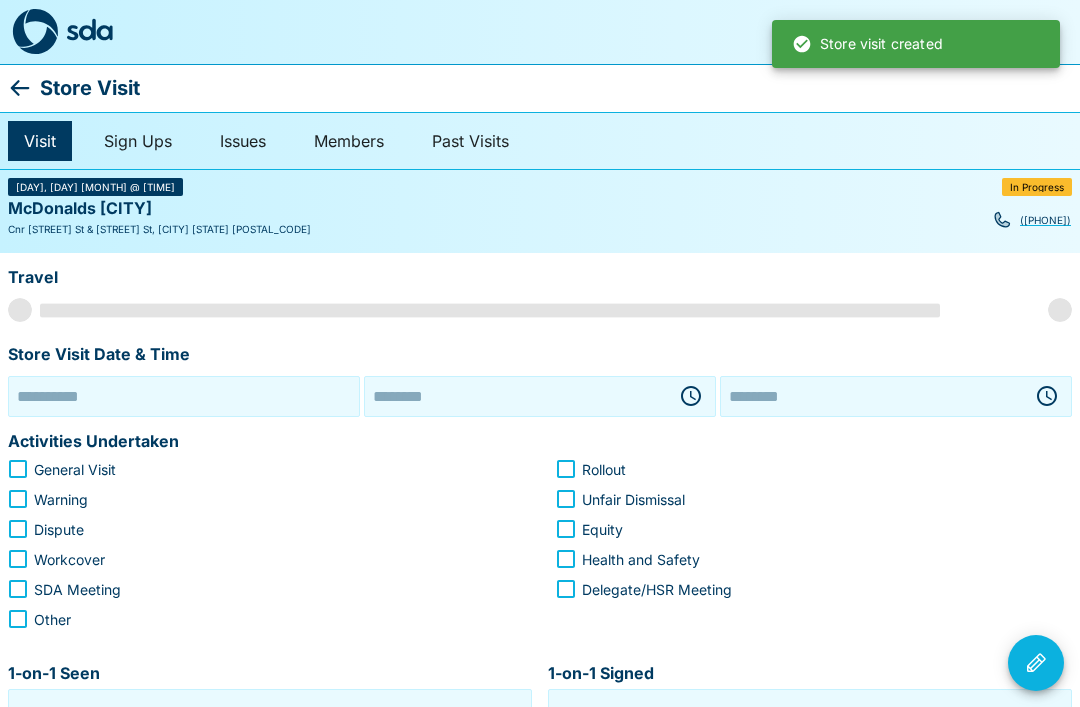 type on "********" 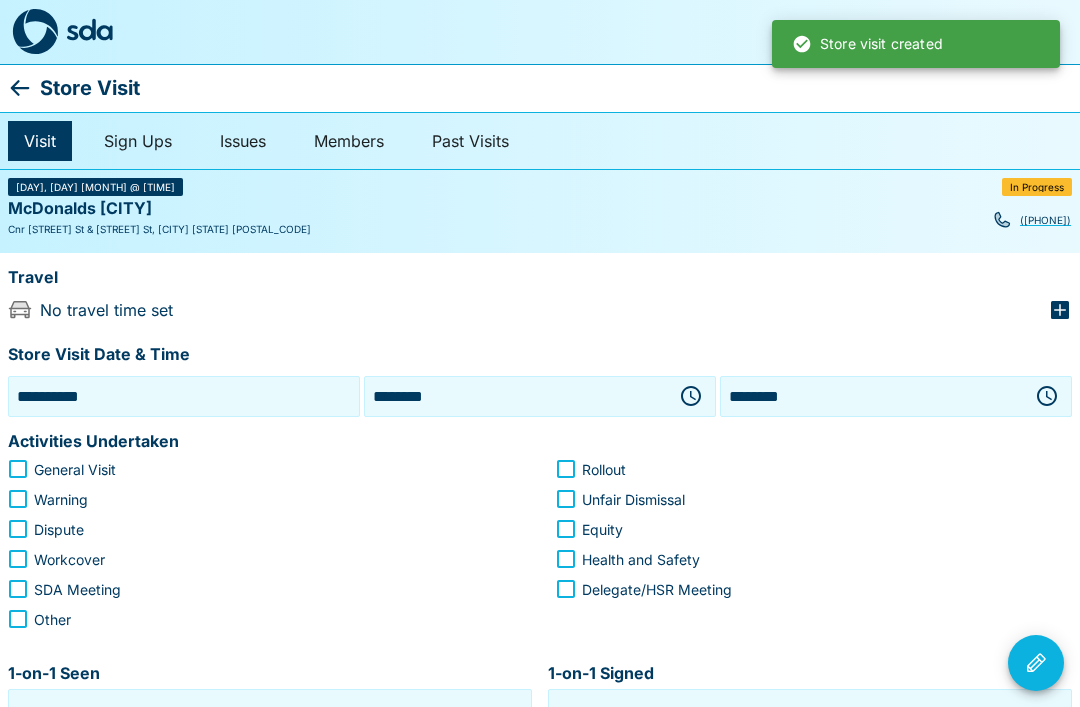 click on "**********" at bounding box center (184, 396) 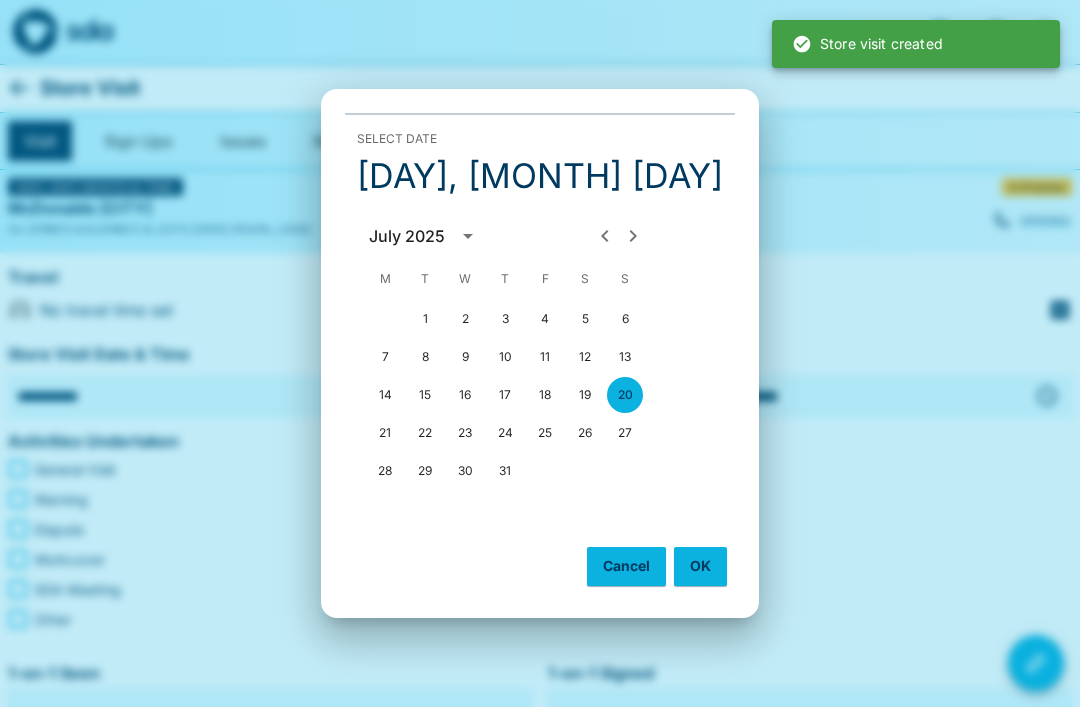 click on "18" at bounding box center (545, 395) 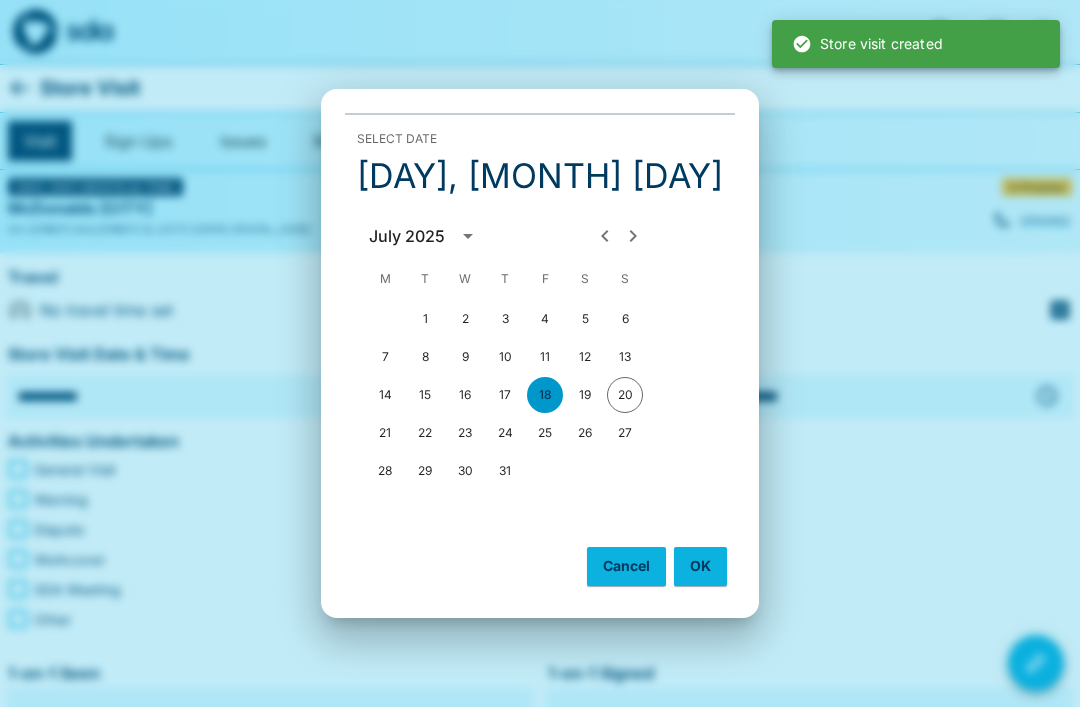 type on "**********" 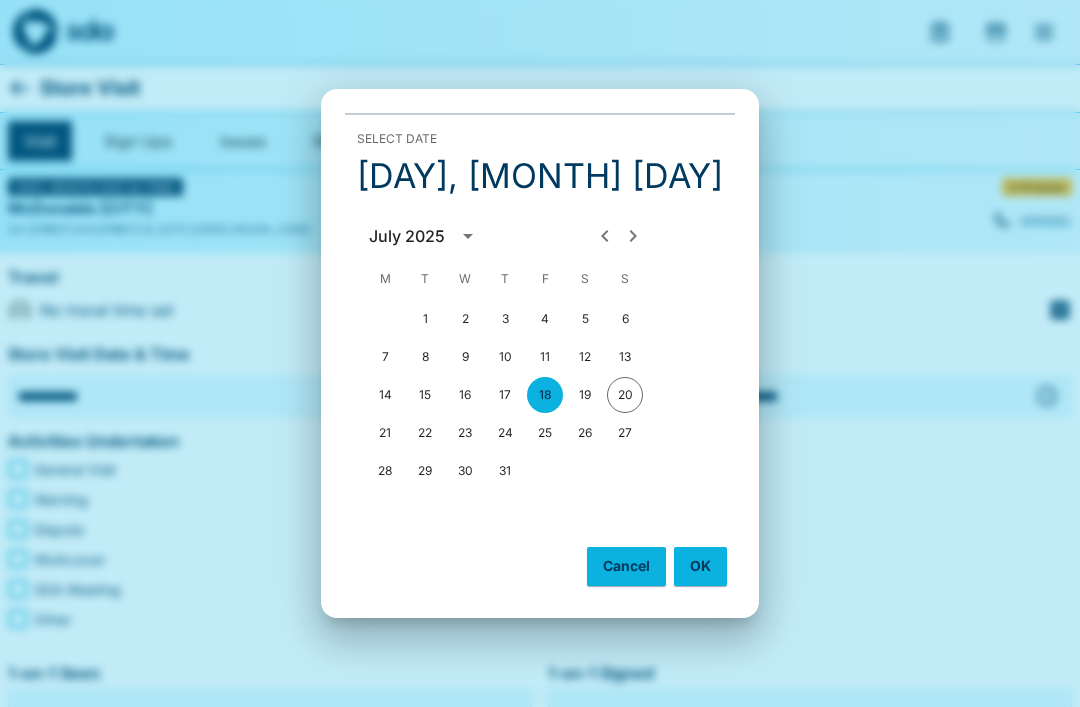 click on "OK" at bounding box center (700, 566) 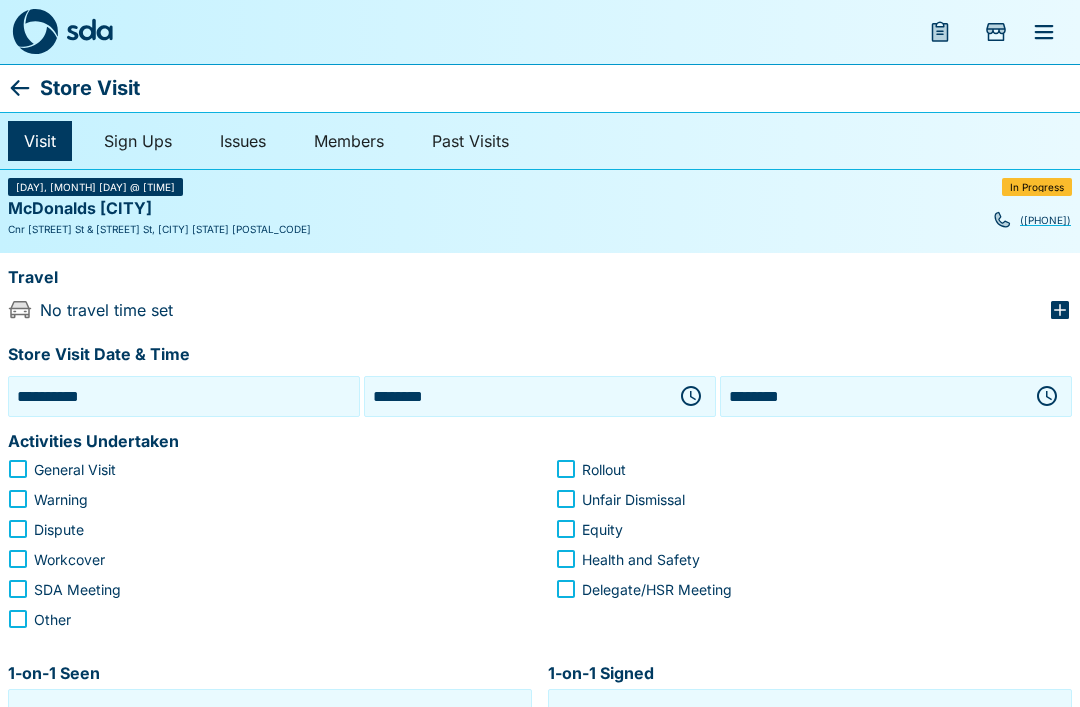 click on "********" at bounding box center (516, 396) 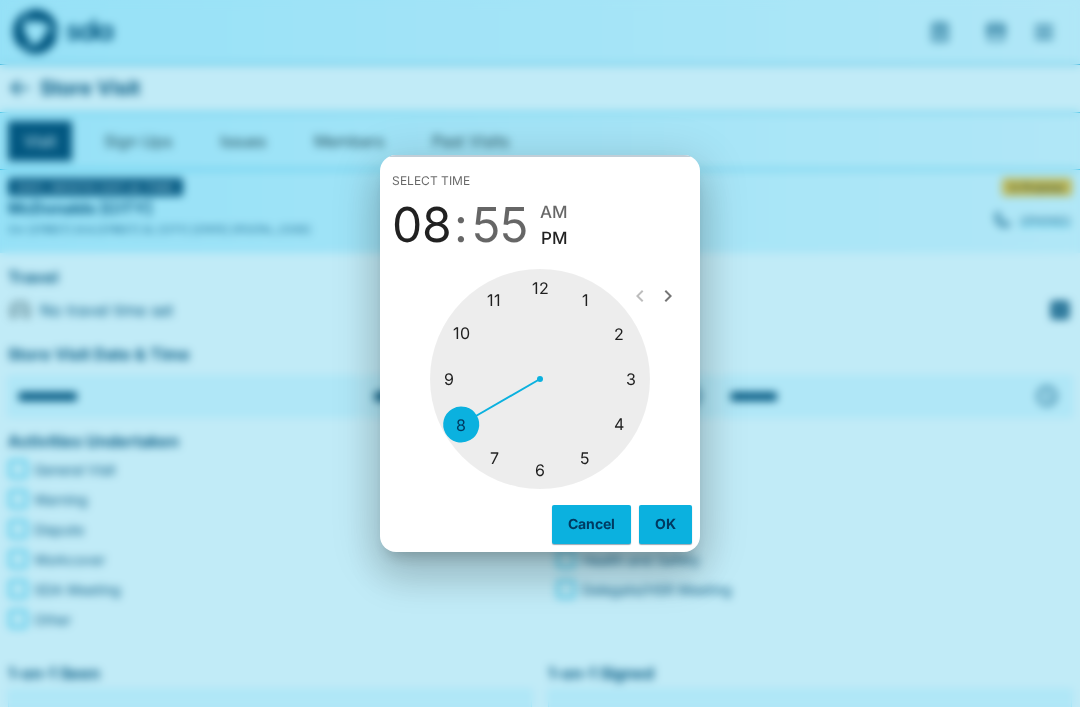 click at bounding box center [540, 379] 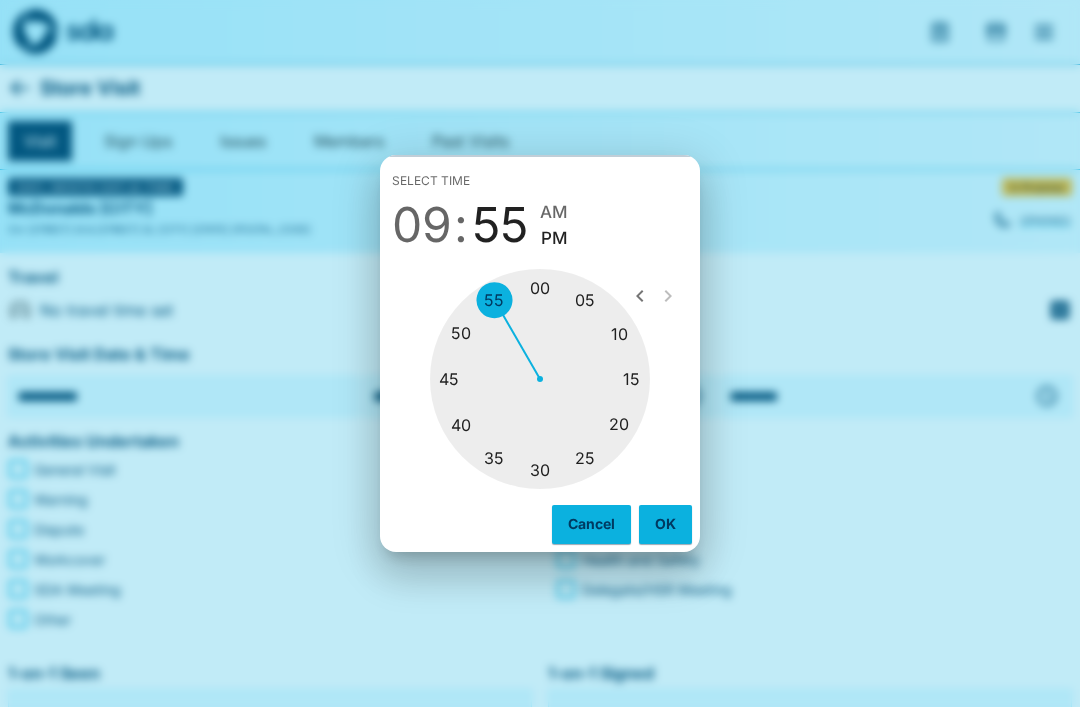 click on "AM" at bounding box center [554, 212] 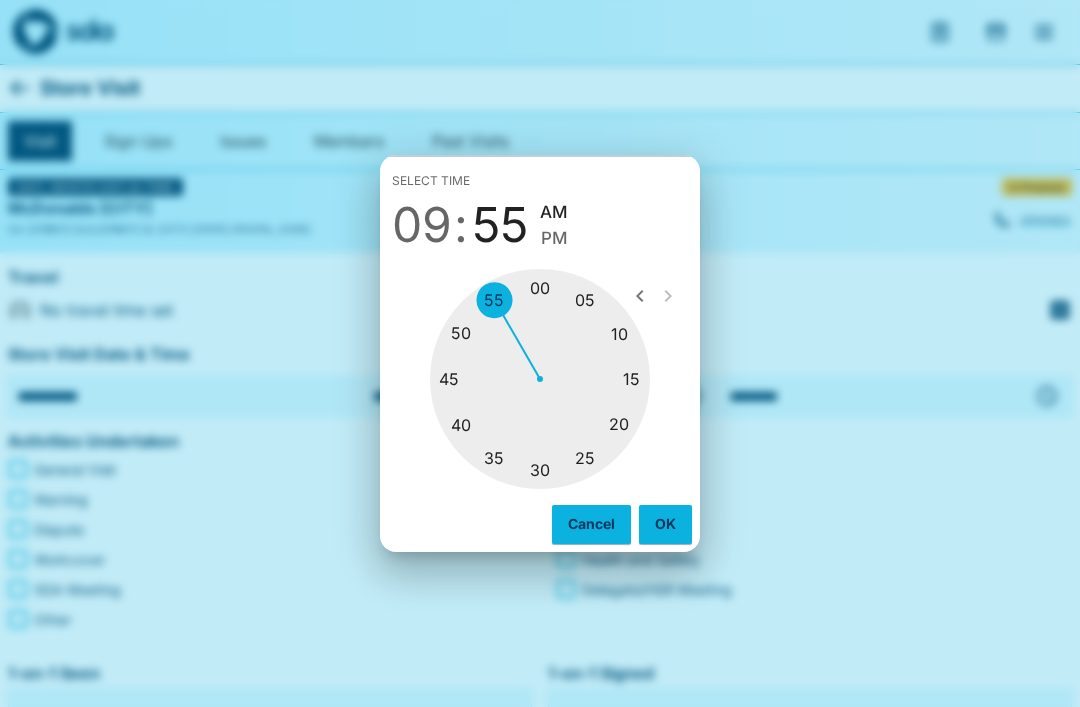 click at bounding box center [540, 379] 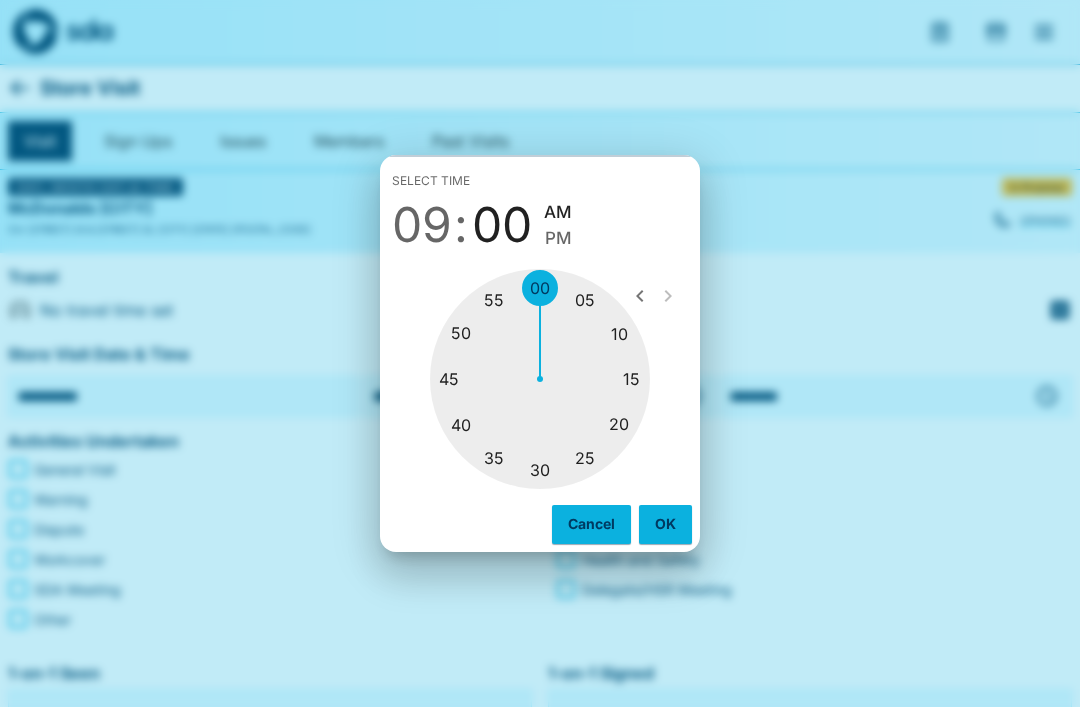 click on "OK" at bounding box center (665, 524) 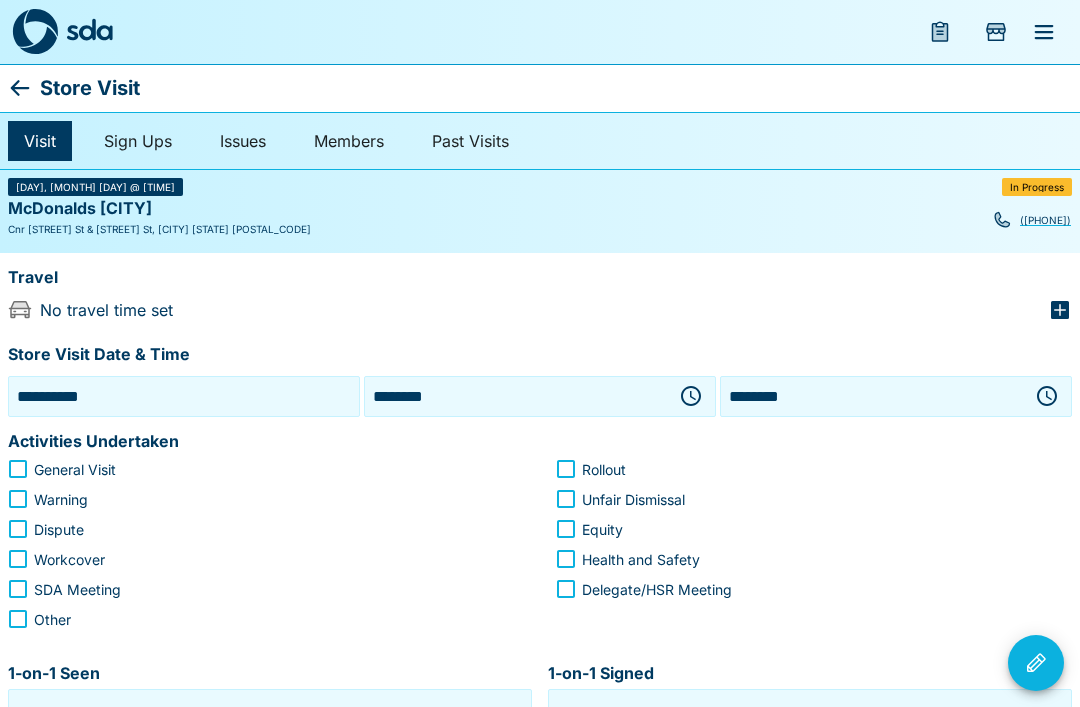 click on "********" at bounding box center (872, 396) 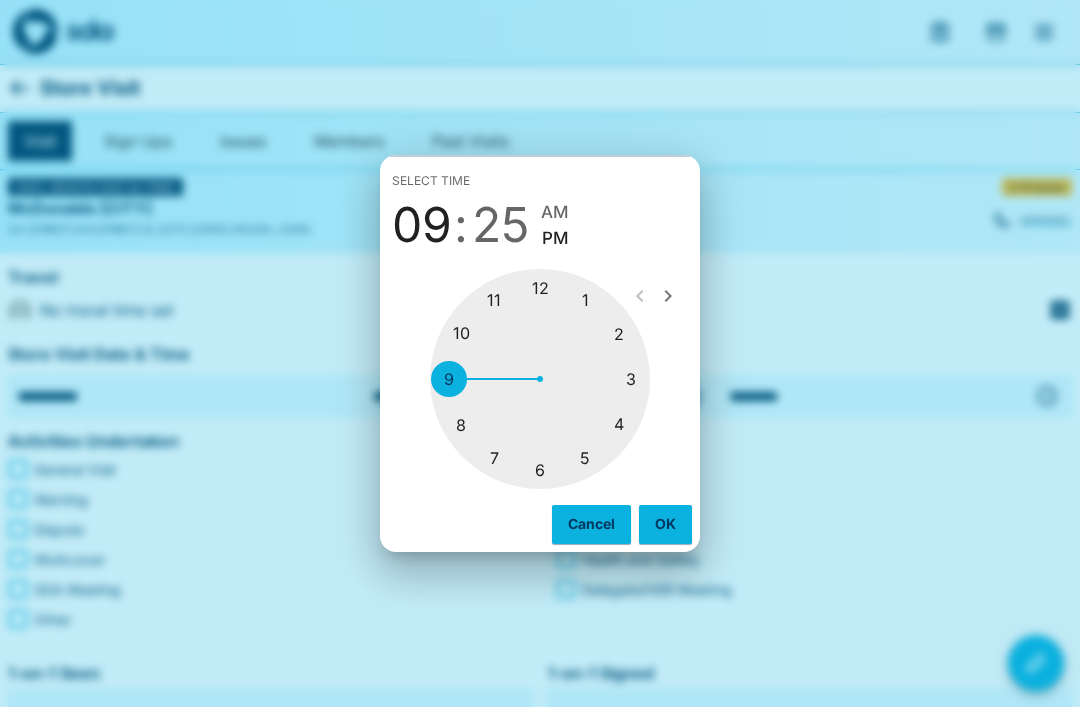 click at bounding box center (540, 379) 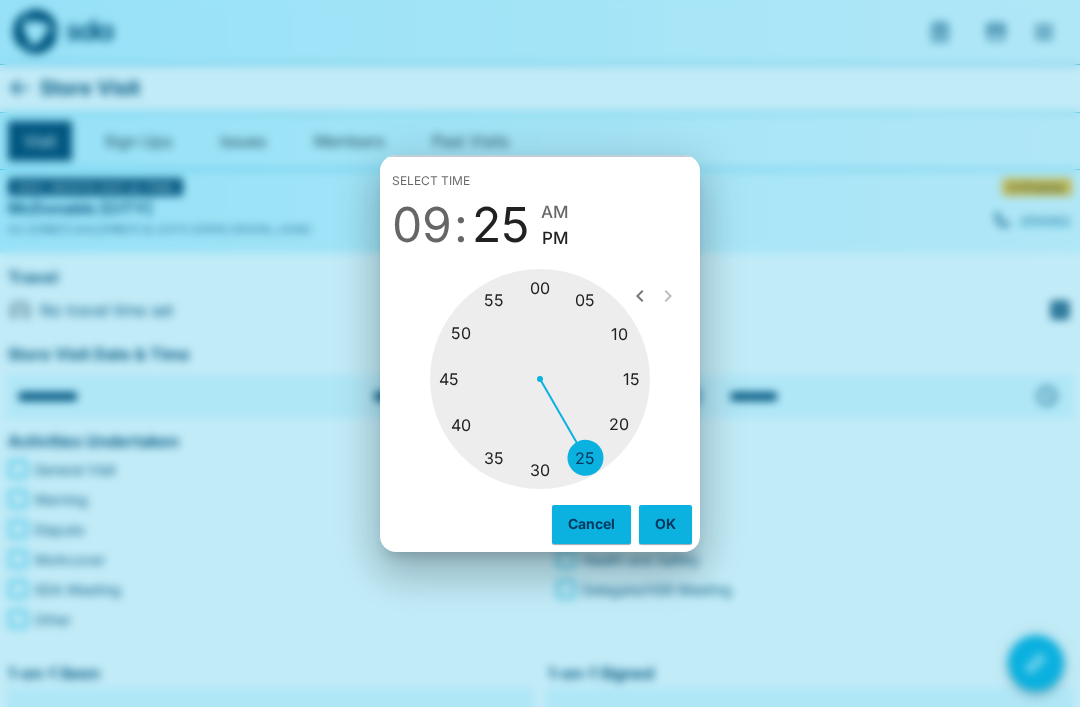 click at bounding box center [540, 379] 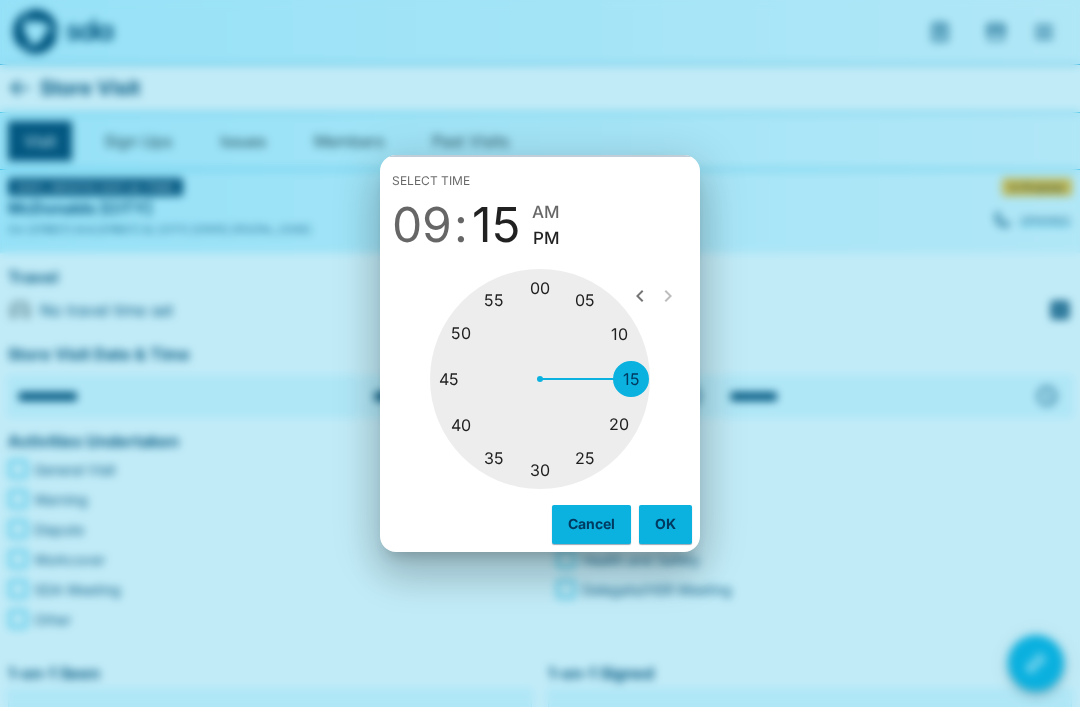 click on "OK" at bounding box center [665, 524] 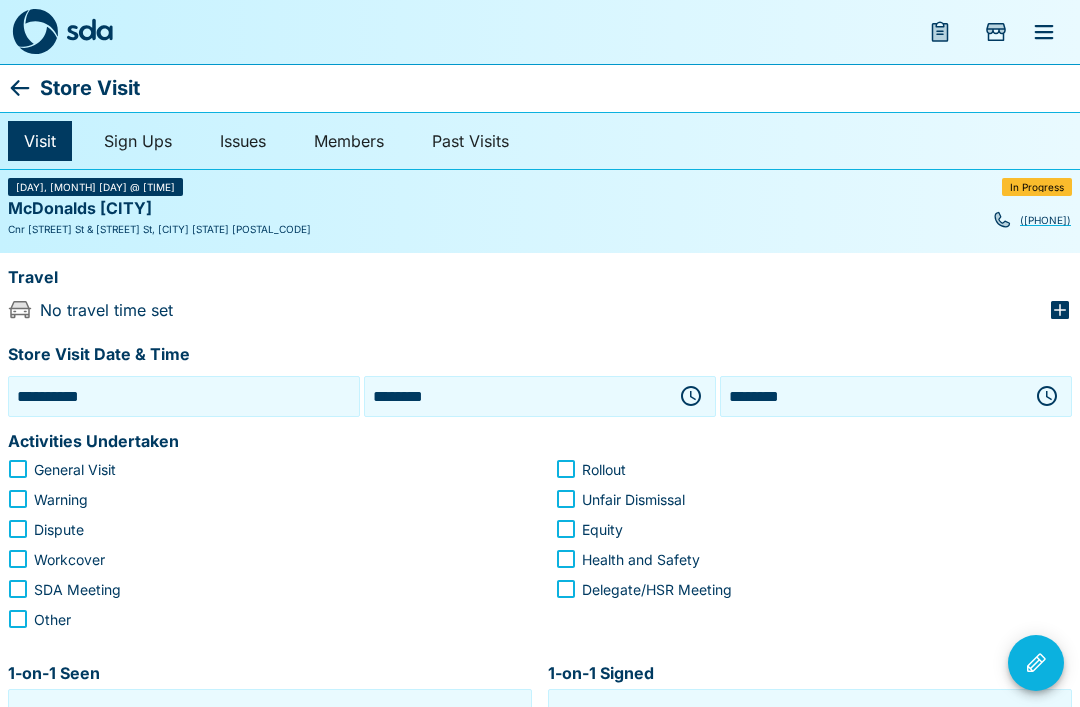 click on "********" at bounding box center [872, 396] 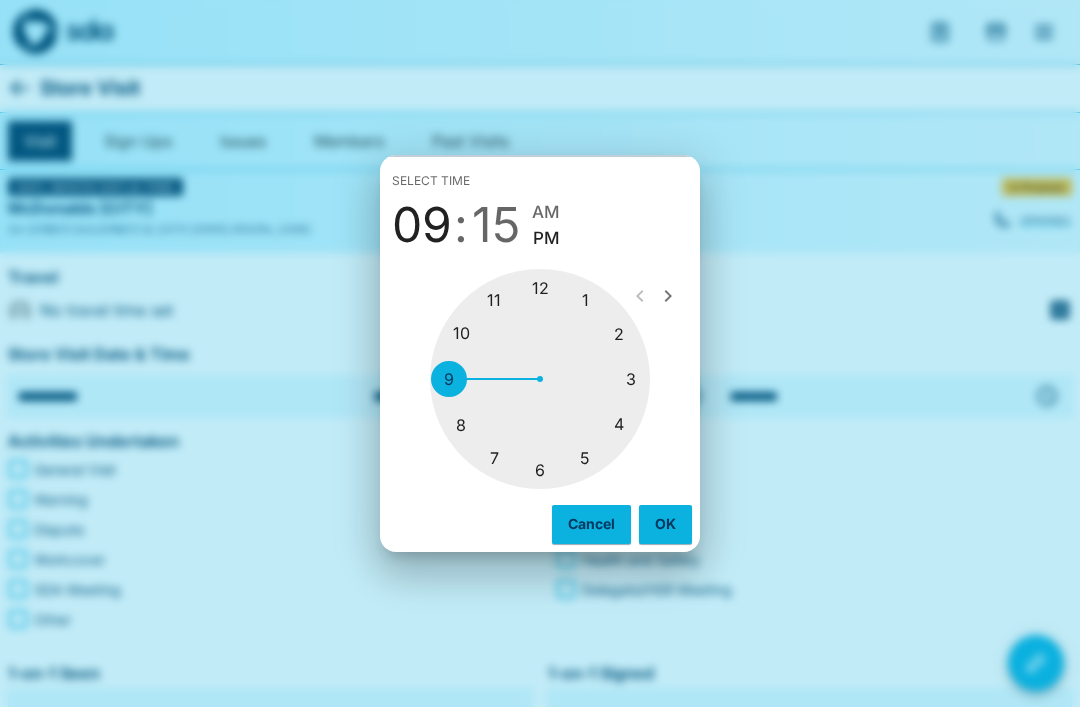 click at bounding box center [540, 379] 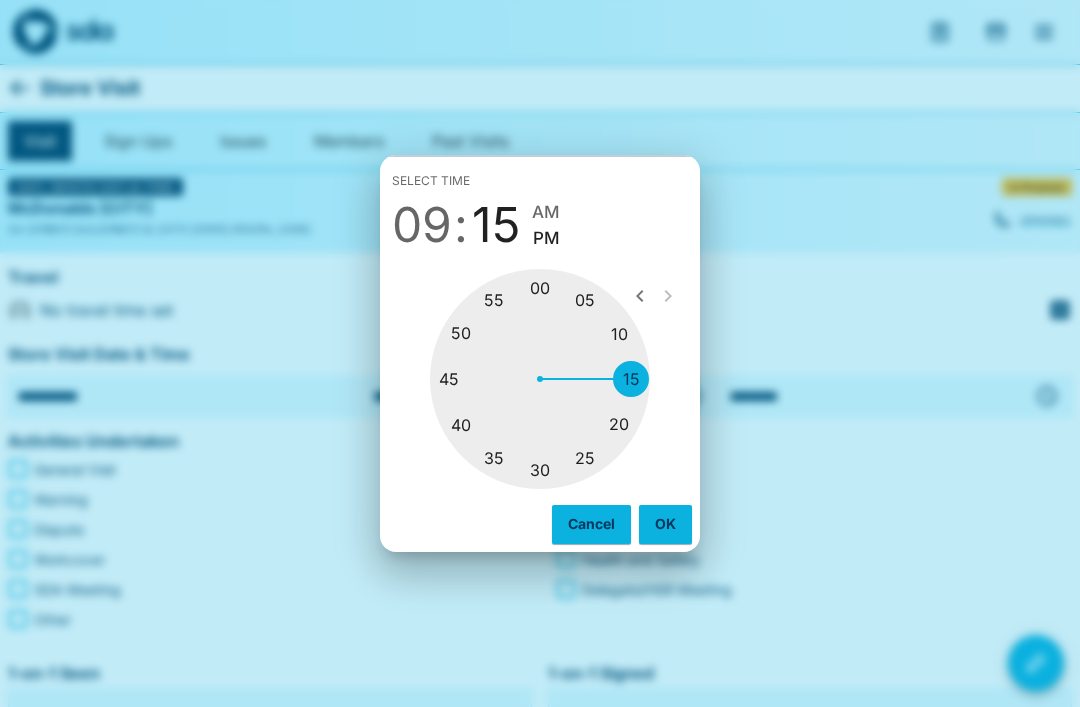 click at bounding box center (540, 379) 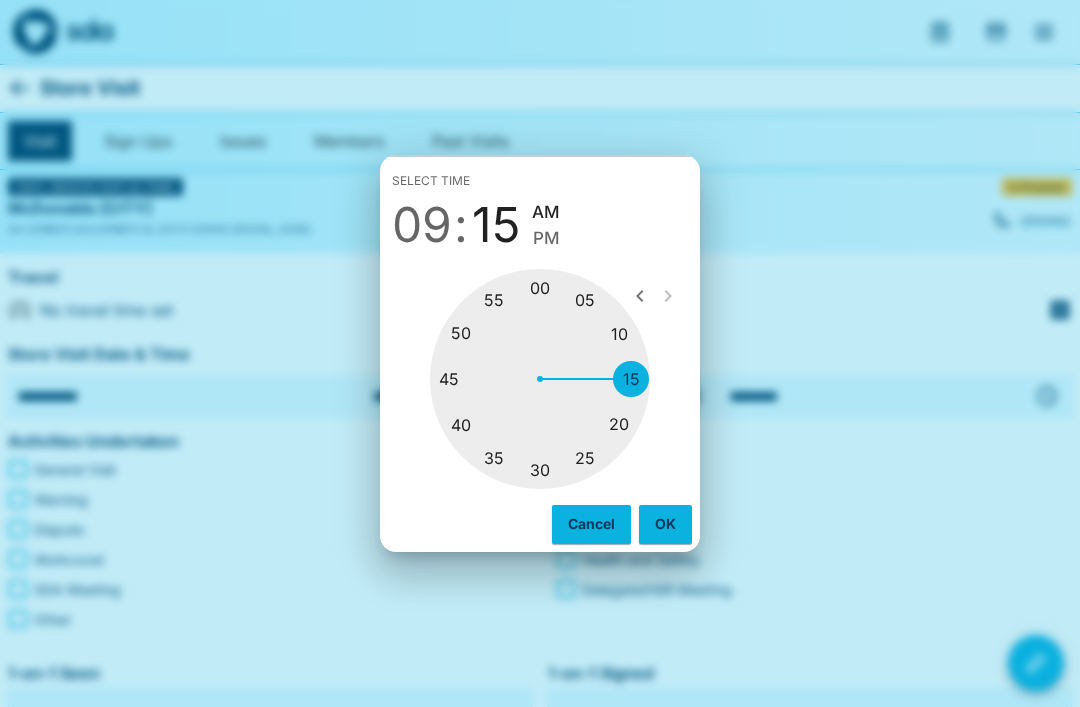 click on "OK" at bounding box center (665, 524) 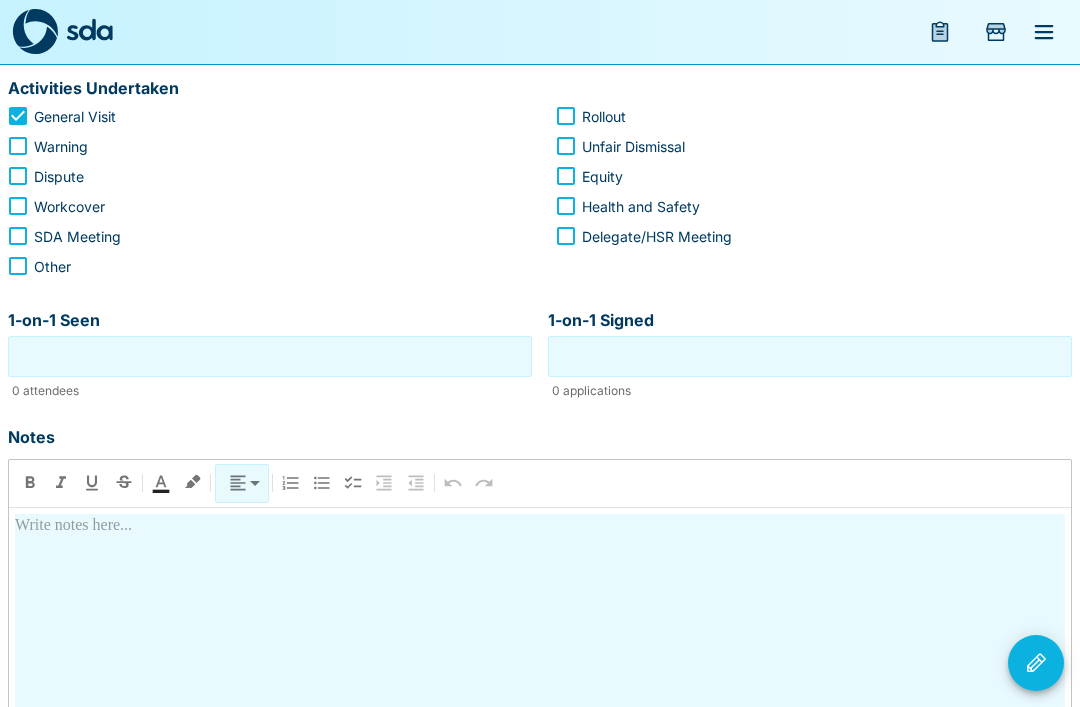 scroll, scrollTop: 395, scrollLeft: 0, axis: vertical 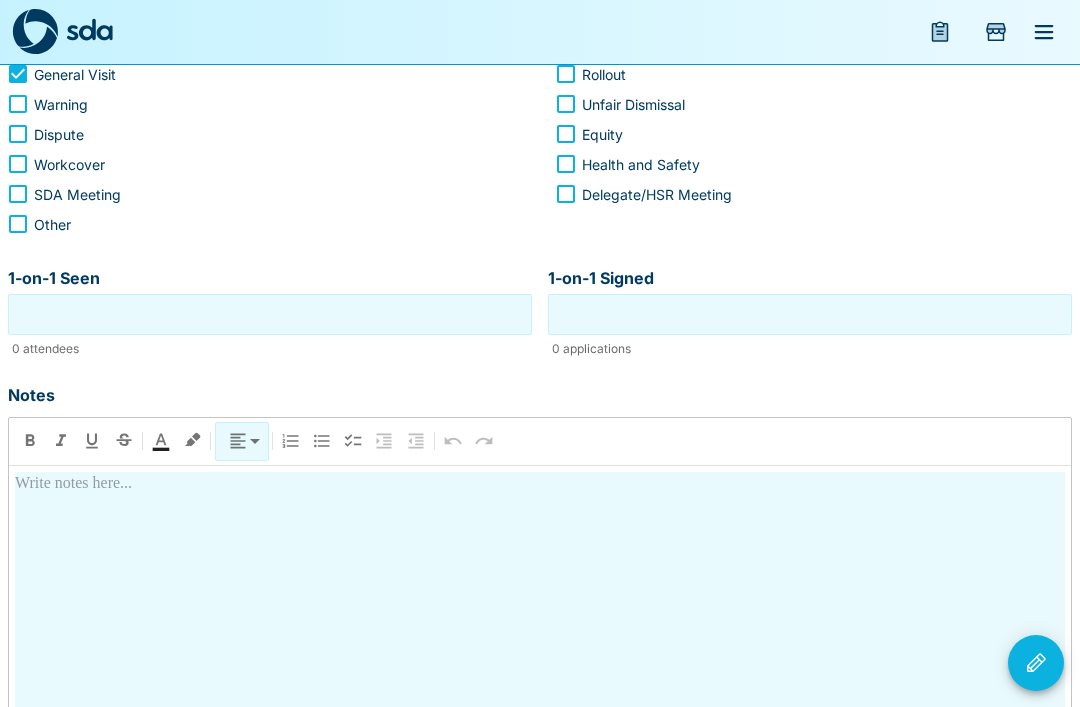 click at bounding box center (540, 649) 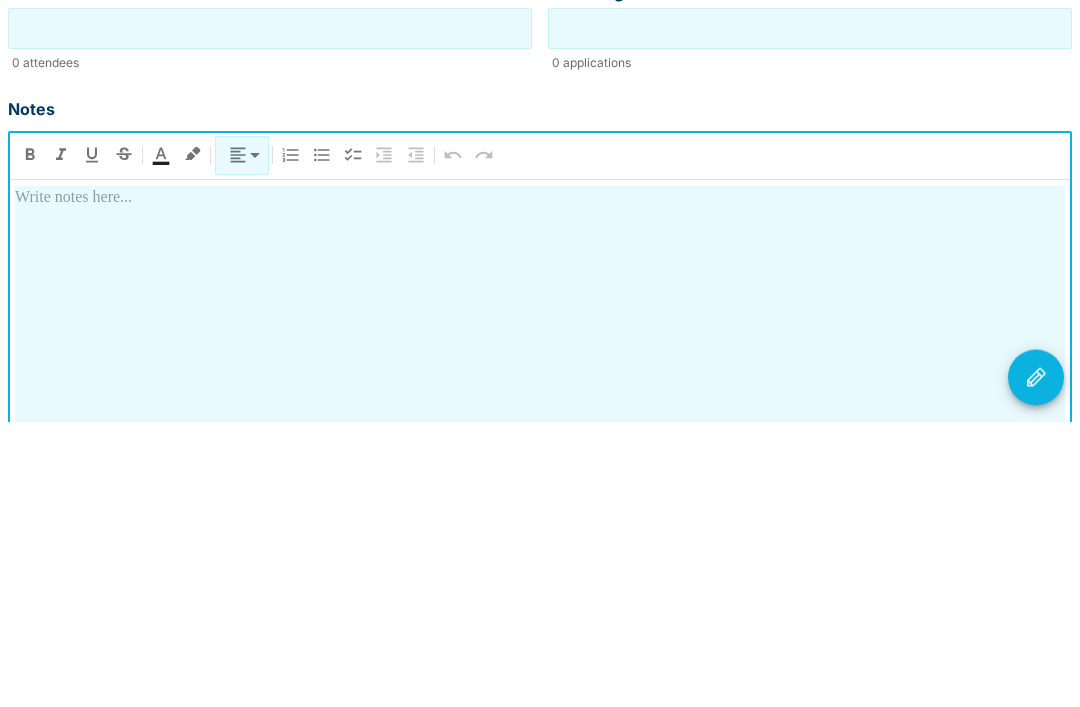 type 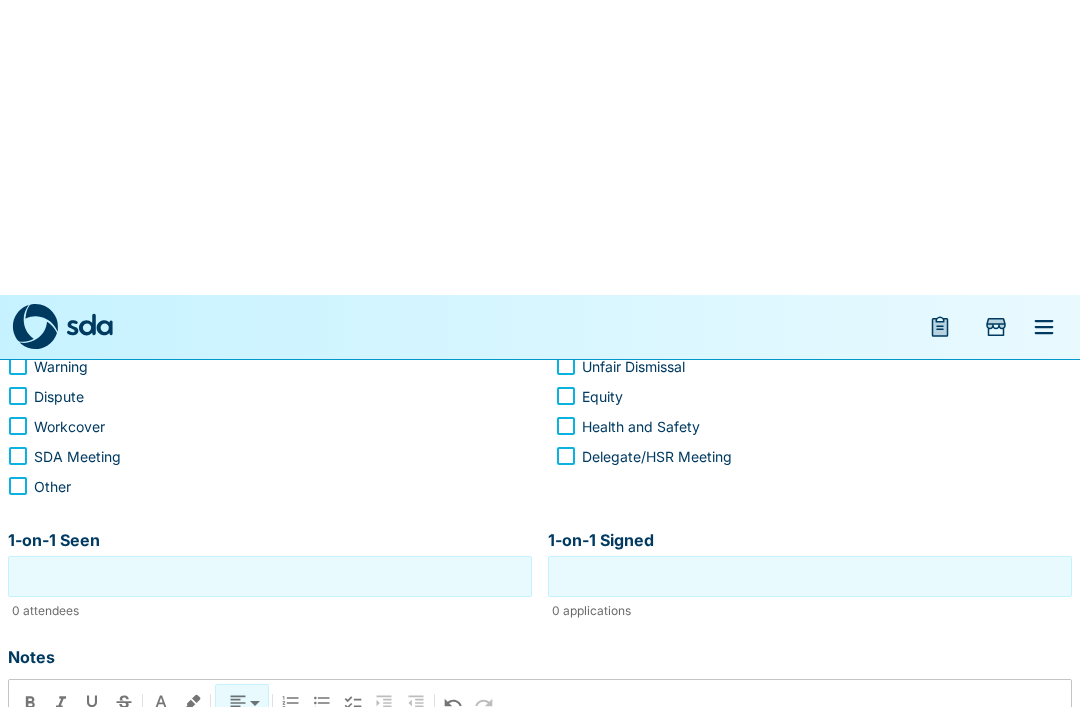 scroll, scrollTop: 0, scrollLeft: 0, axis: both 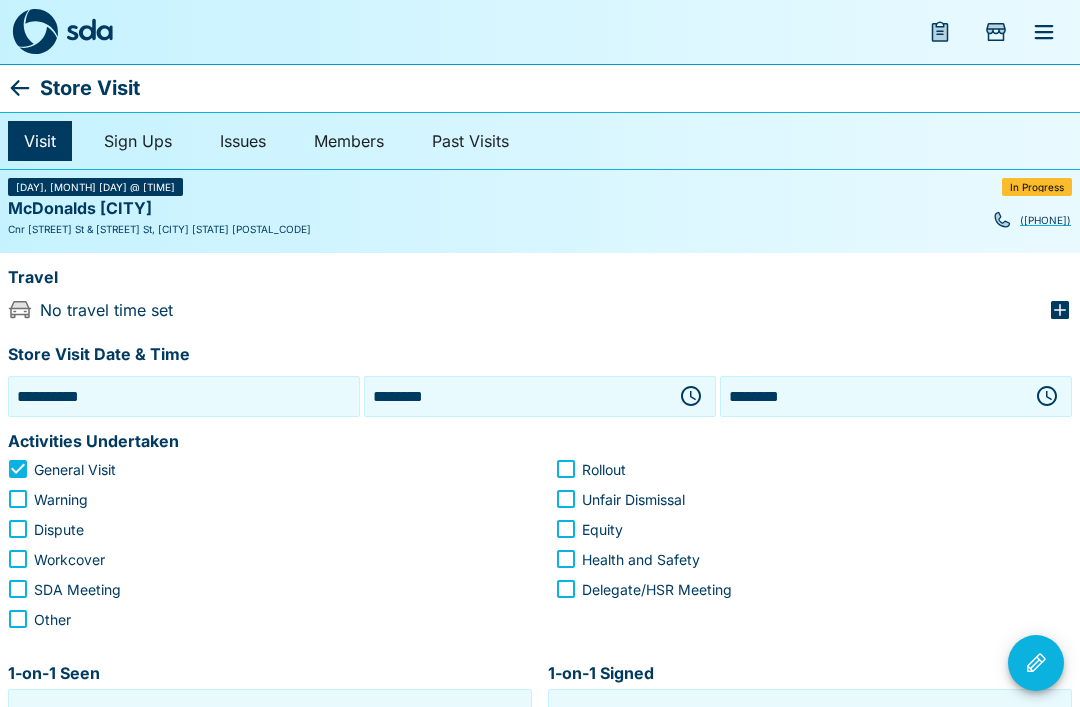click at bounding box center [1036, 663] 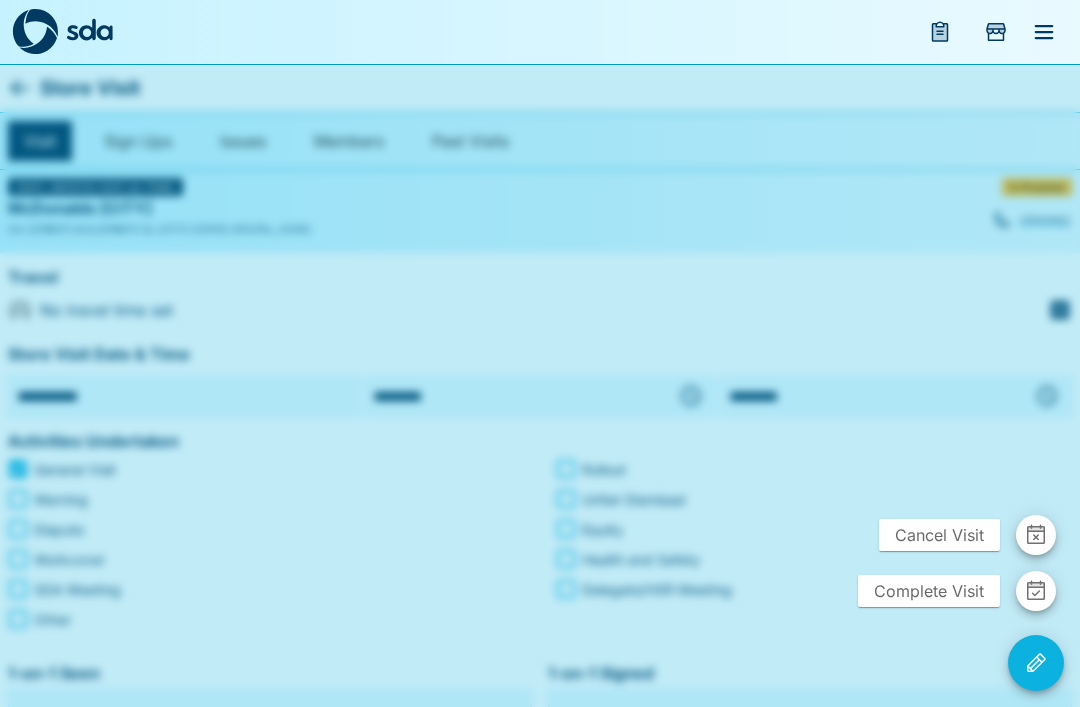 click at bounding box center [1036, 591] 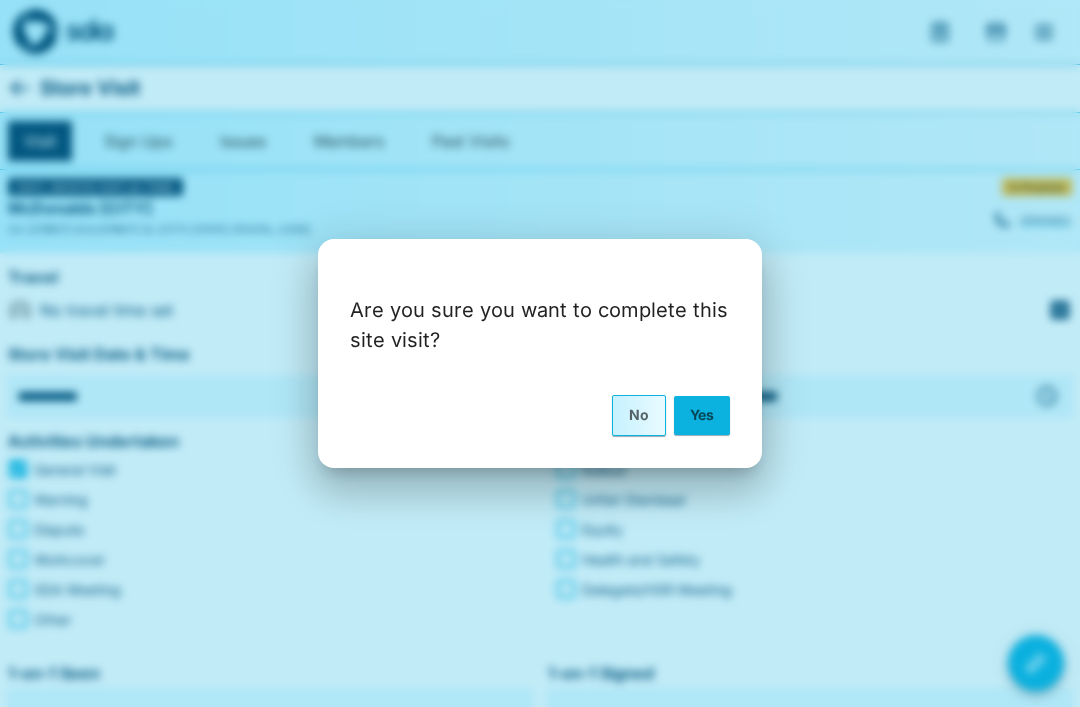 click on "Yes" at bounding box center [702, 415] 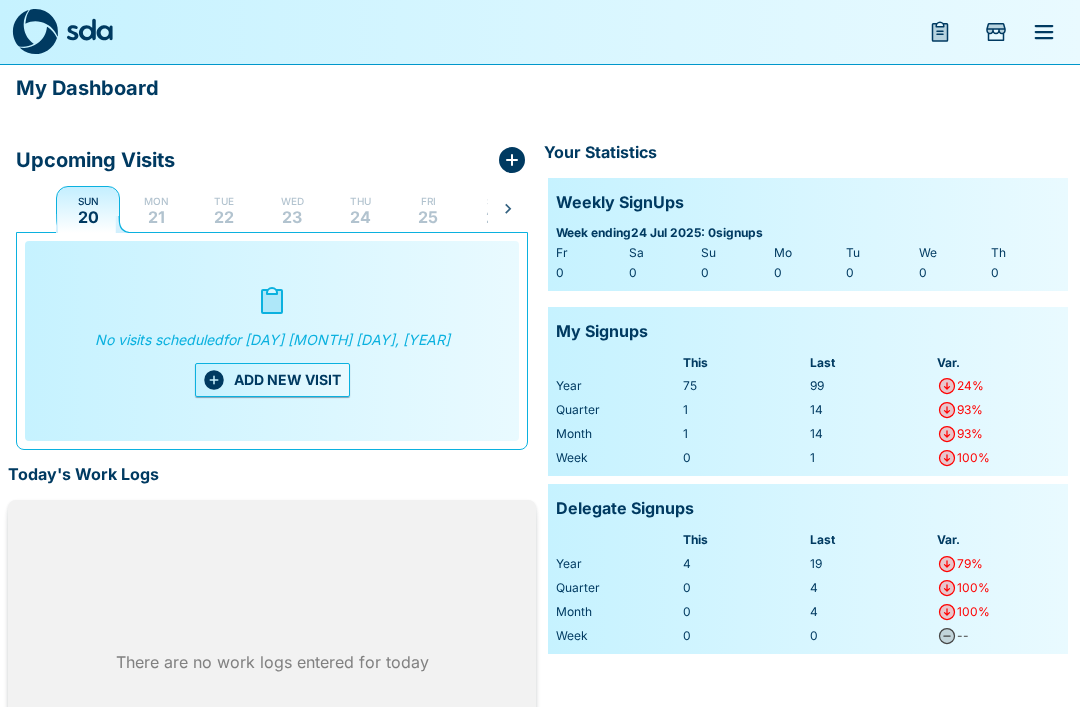 click 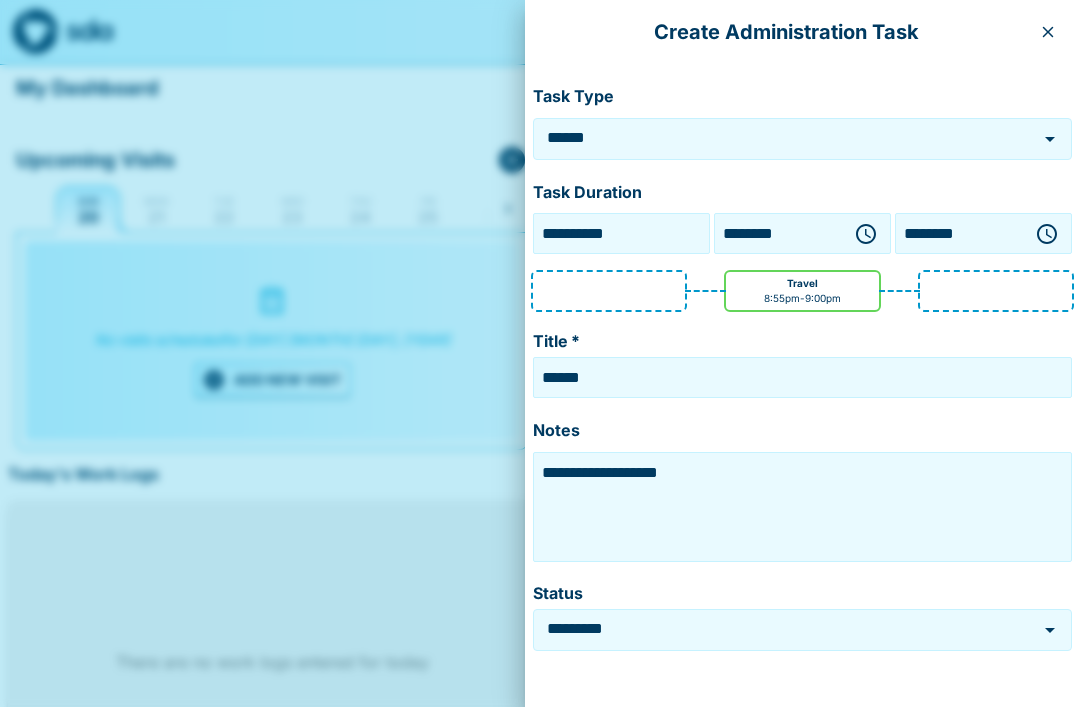 click on "Create Administration Task" at bounding box center [802, 32] 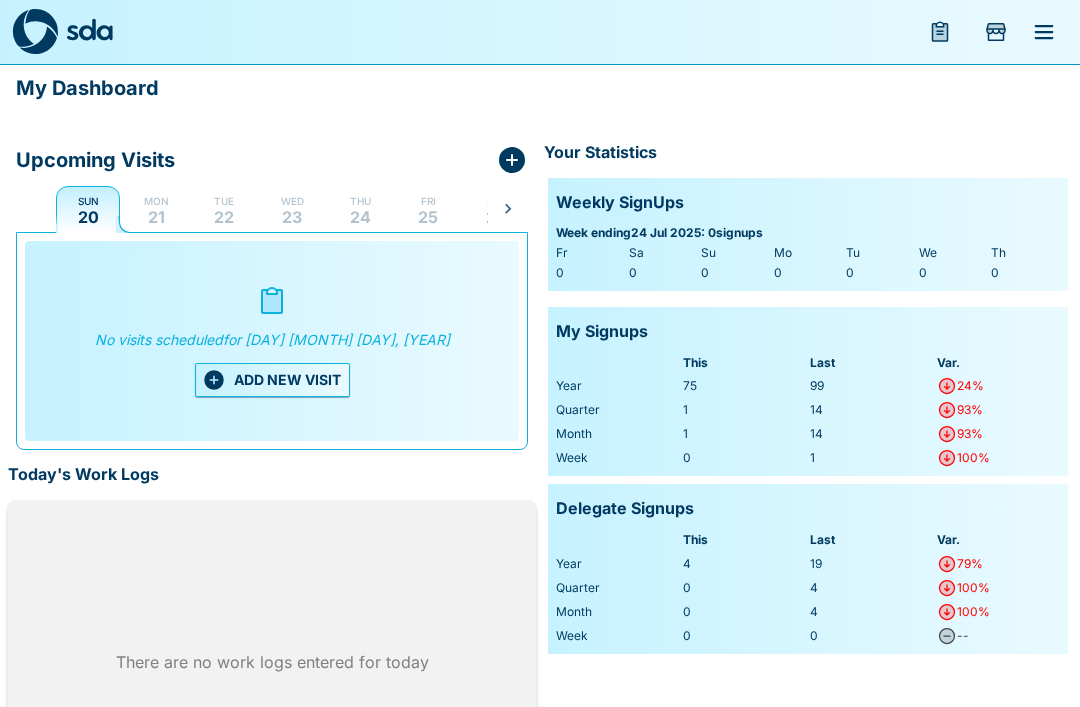 click 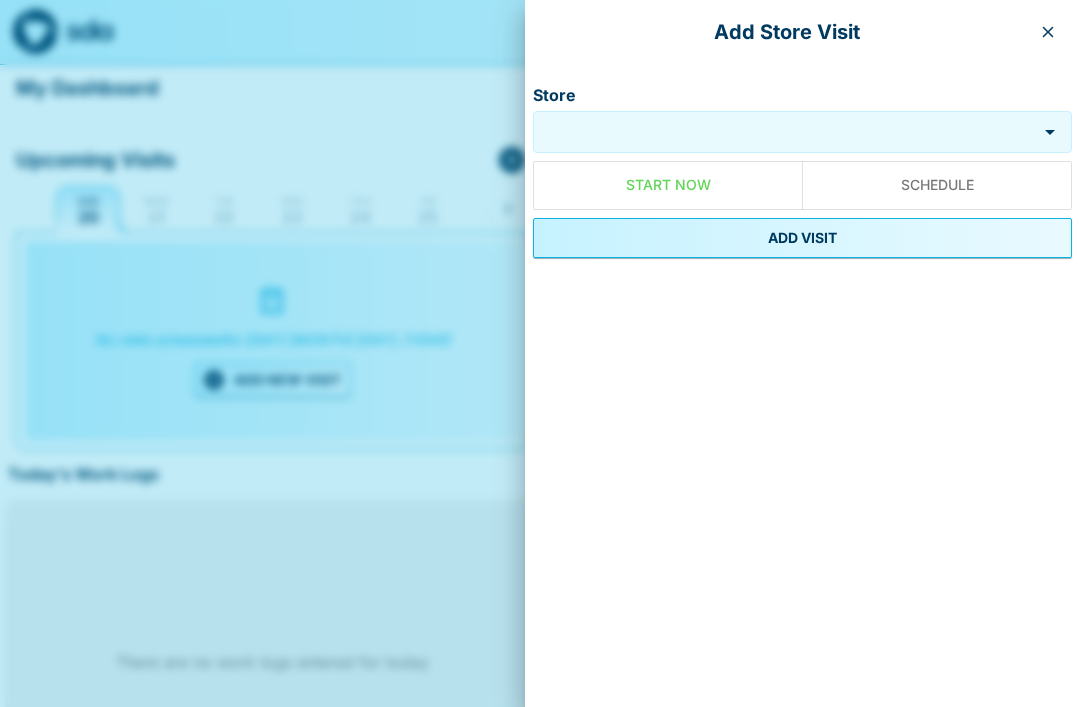 click on "Store" at bounding box center (787, 131) 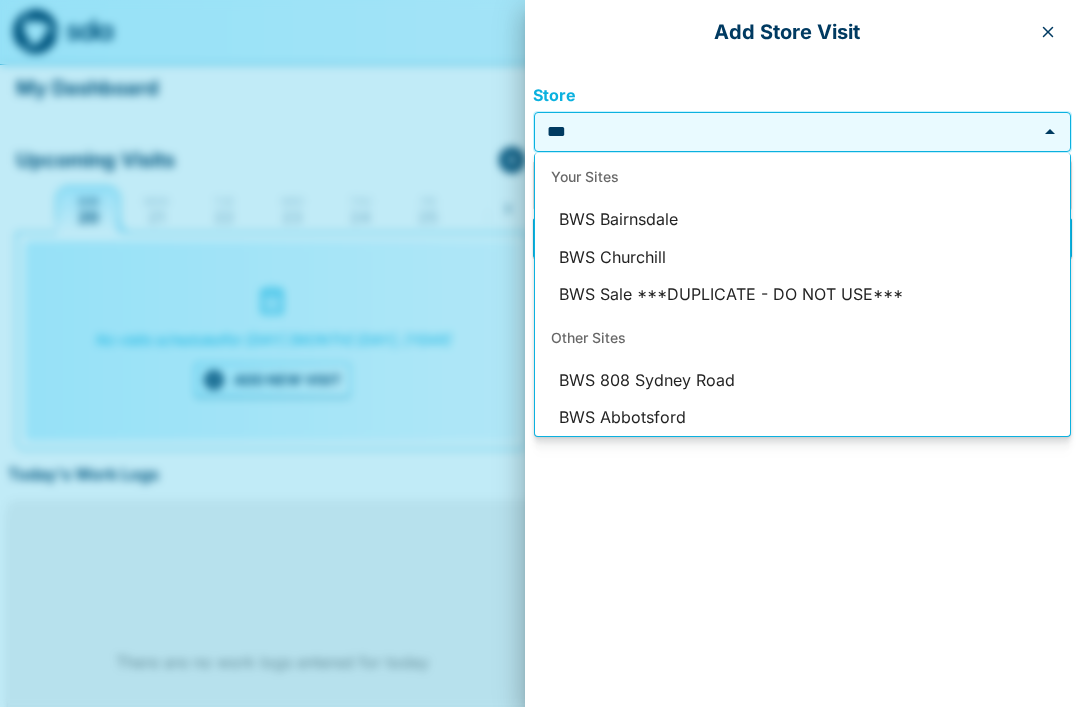 scroll, scrollTop: 0, scrollLeft: 0, axis: both 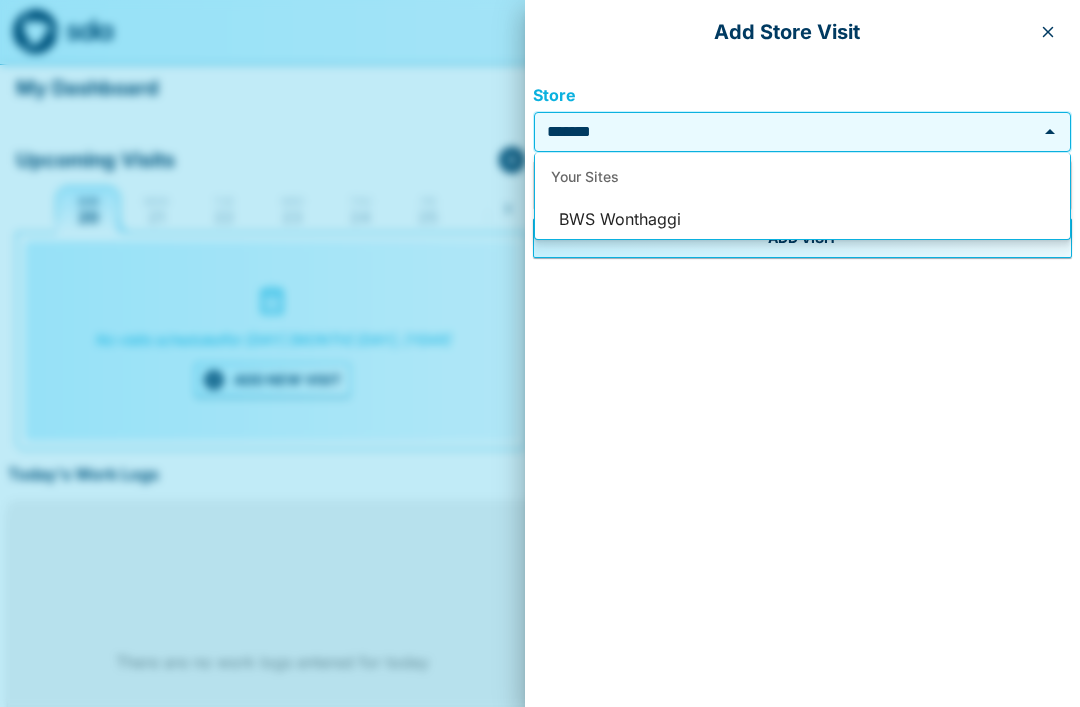 click on "BWS Wonthaggi" at bounding box center (802, 220) 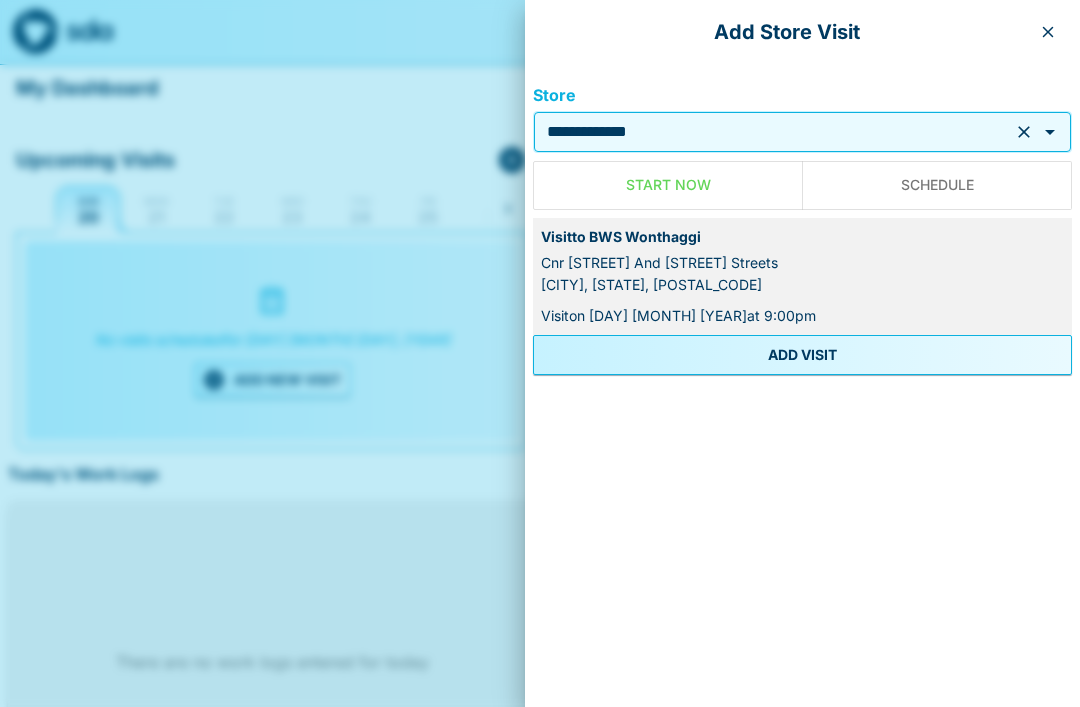 click on "ADD VISIT" at bounding box center [802, 355] 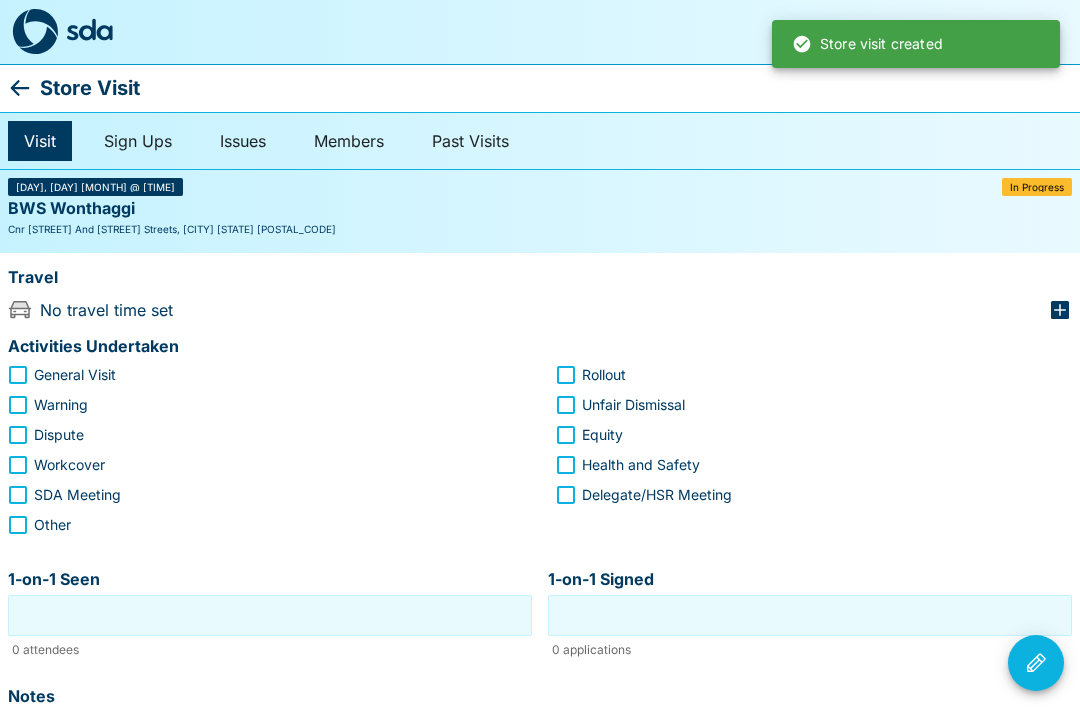 click on "Store Visit" at bounding box center (90, 88) 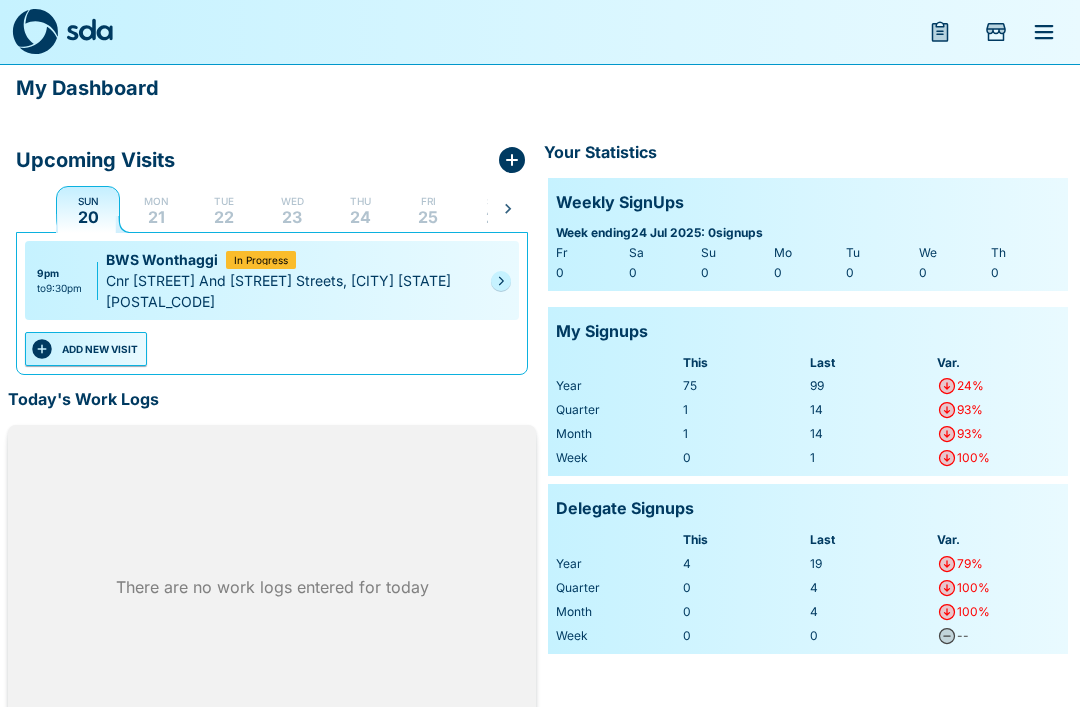 scroll, scrollTop: 0, scrollLeft: 0, axis: both 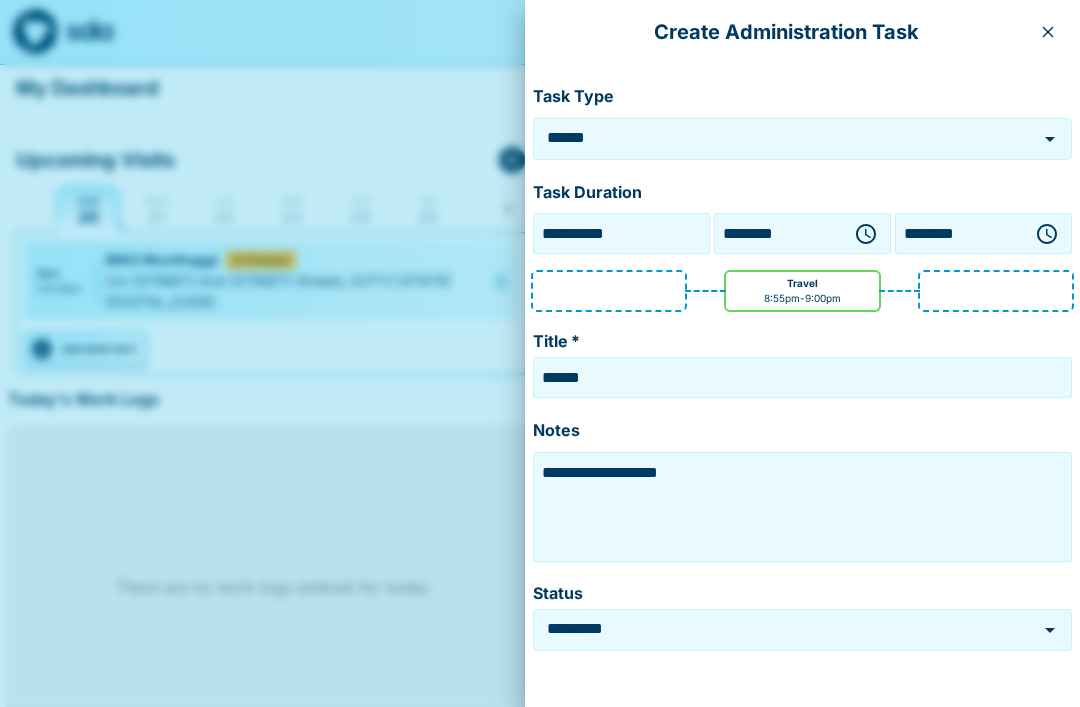click 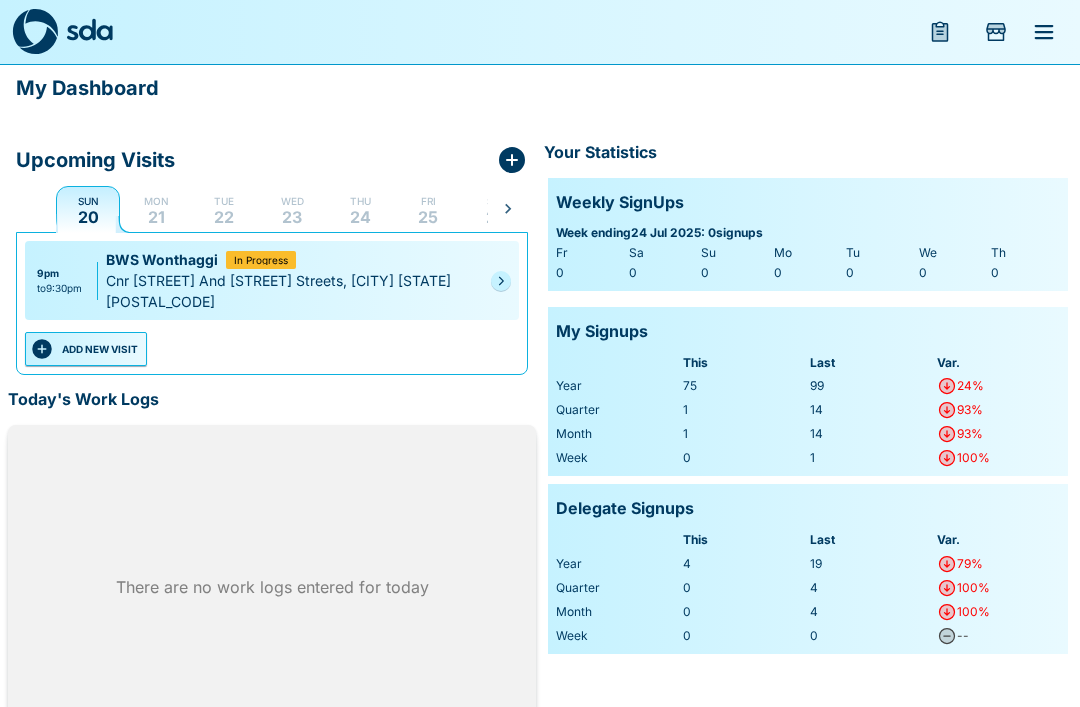 click 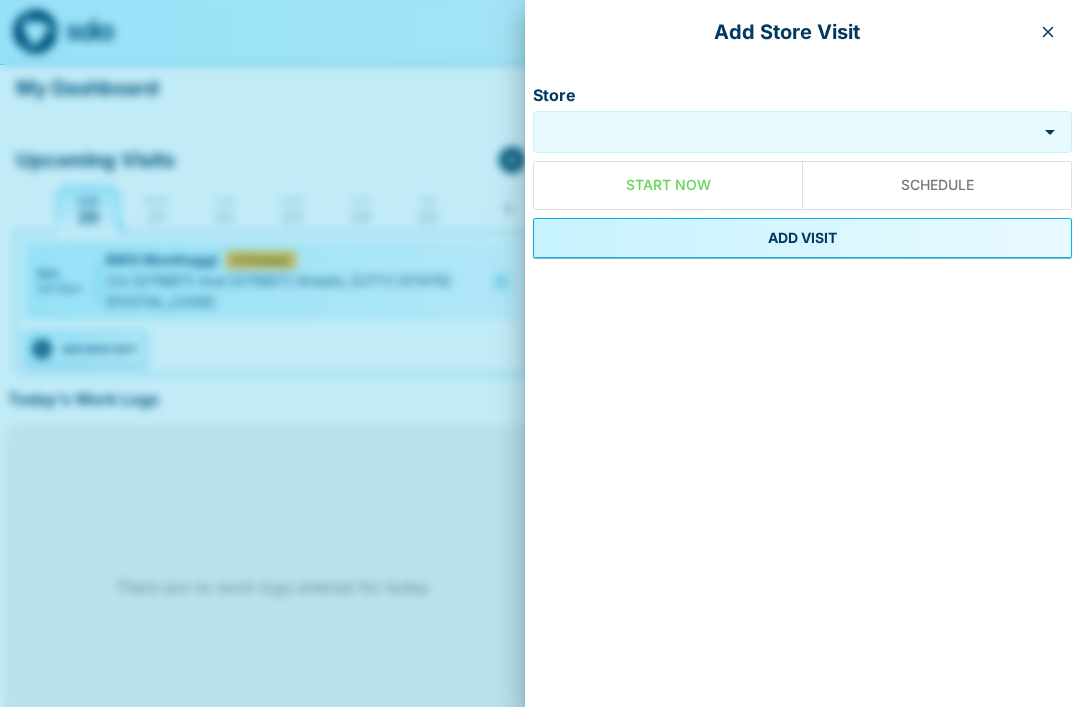 click 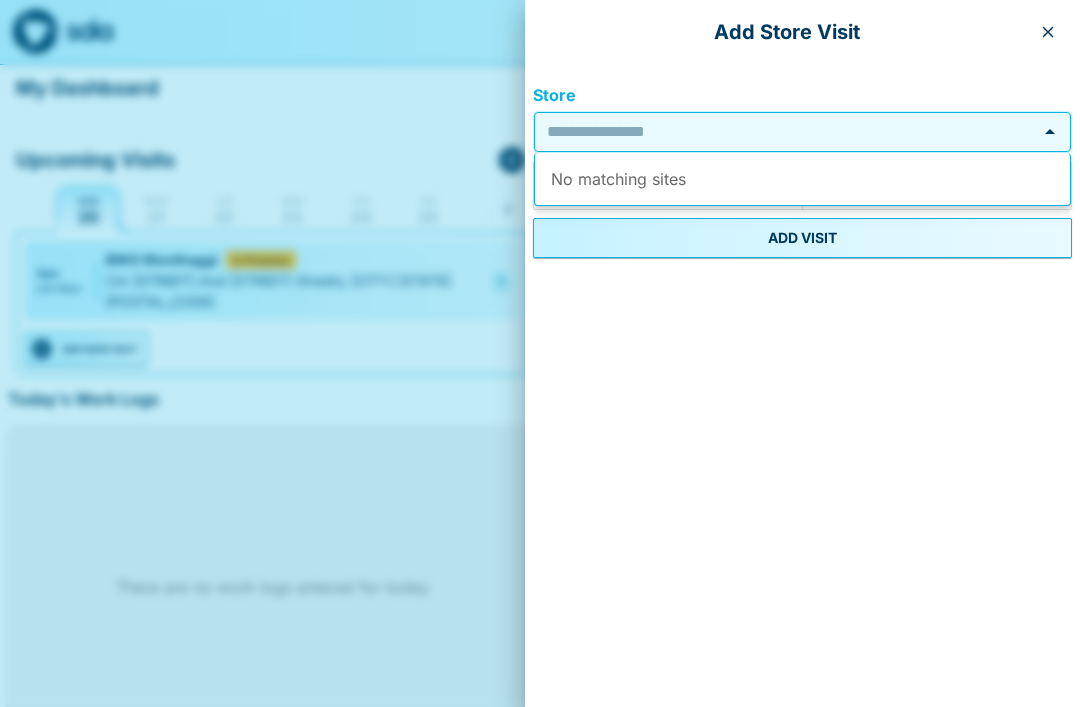 click 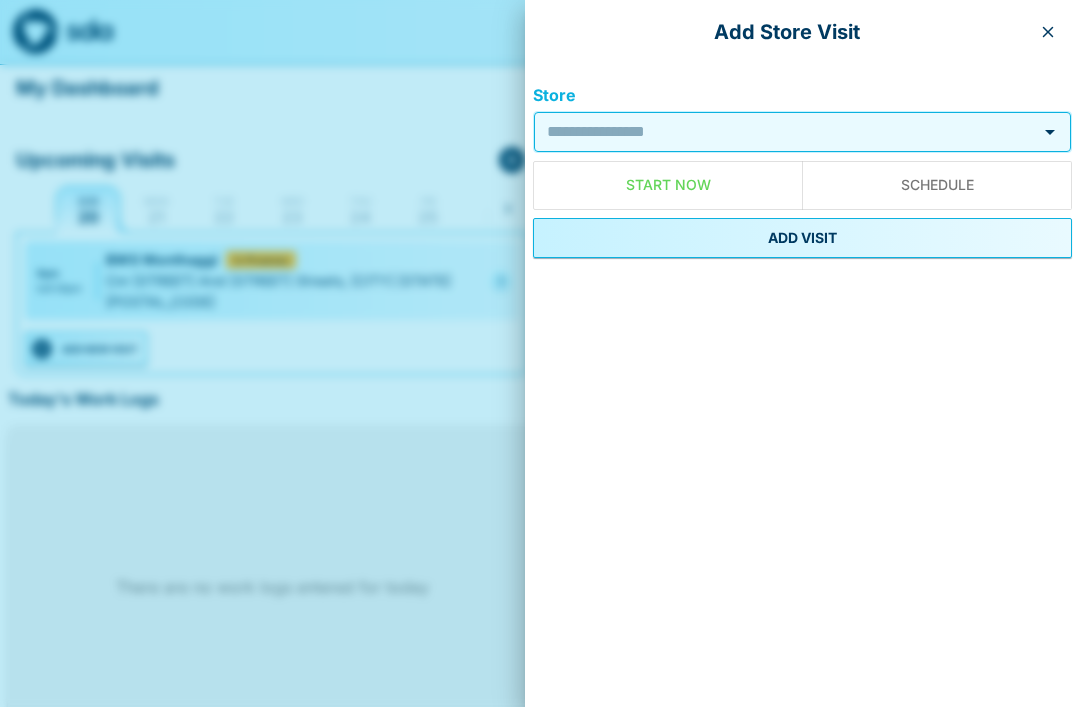 click at bounding box center [1048, 32] 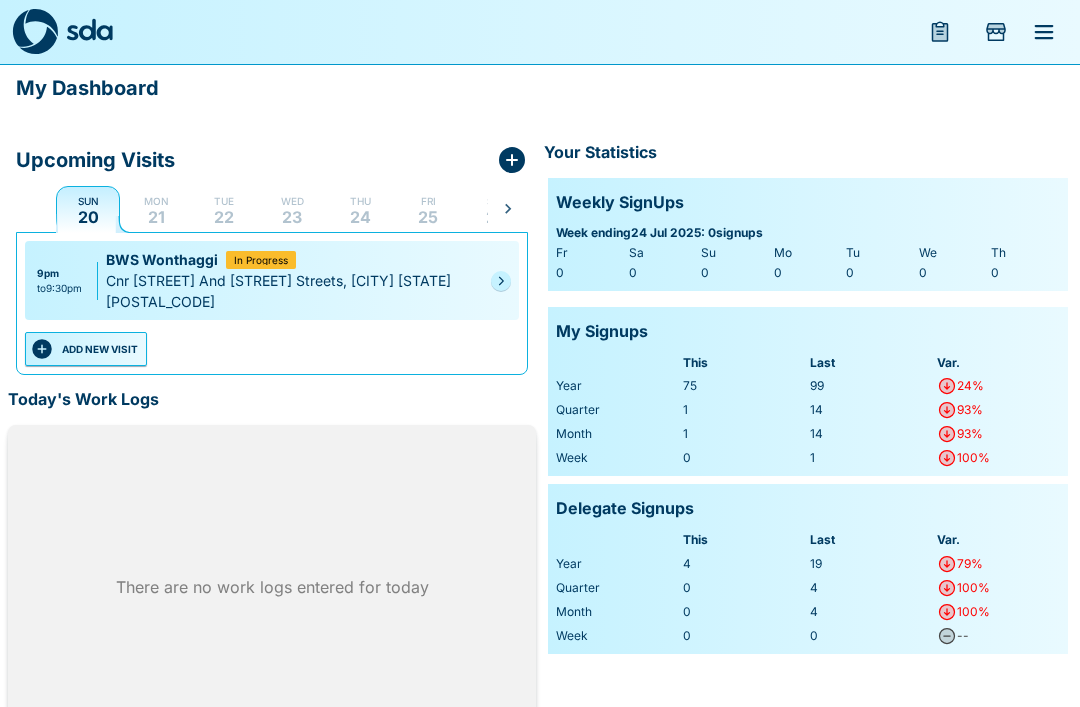 click 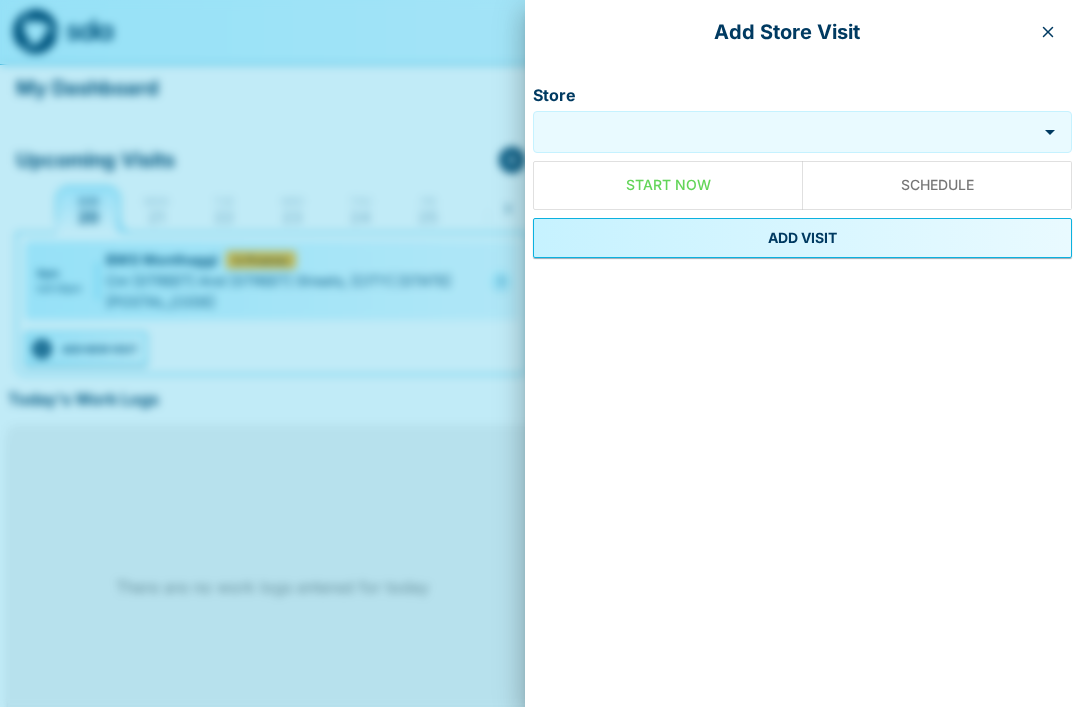 click 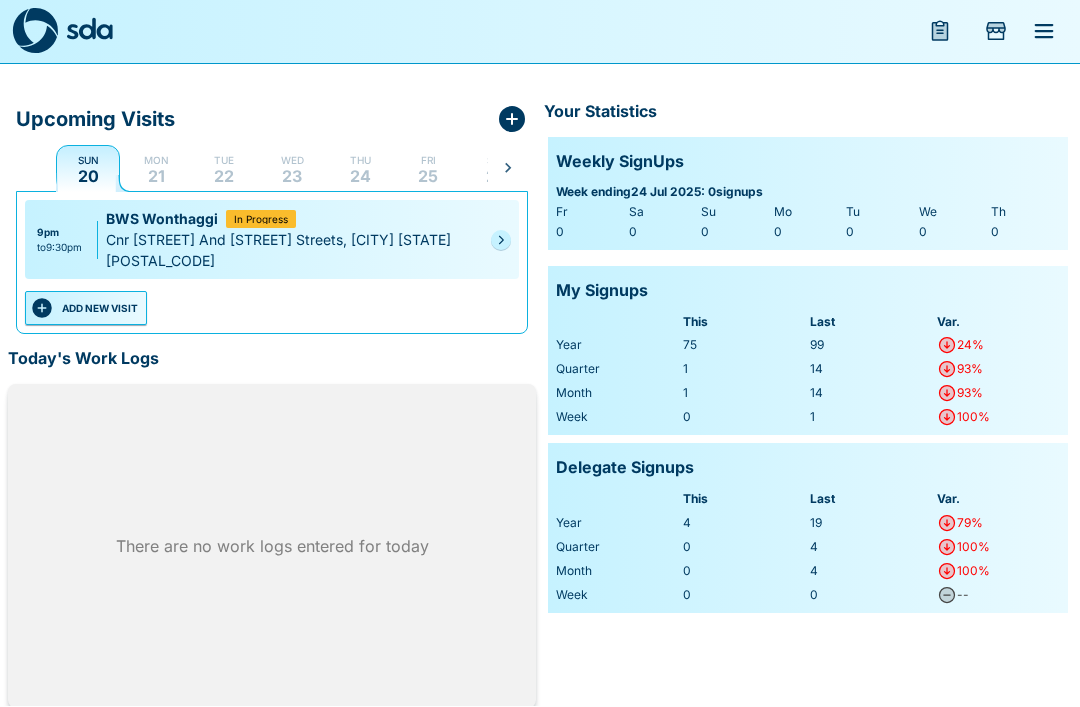 scroll, scrollTop: 0, scrollLeft: 0, axis: both 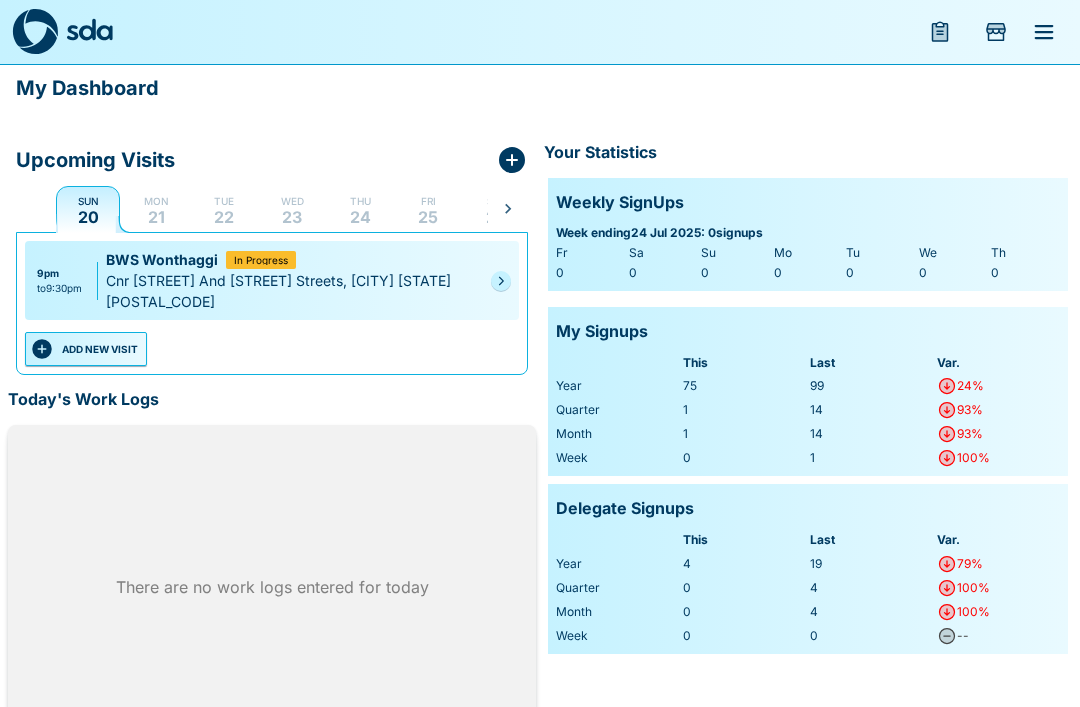 click 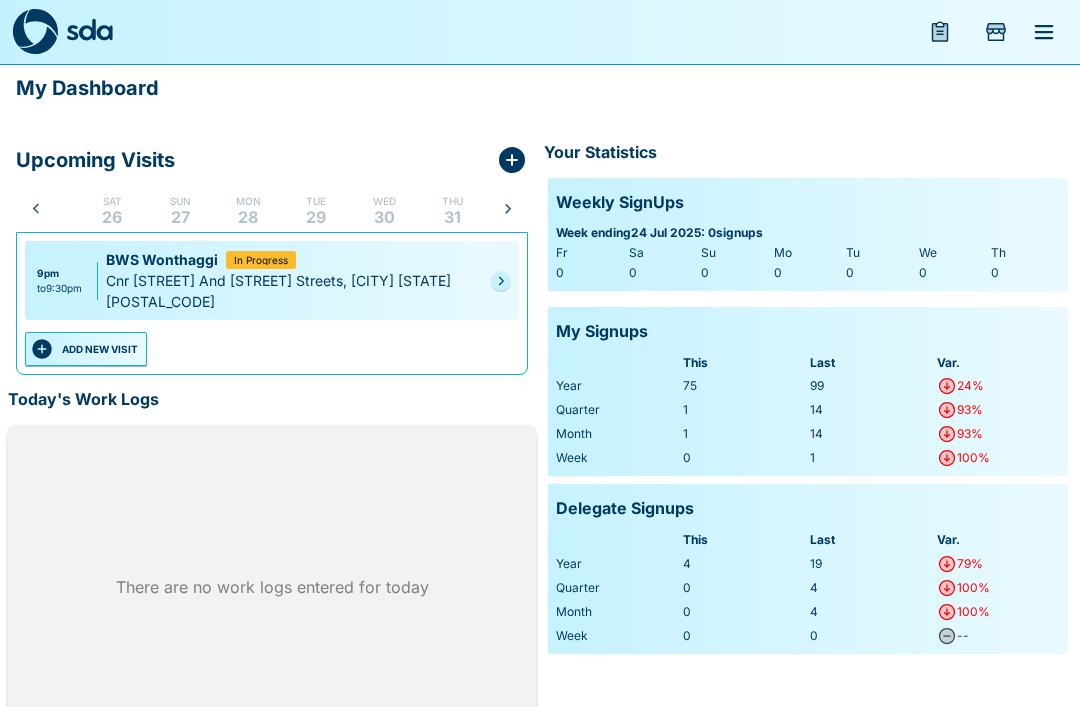 click on "Fri 25" at bounding box center (44, 209) 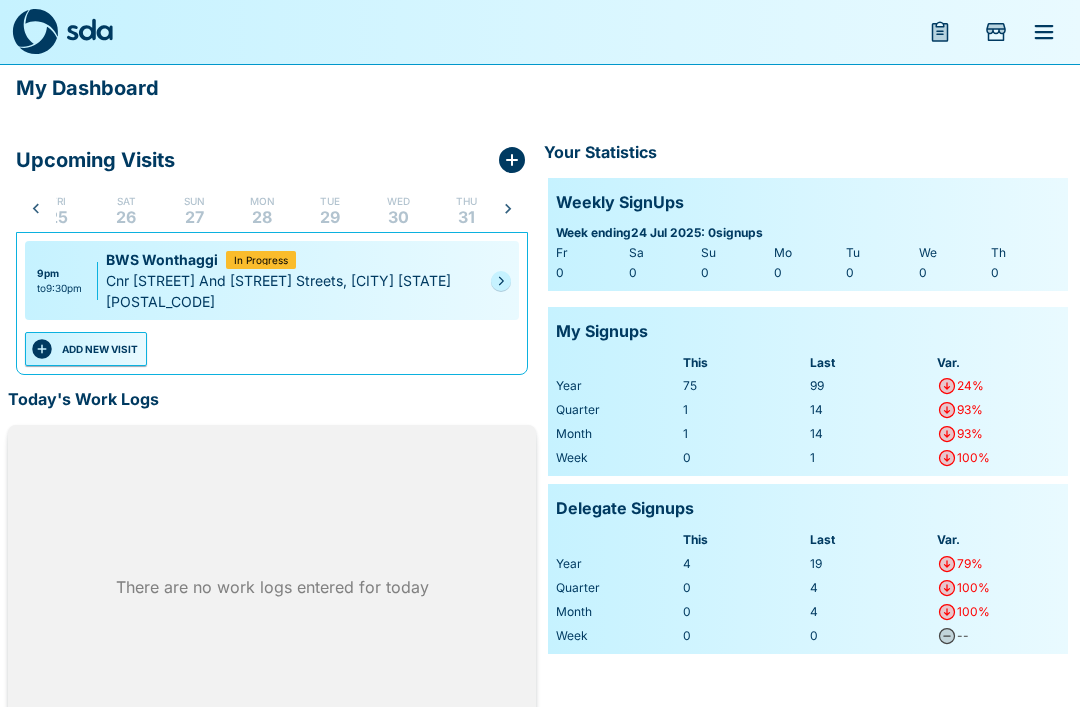 click on "25" at bounding box center (58, 217) 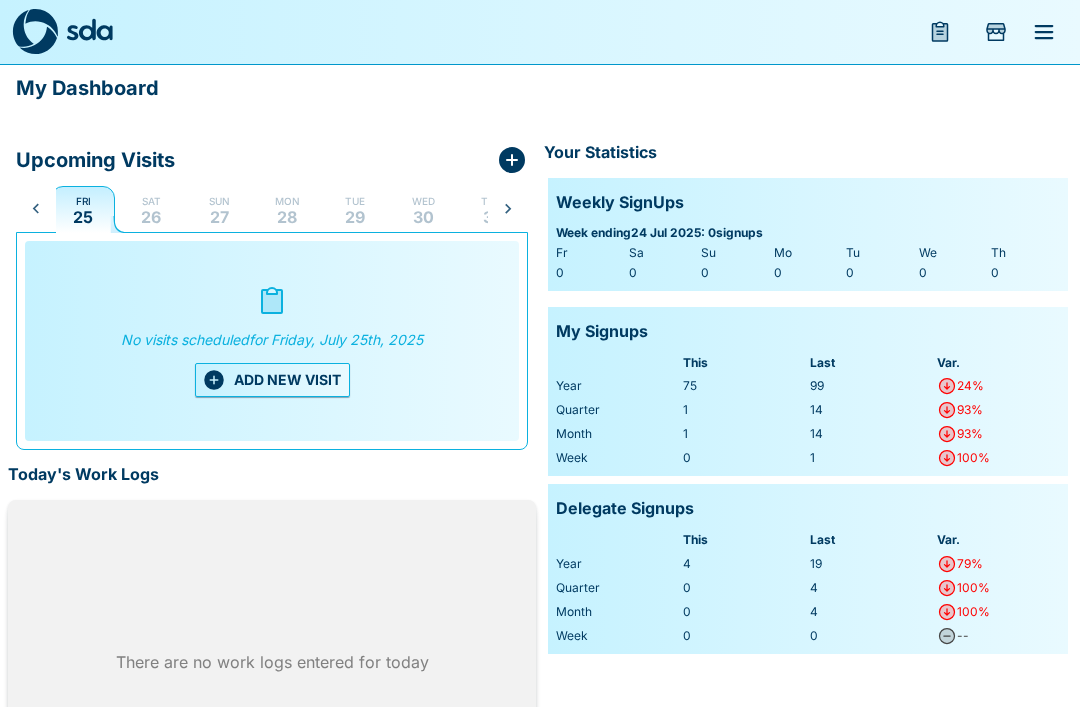 scroll, scrollTop: 0, scrollLeft: 340, axis: horizontal 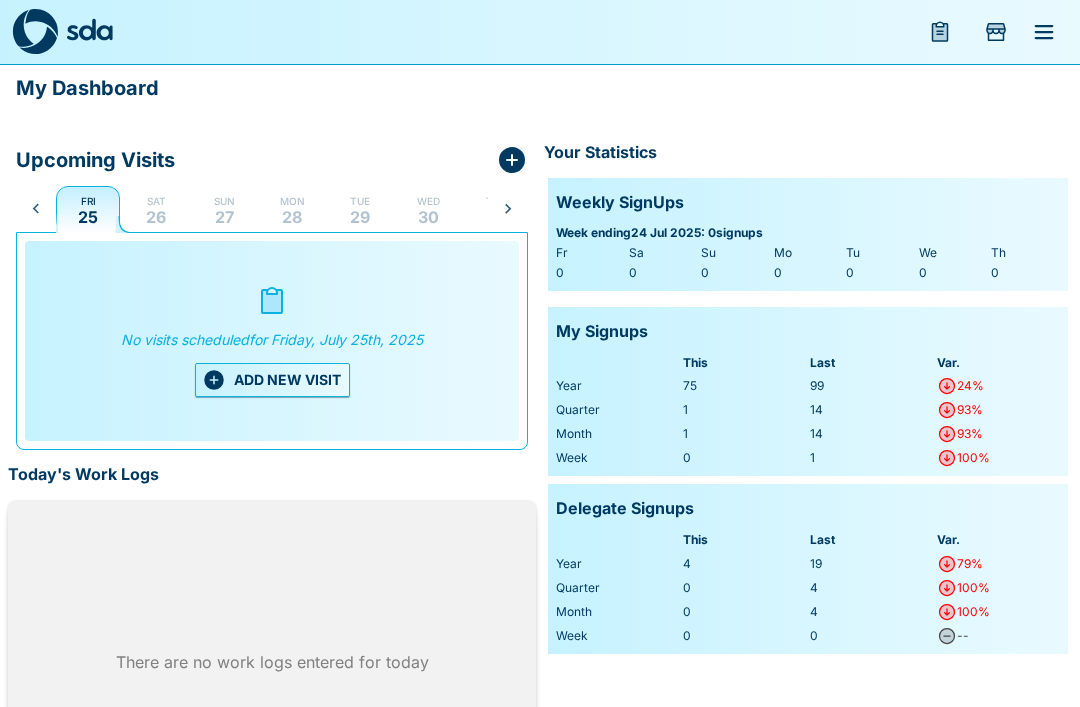 click 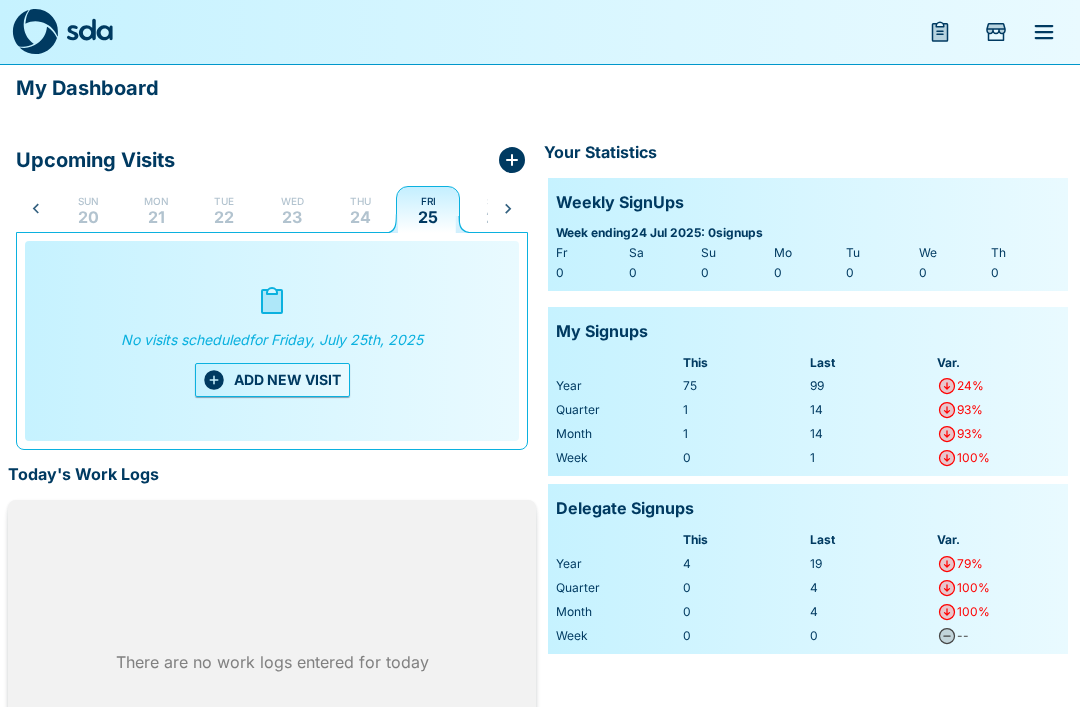 scroll, scrollTop: 0, scrollLeft: 0, axis: both 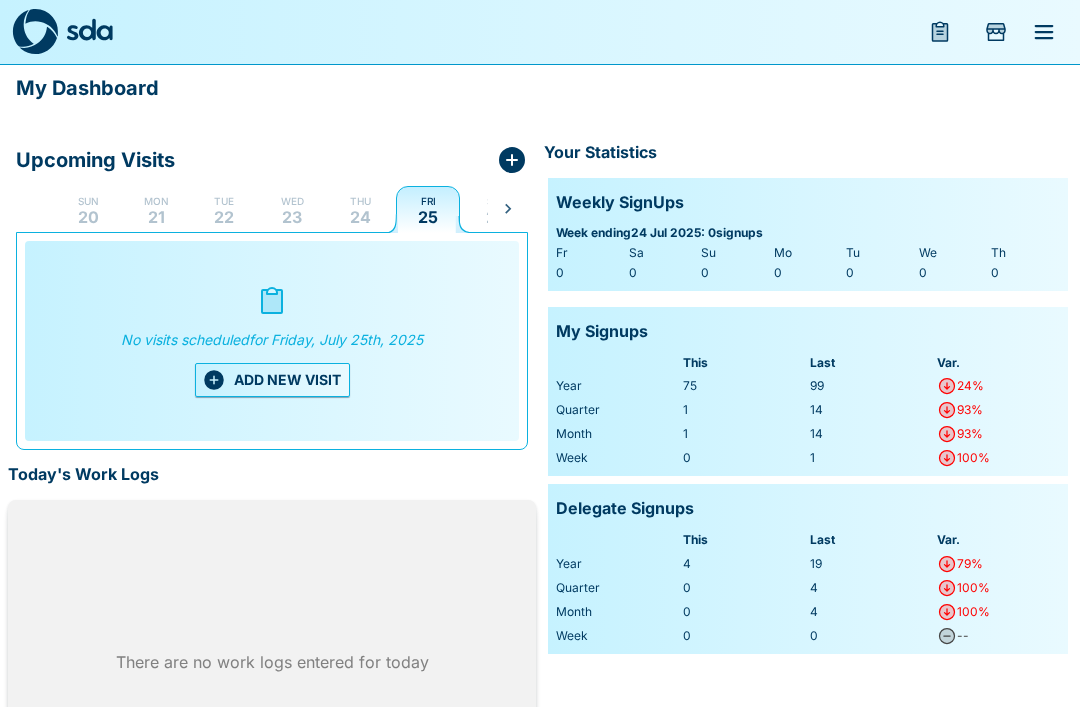click on "Sun 20 Mon 21 Tue 22 Wed 23 Thu 24 Fri 25 Sat 26 Sun 27 Mon 28 Tue 29 Wed 30 Thu 31 Fri 1 Sat 2 Sun 3 Mon 4 Tue 5 Wed 6 Thu 7 Fri 8 Sat 9 Sun 10 Mon 11 Tue 12 Wed 13 Thu 14 Fri 15 Sat 16 Sun 17 Mon 18" at bounding box center (272, 209) 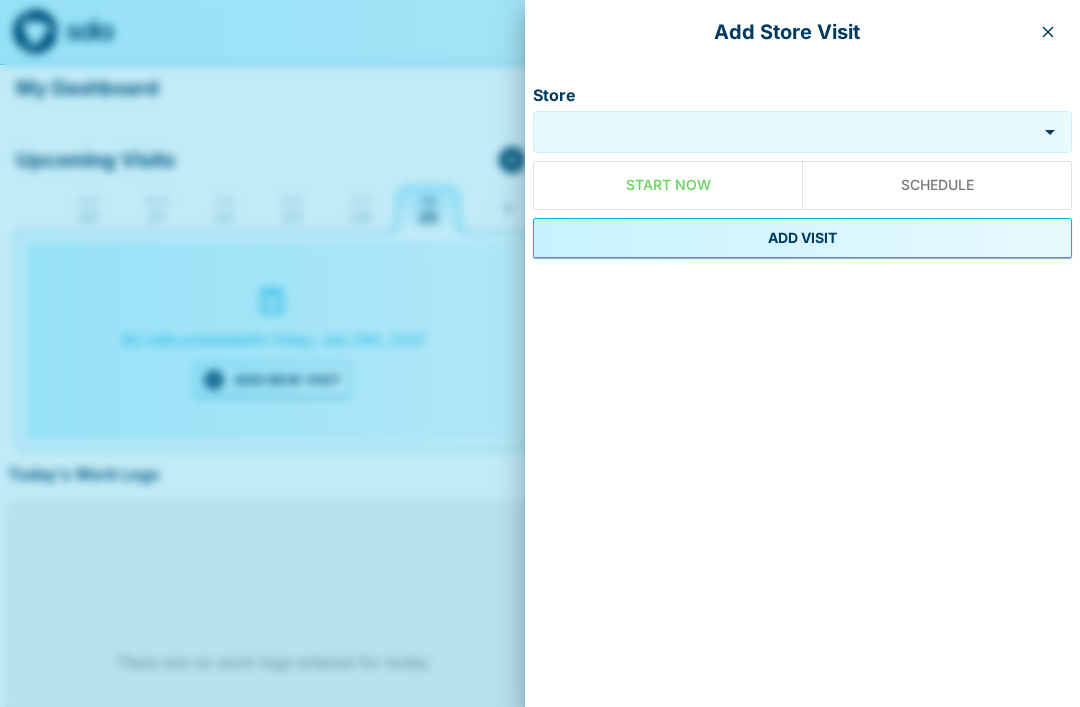 click 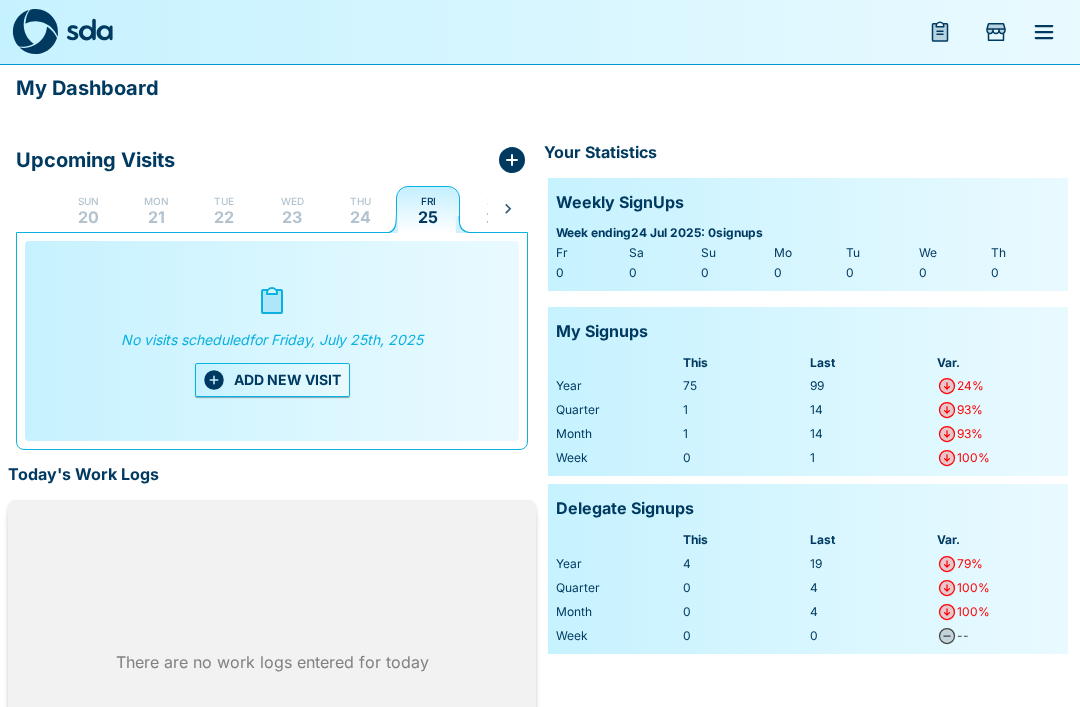 click 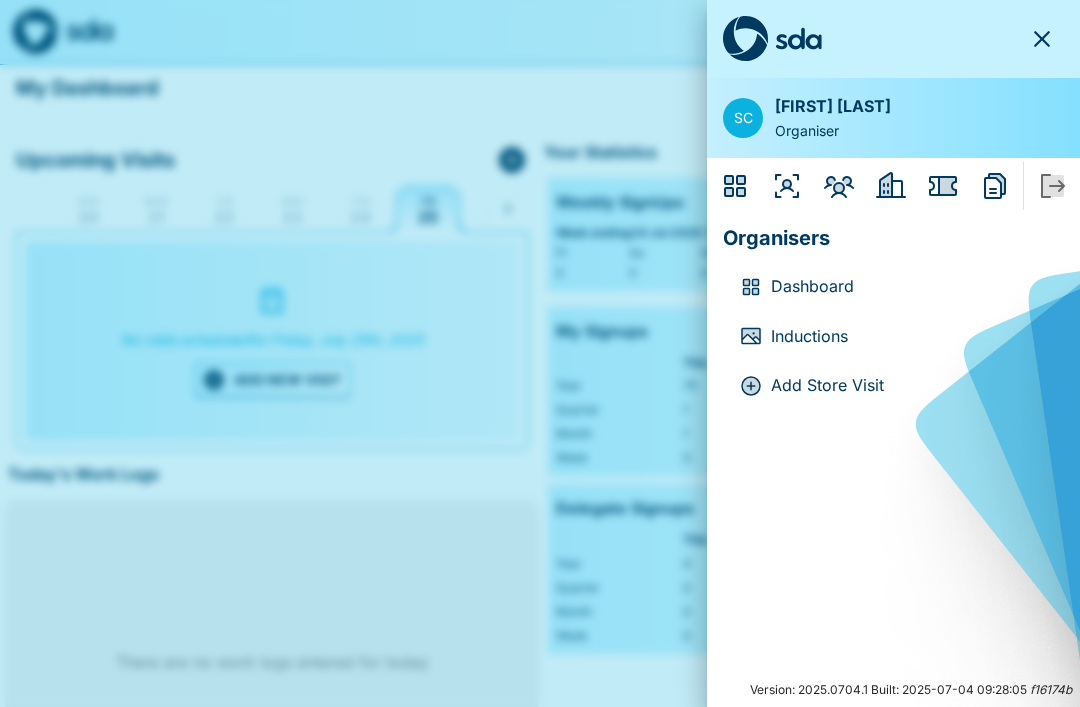 click 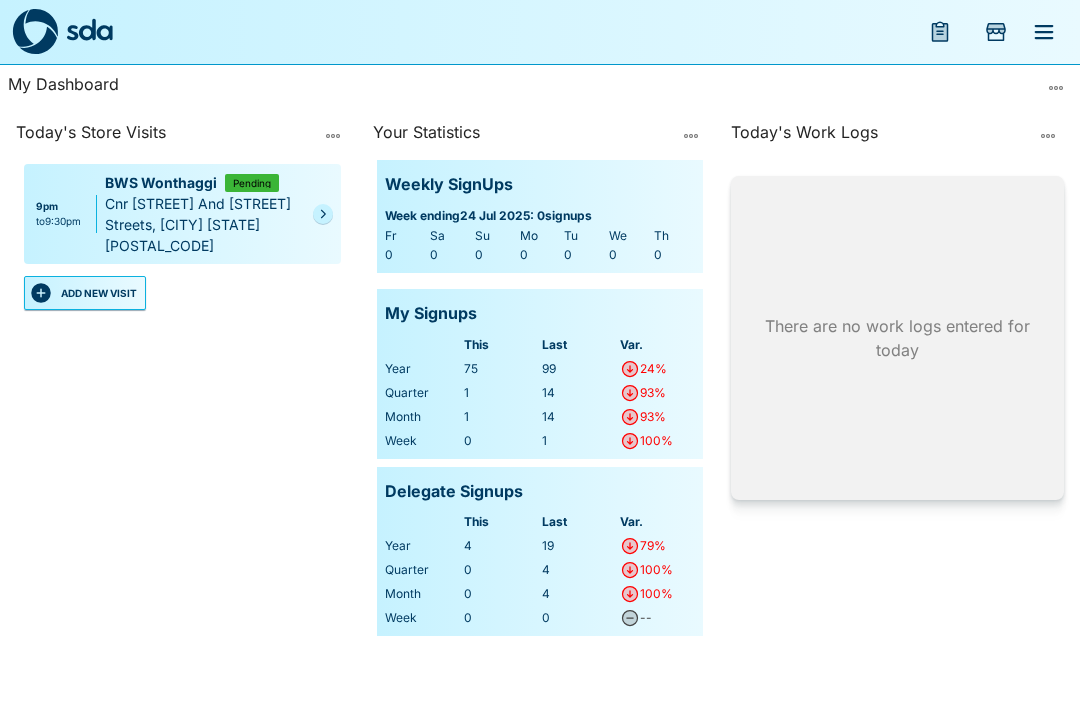 click 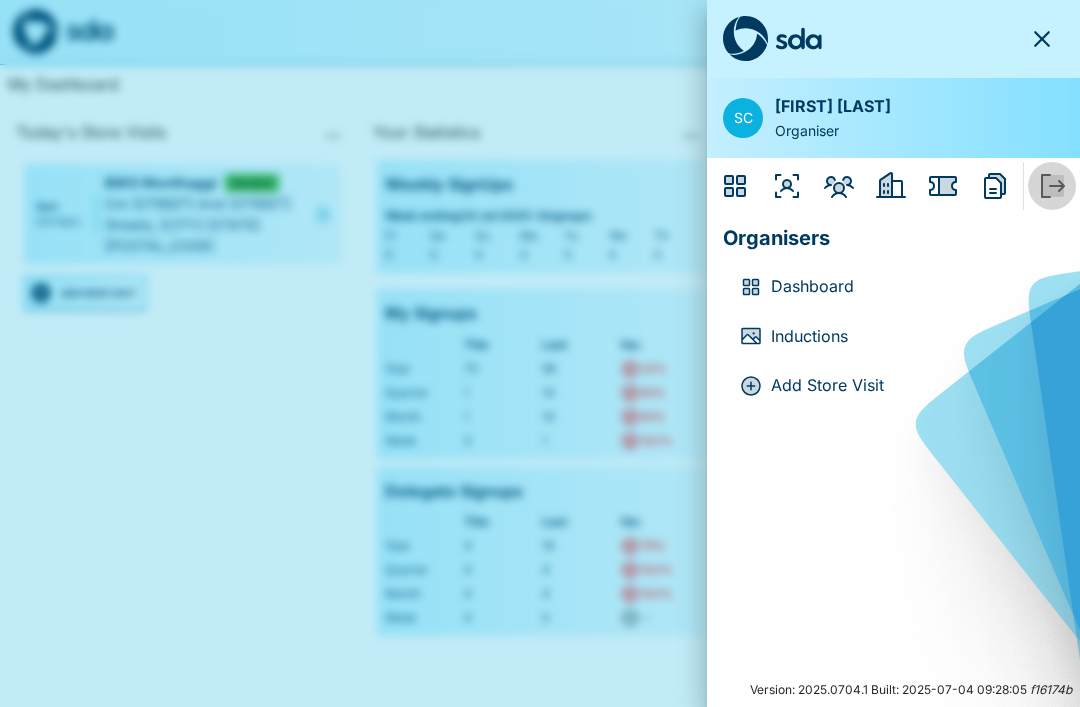 click 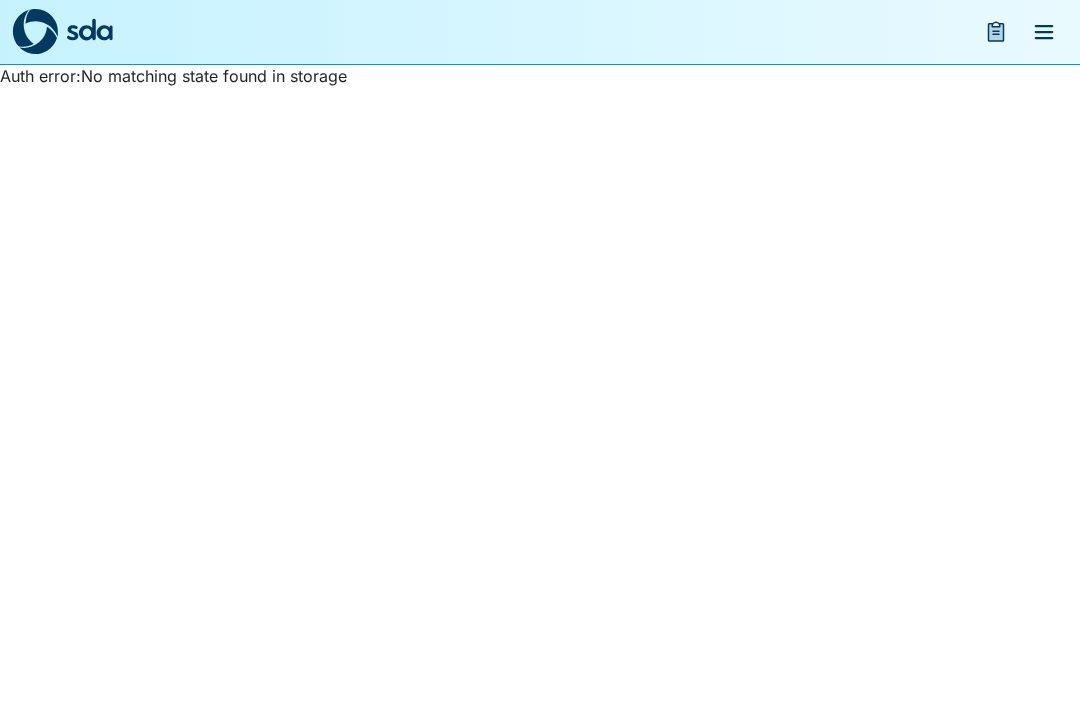 scroll, scrollTop: 0, scrollLeft: 0, axis: both 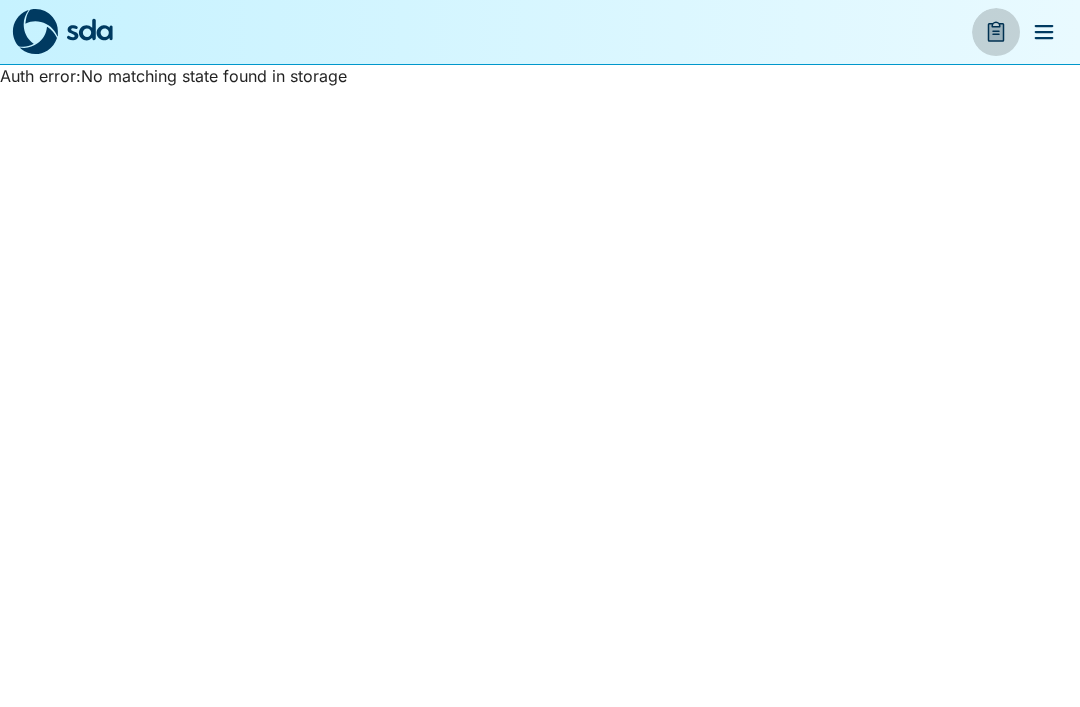 click at bounding box center (996, 32) 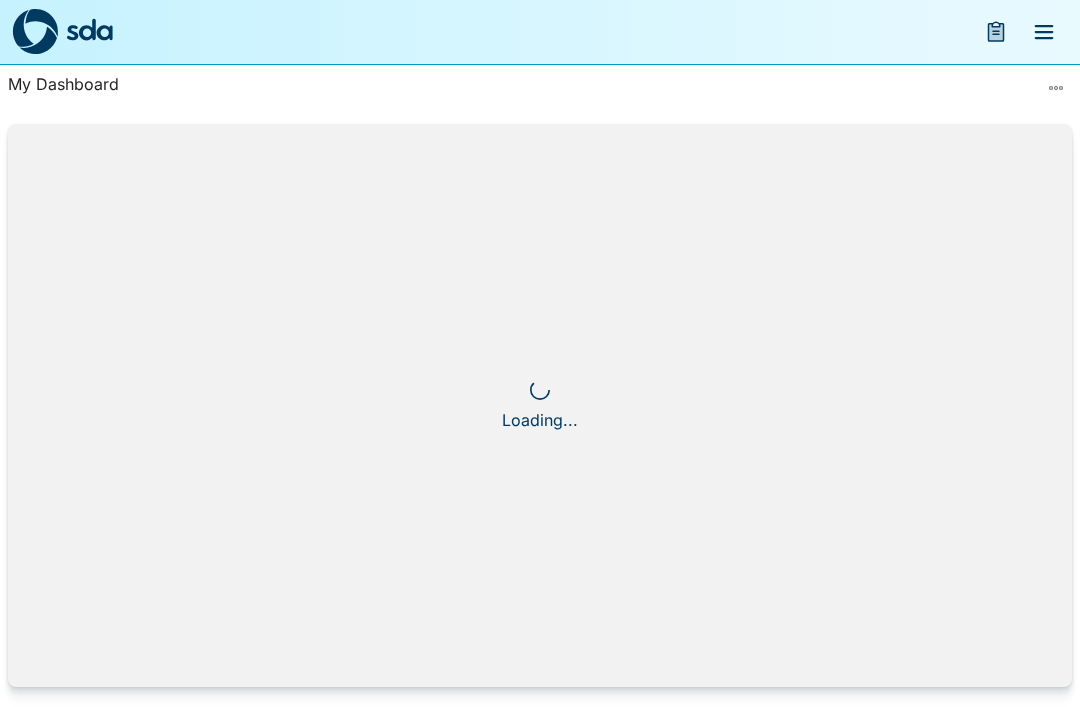 scroll, scrollTop: 0, scrollLeft: 0, axis: both 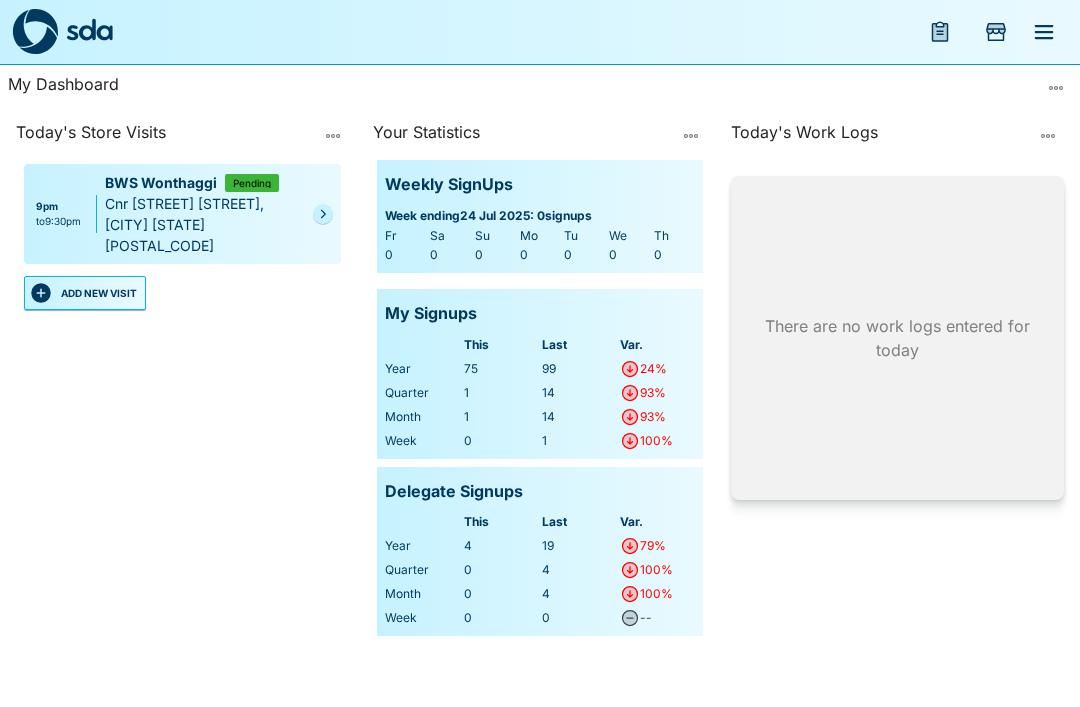 click at bounding box center (333, 136) 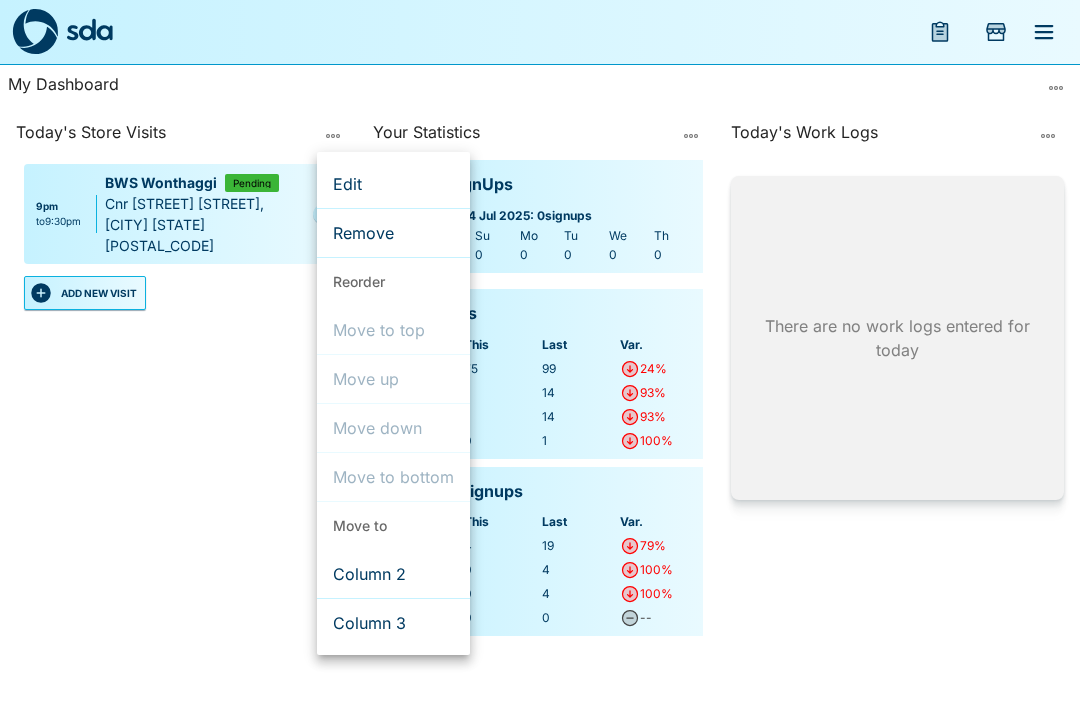 click on "Remove" at bounding box center (393, 233) 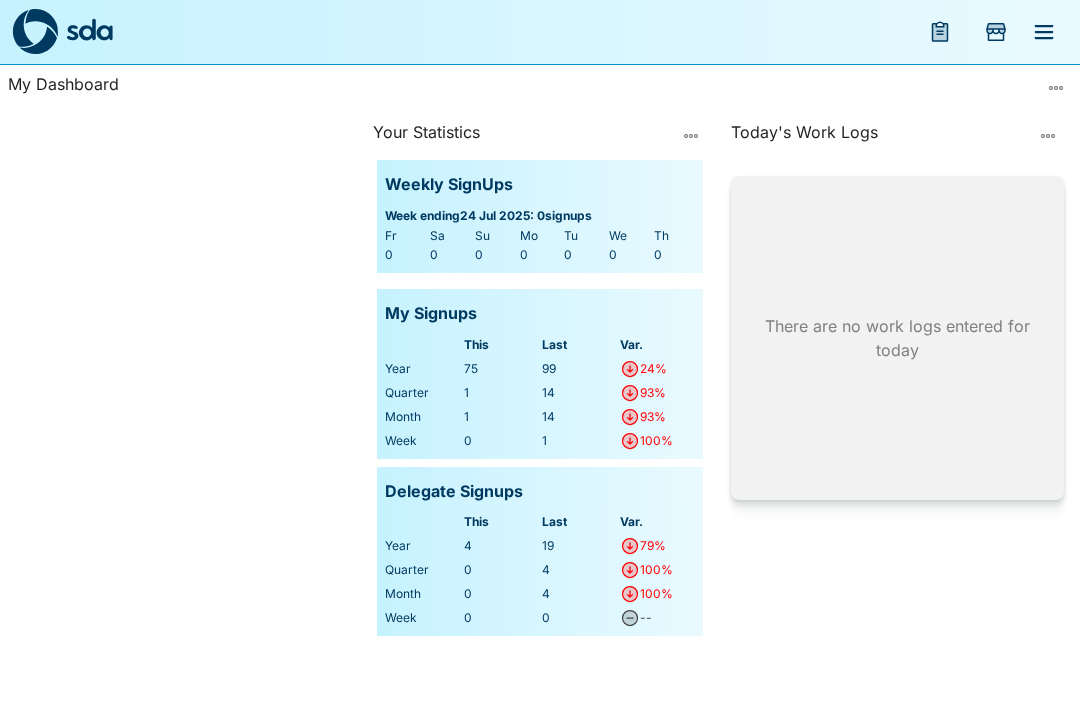 click at bounding box center [1044, 32] 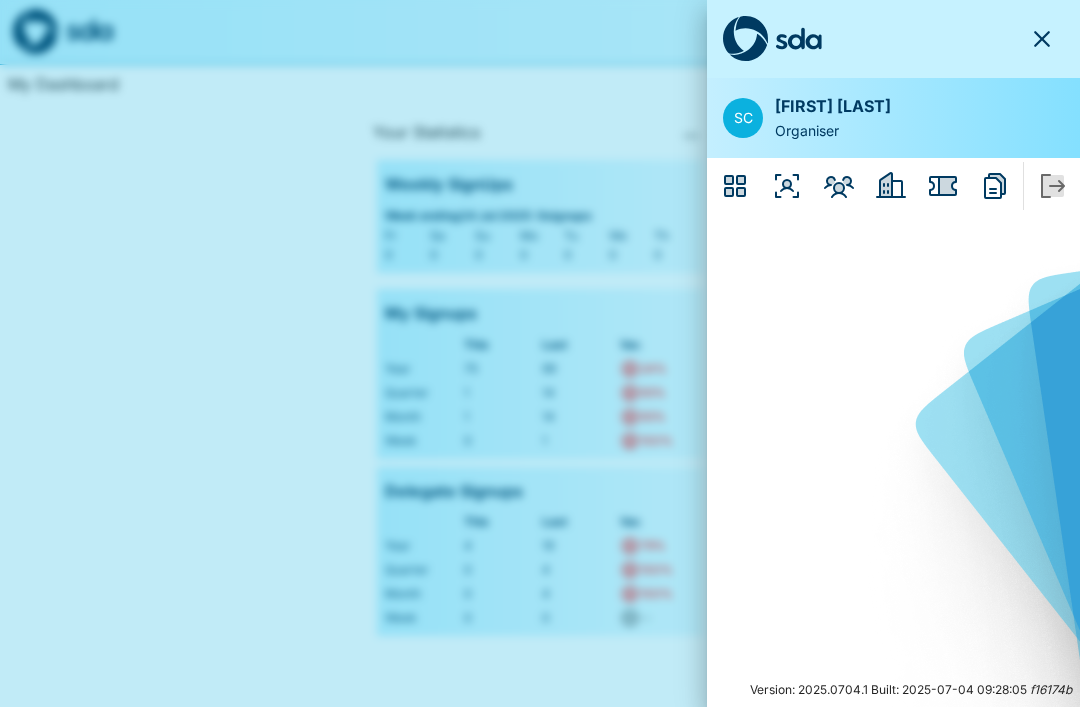 click 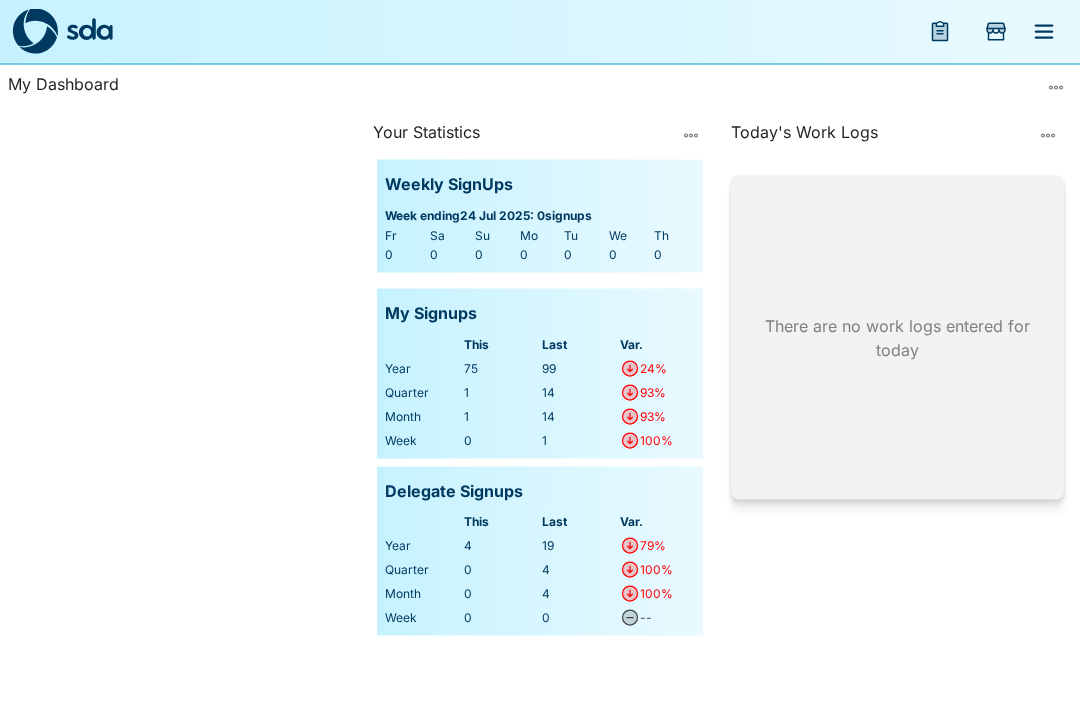 scroll, scrollTop: 0, scrollLeft: 0, axis: both 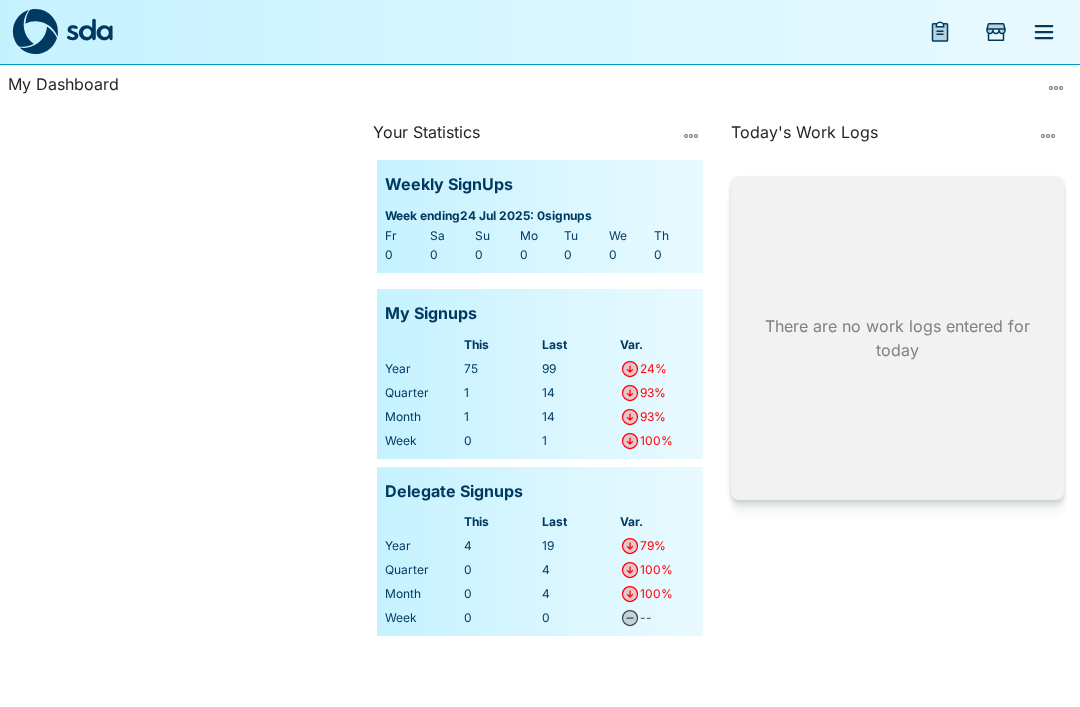 click on "Tu" at bounding box center [584, 236] 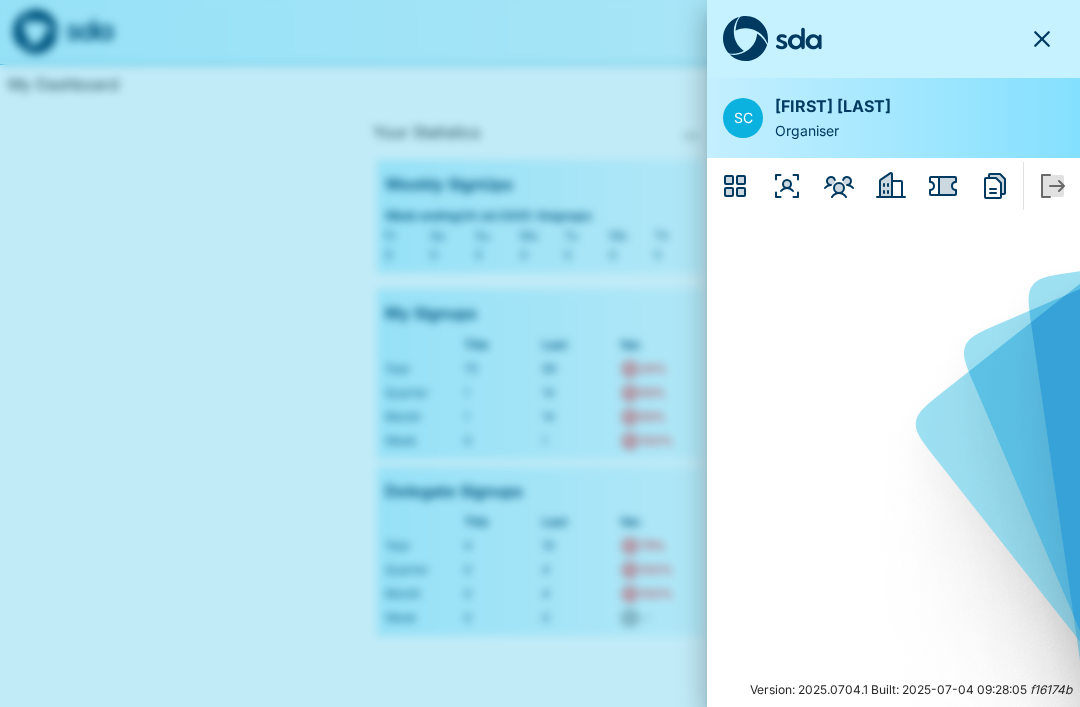 click 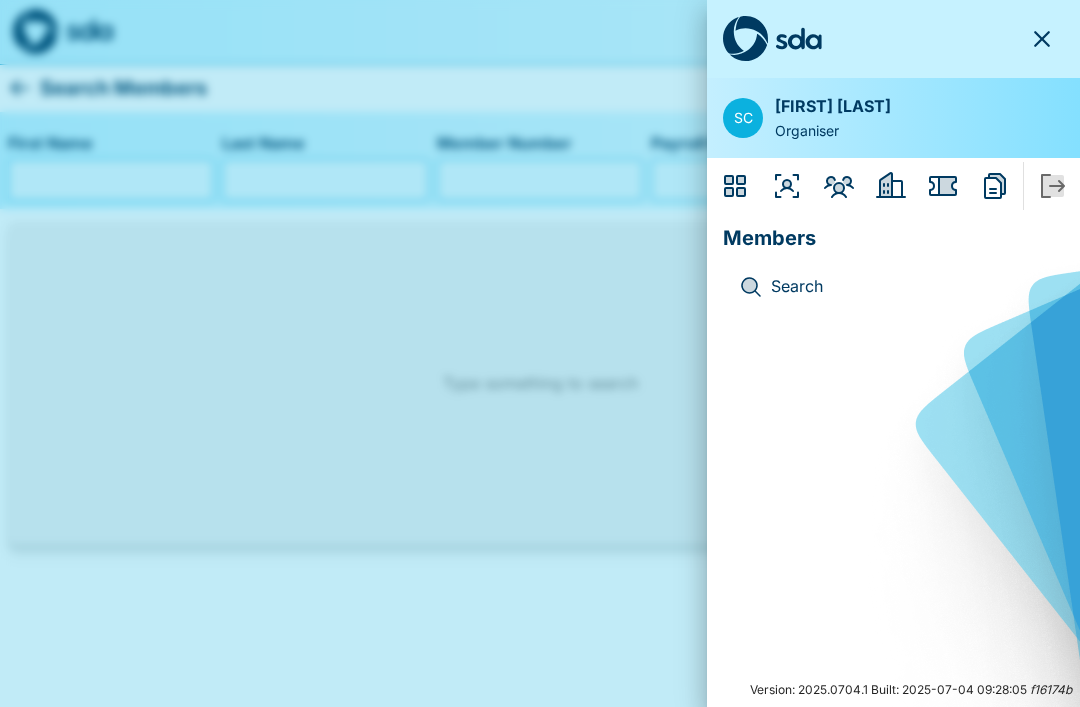 click 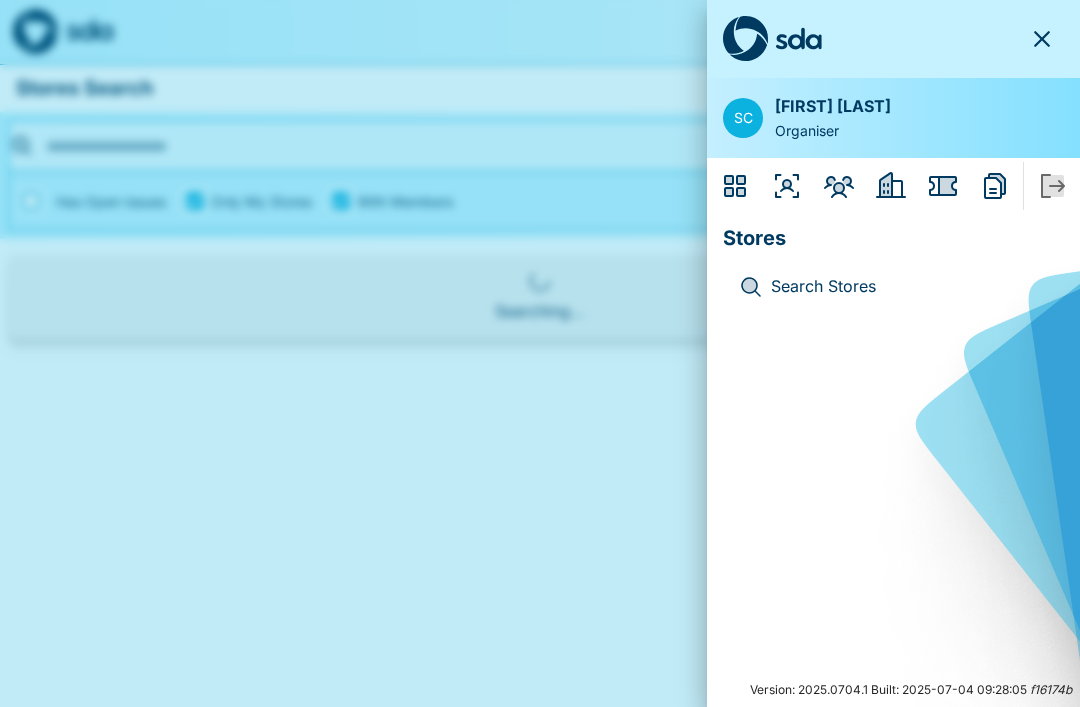 click 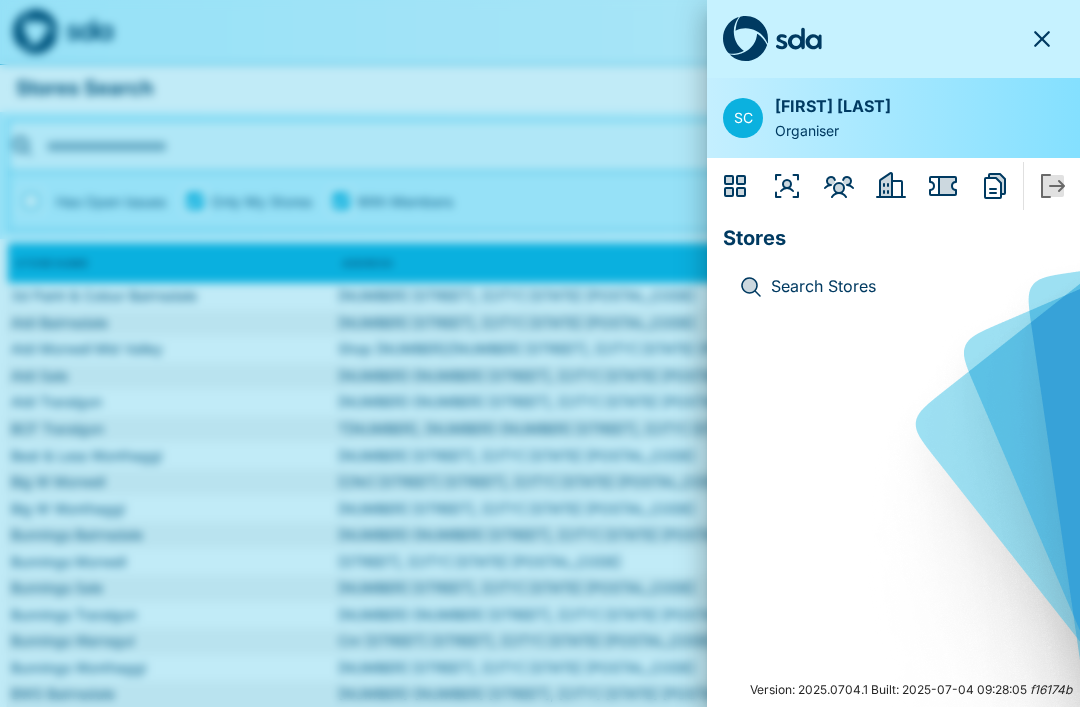 click 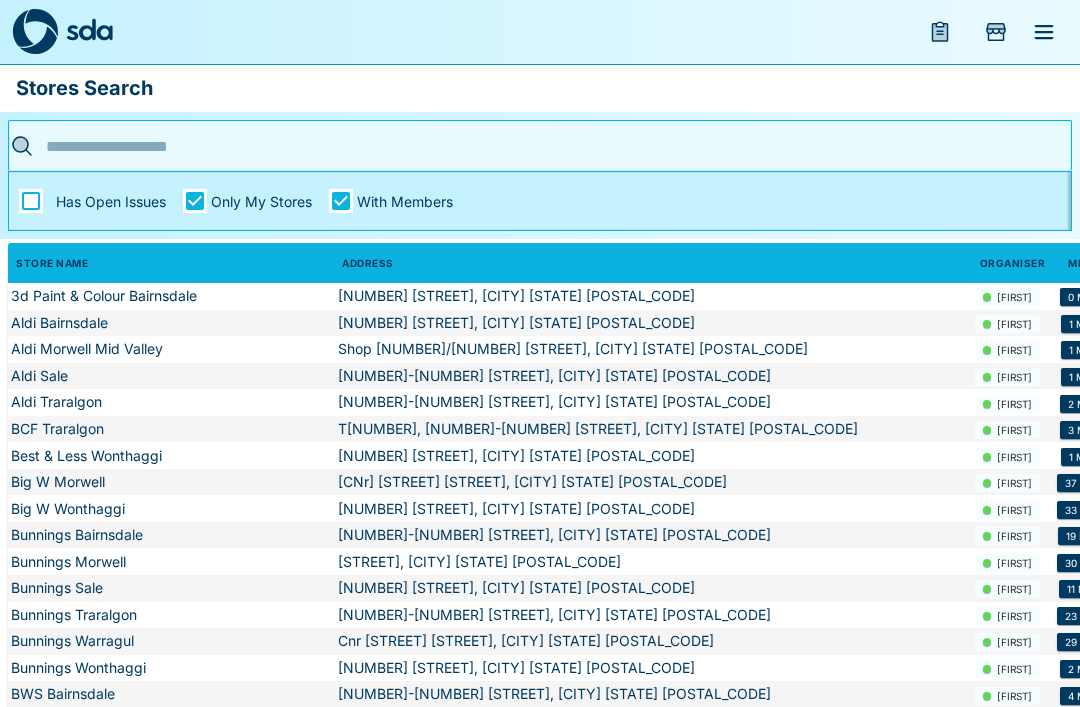 scroll, scrollTop: 0, scrollLeft: 0, axis: both 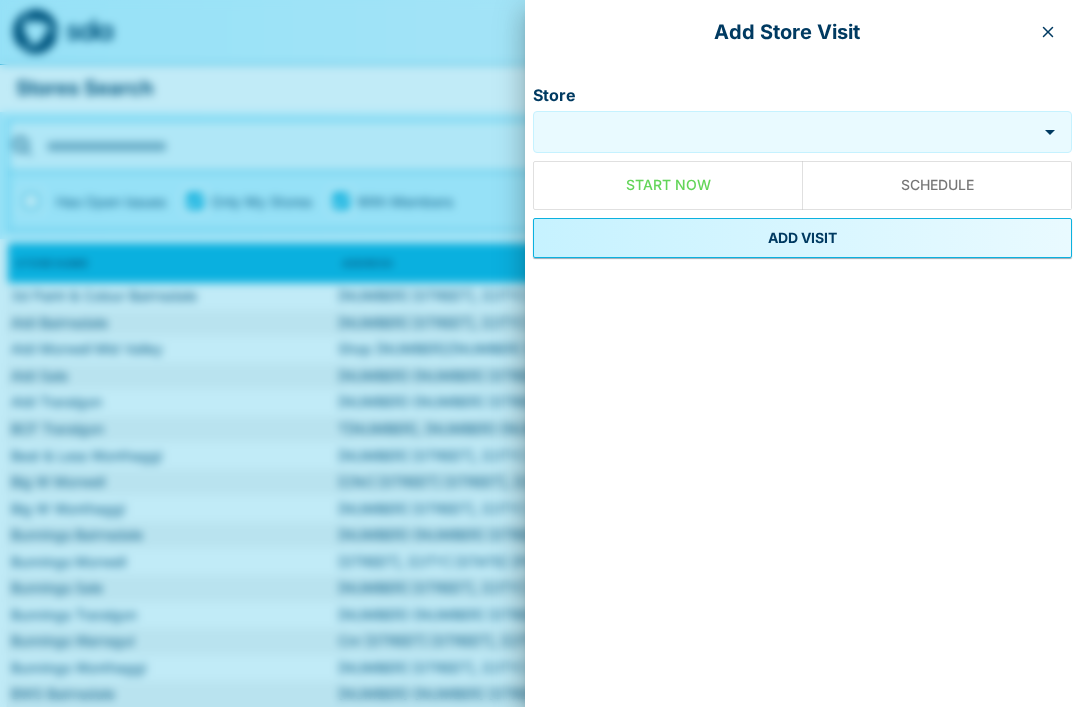 click 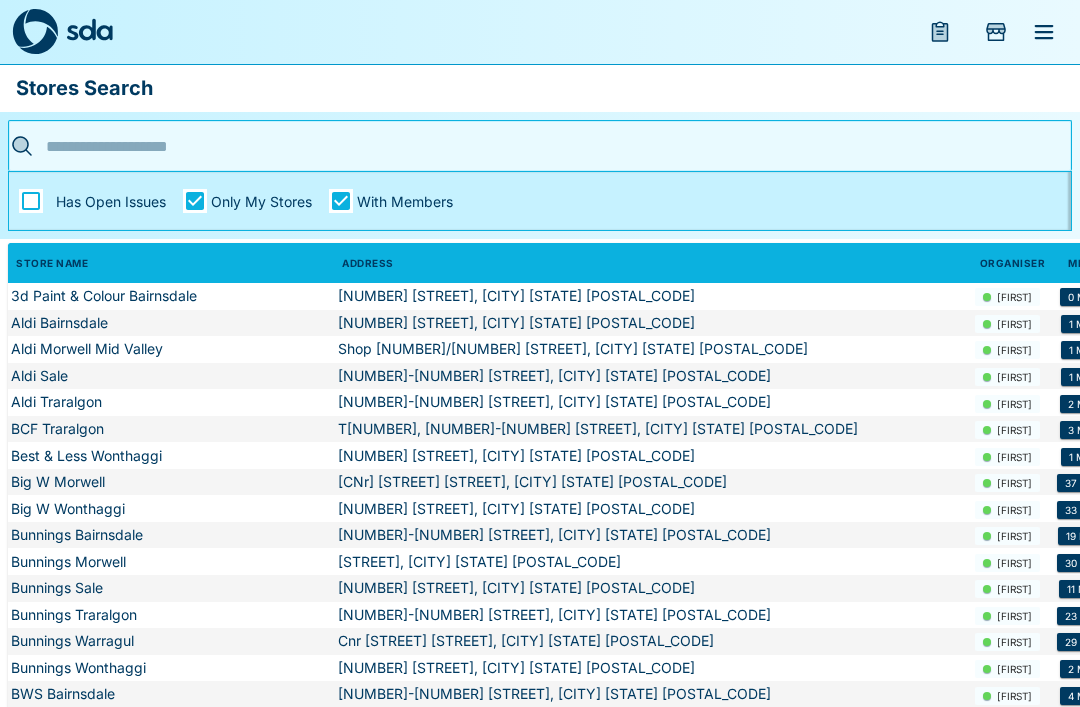 click 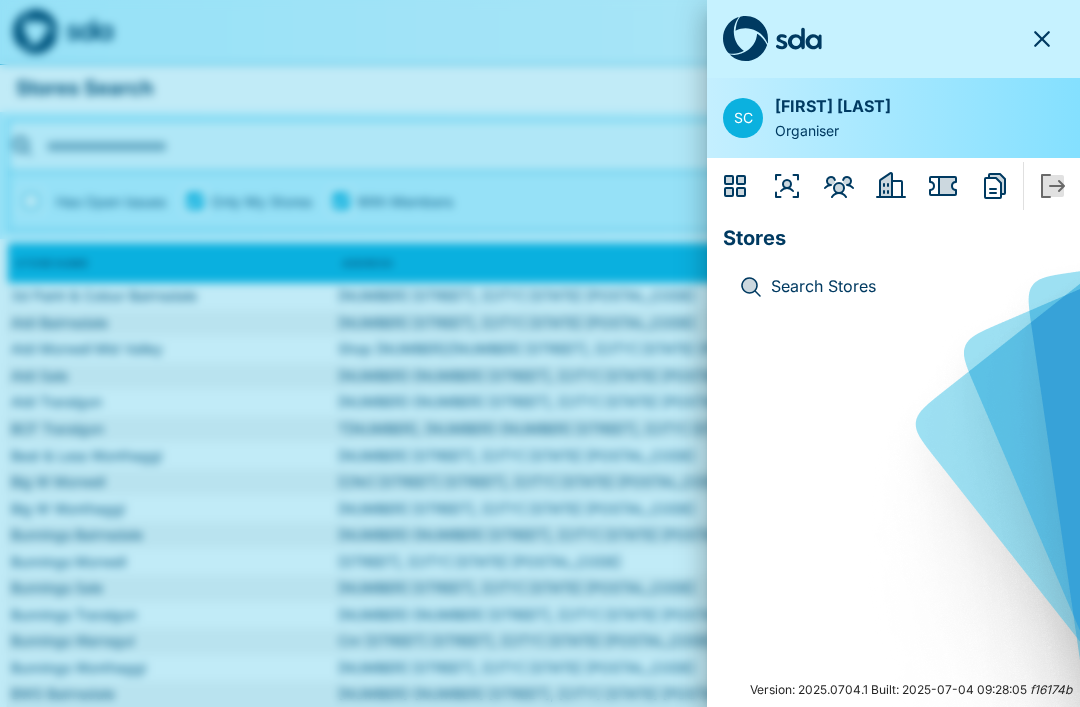 click 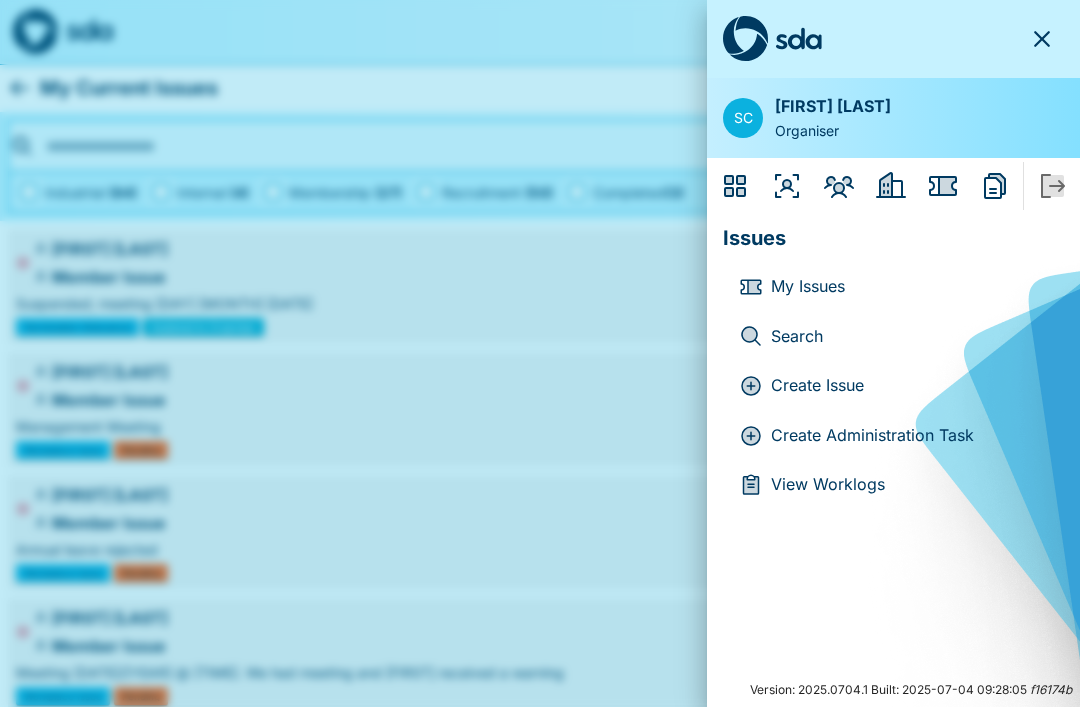 click 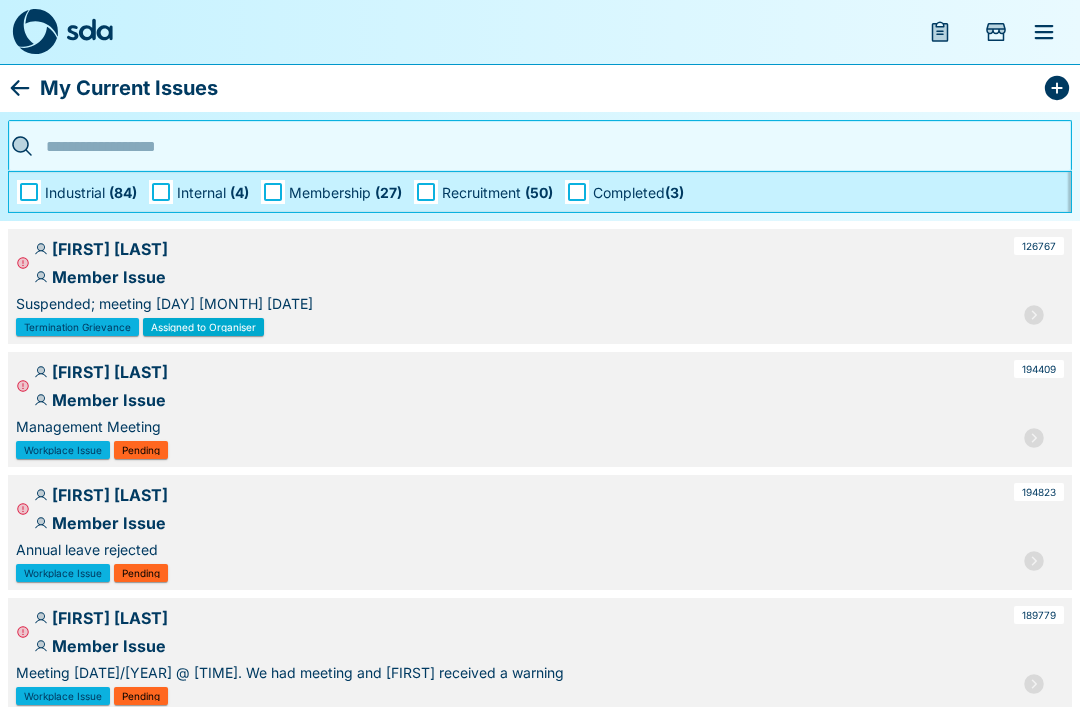click at bounding box center [540, 32] 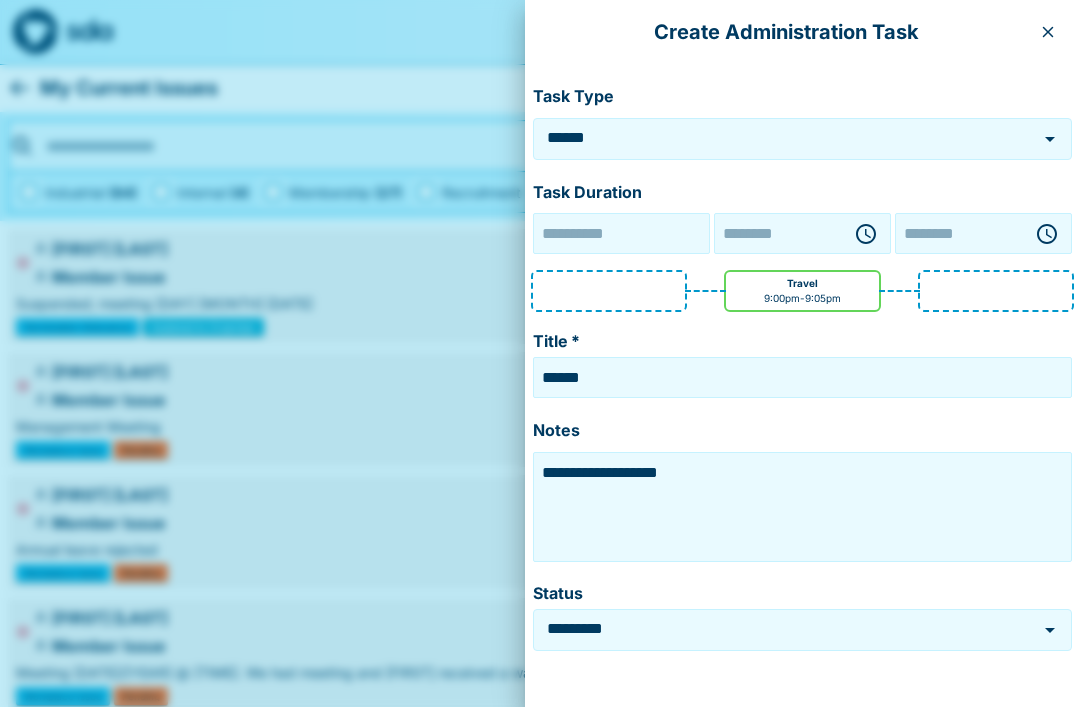 type on "**********" 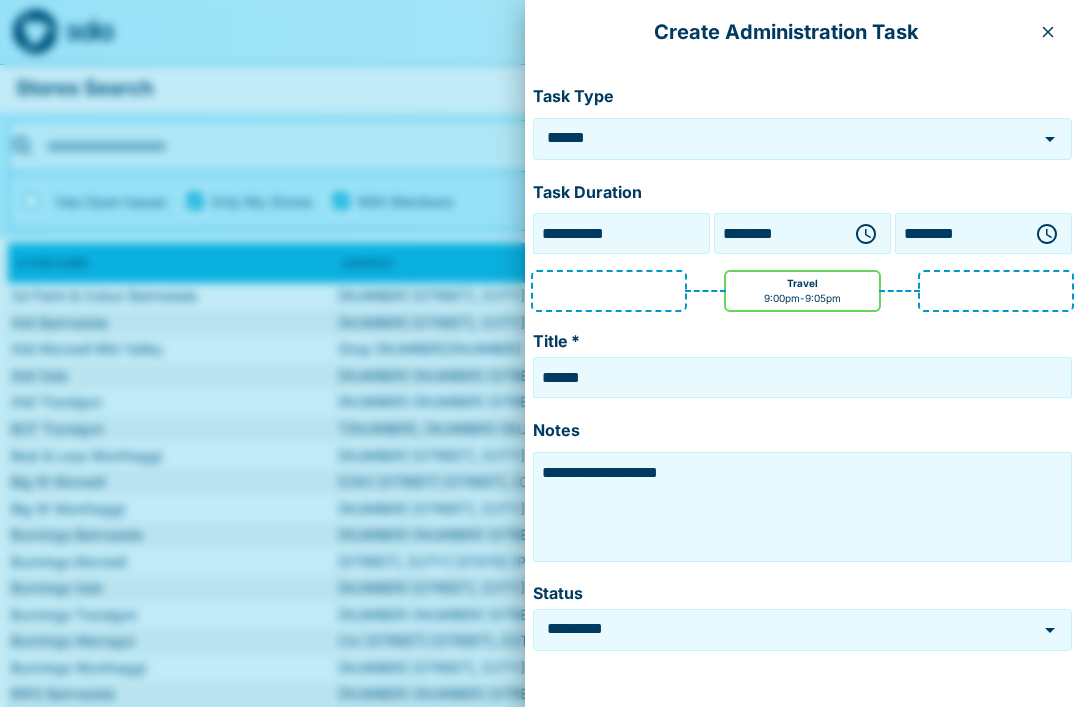 click 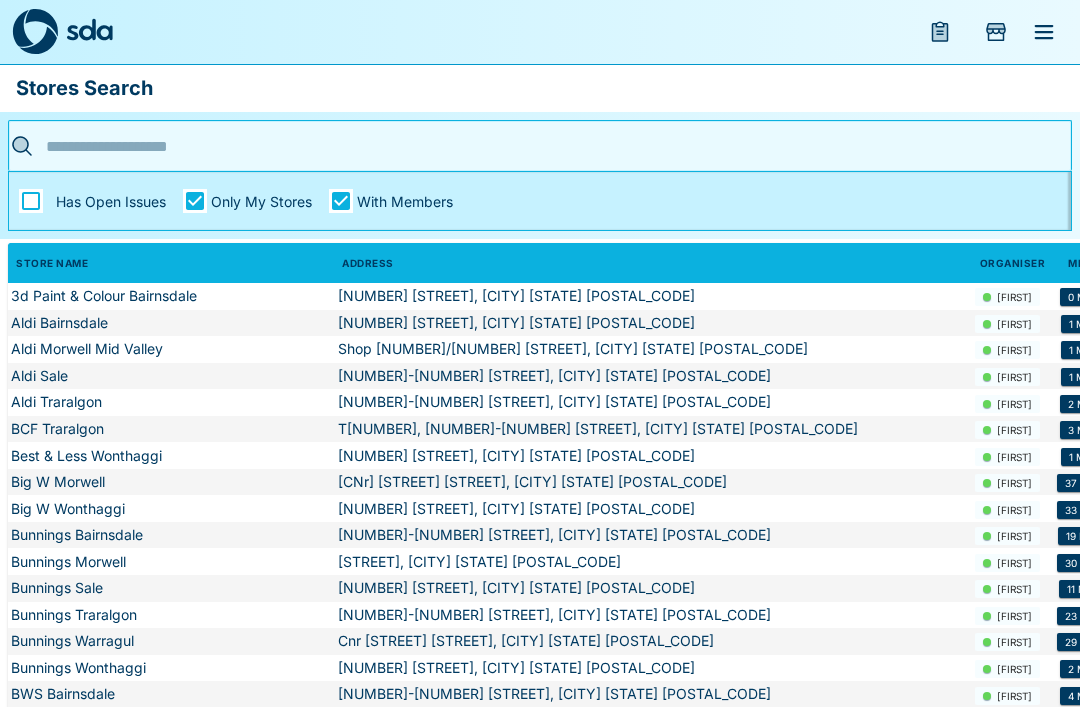 click 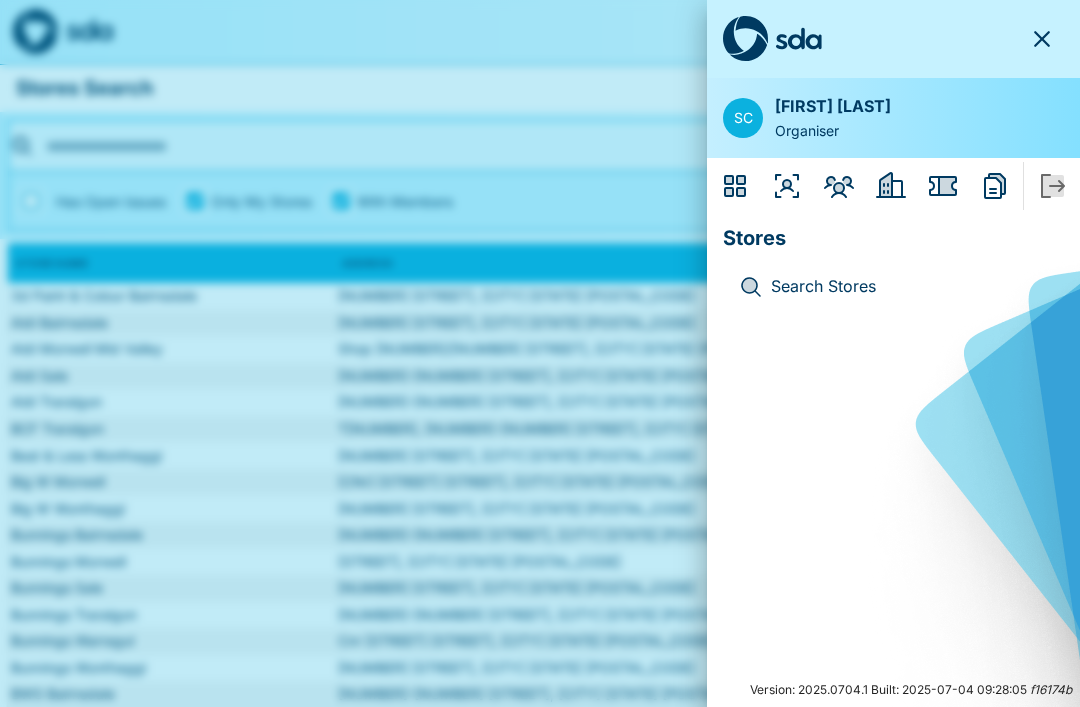 click 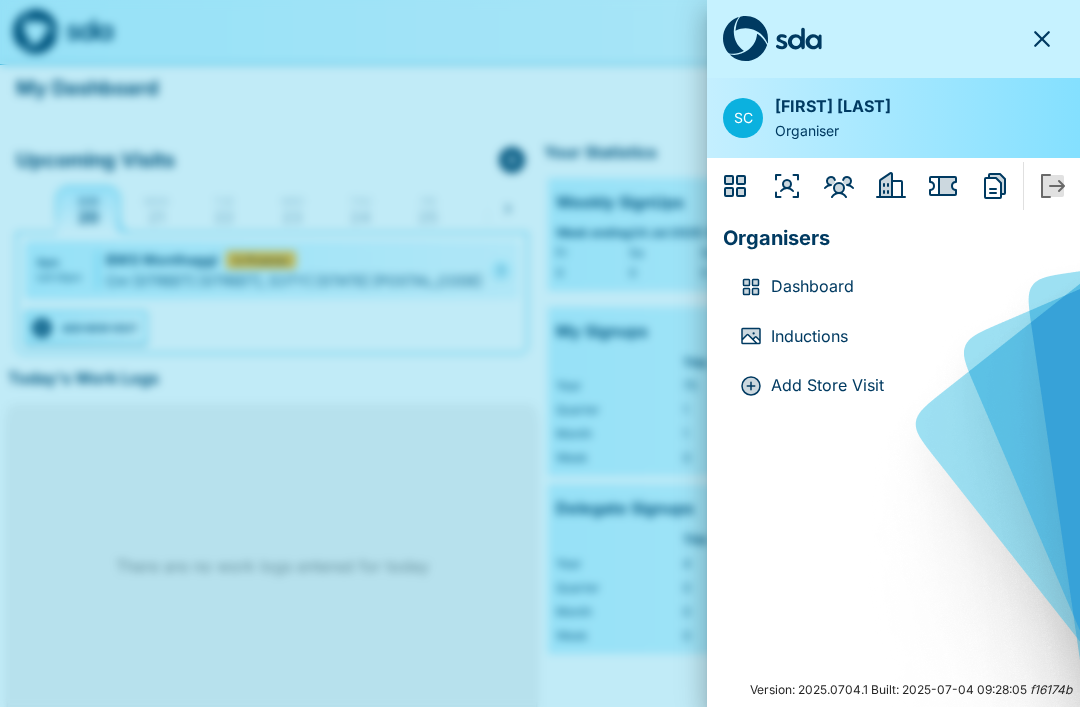 click on "Dashboard" at bounding box center (909, 287) 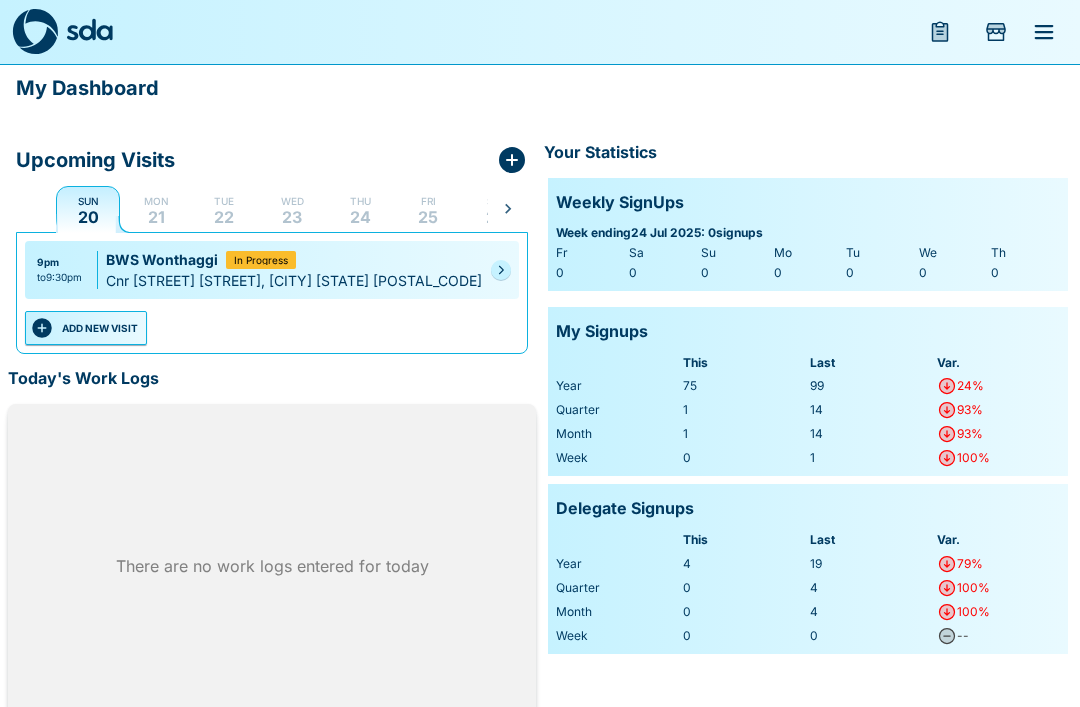 click 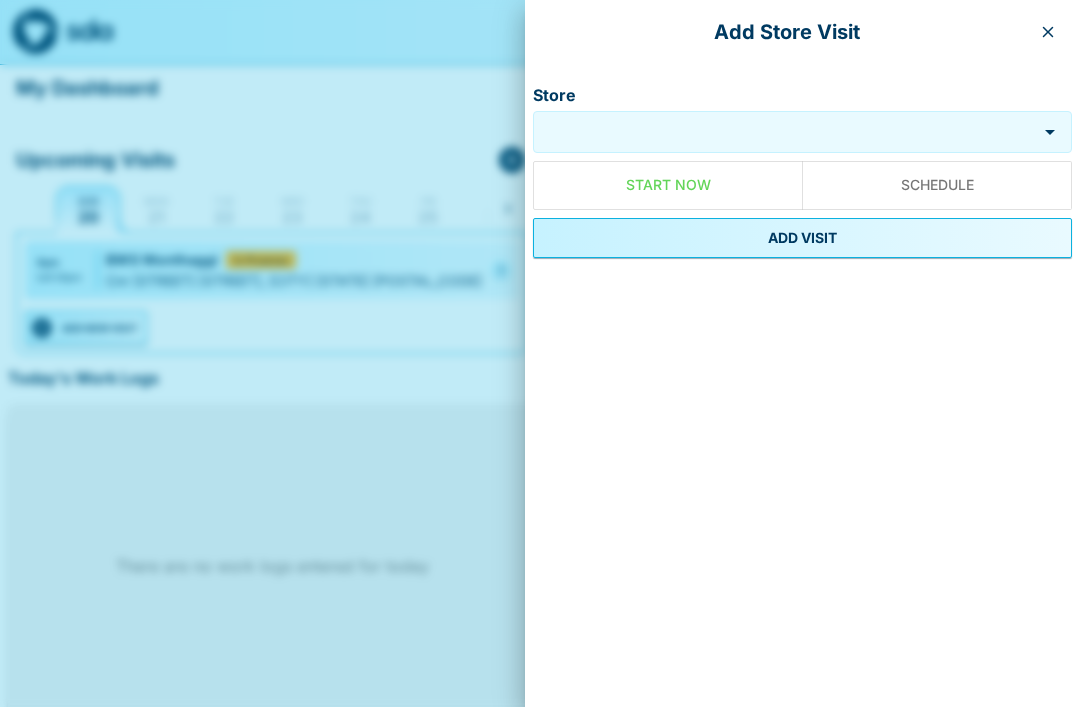 click at bounding box center [1048, 32] 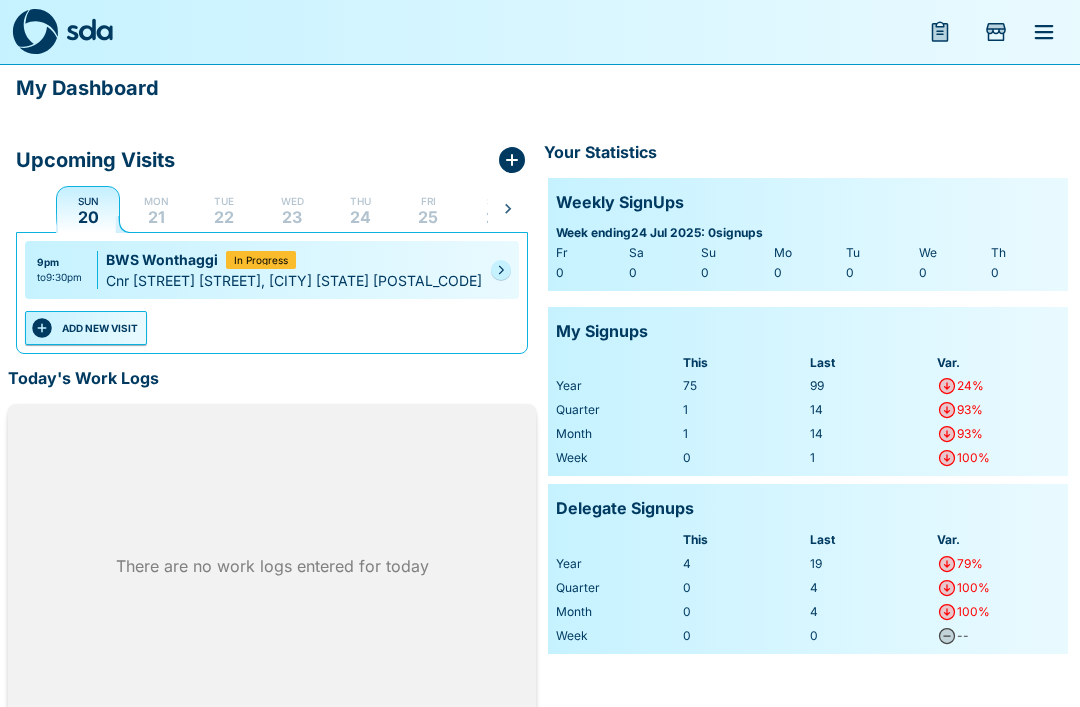 click 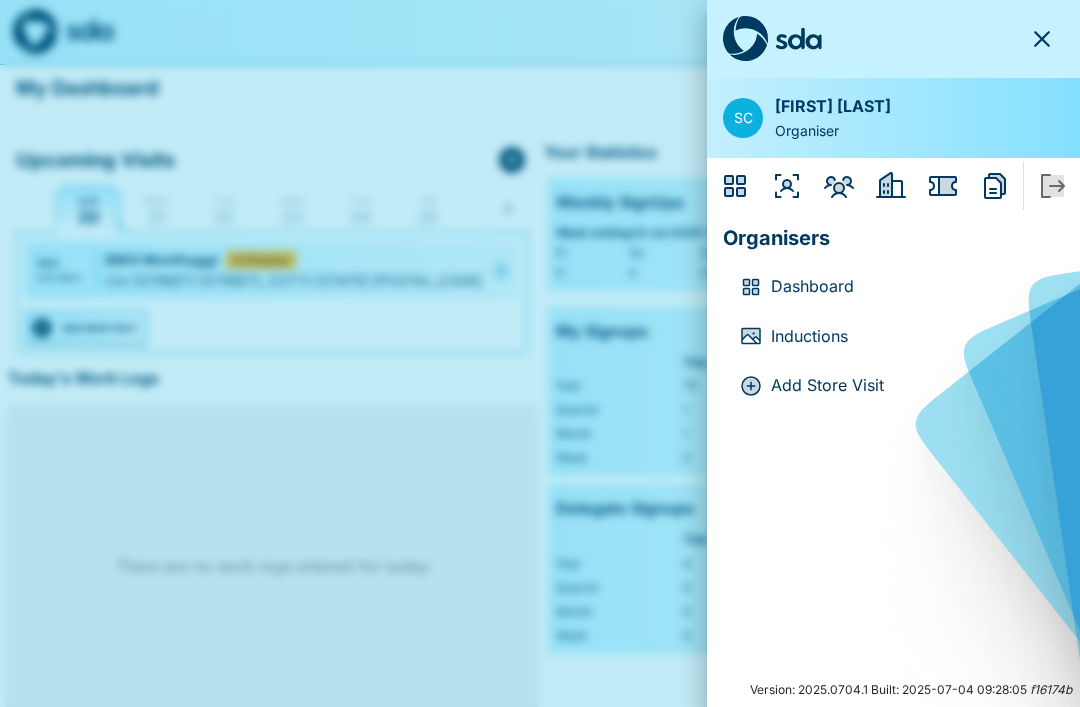 click 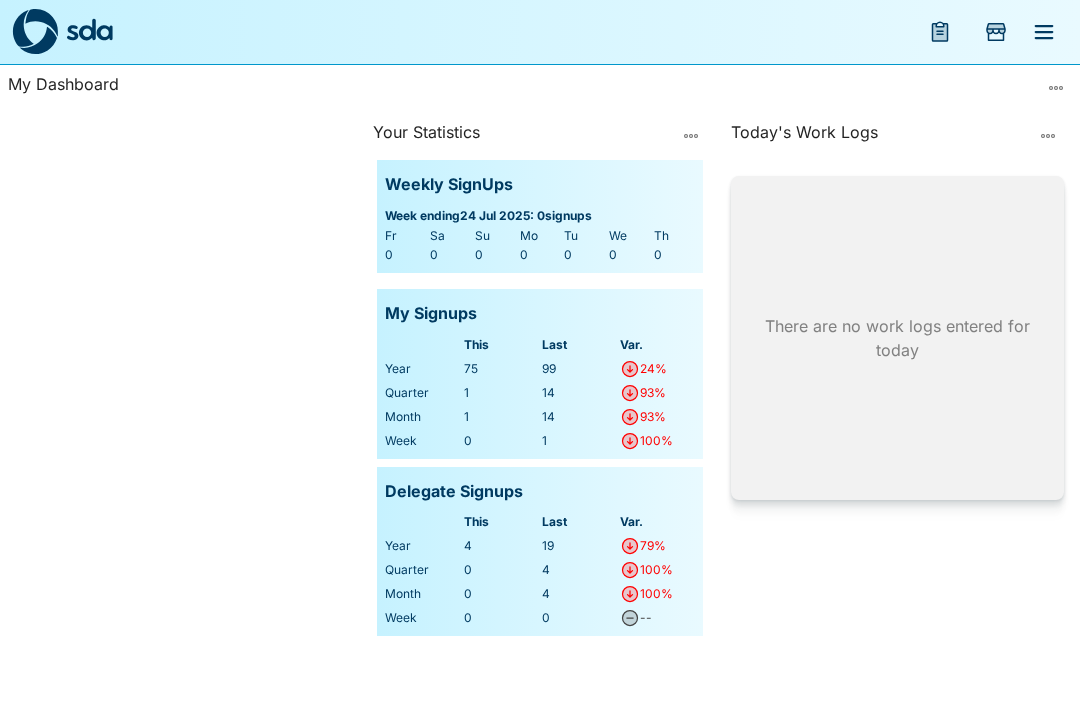 click 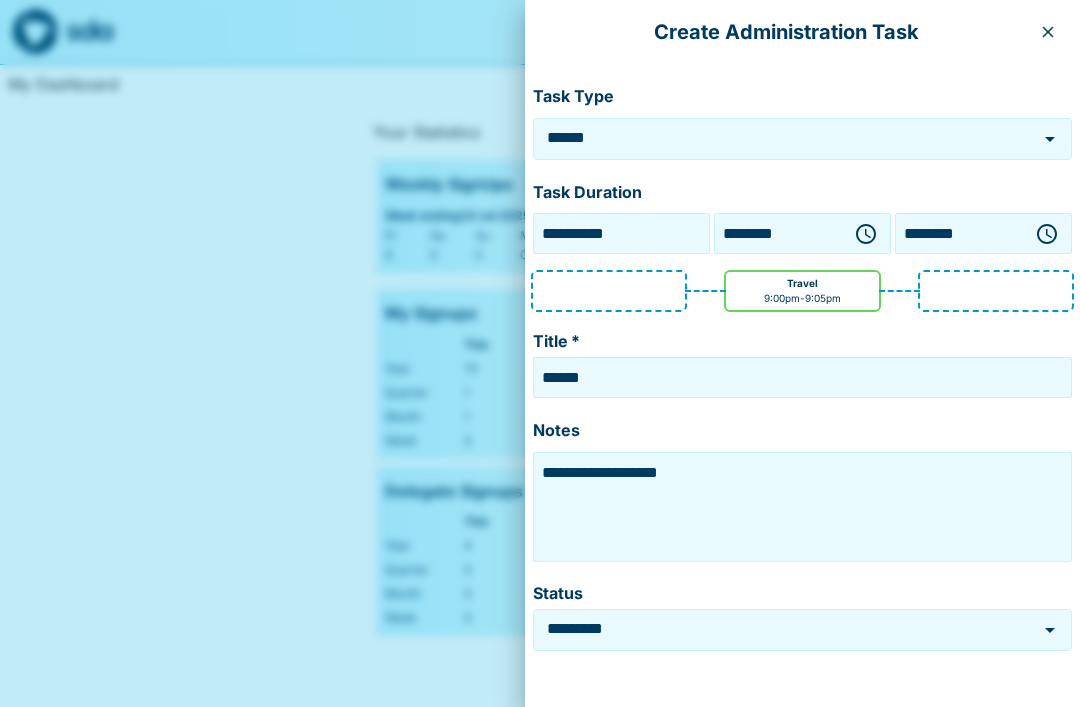 click on "**********" at bounding box center (621, 233) 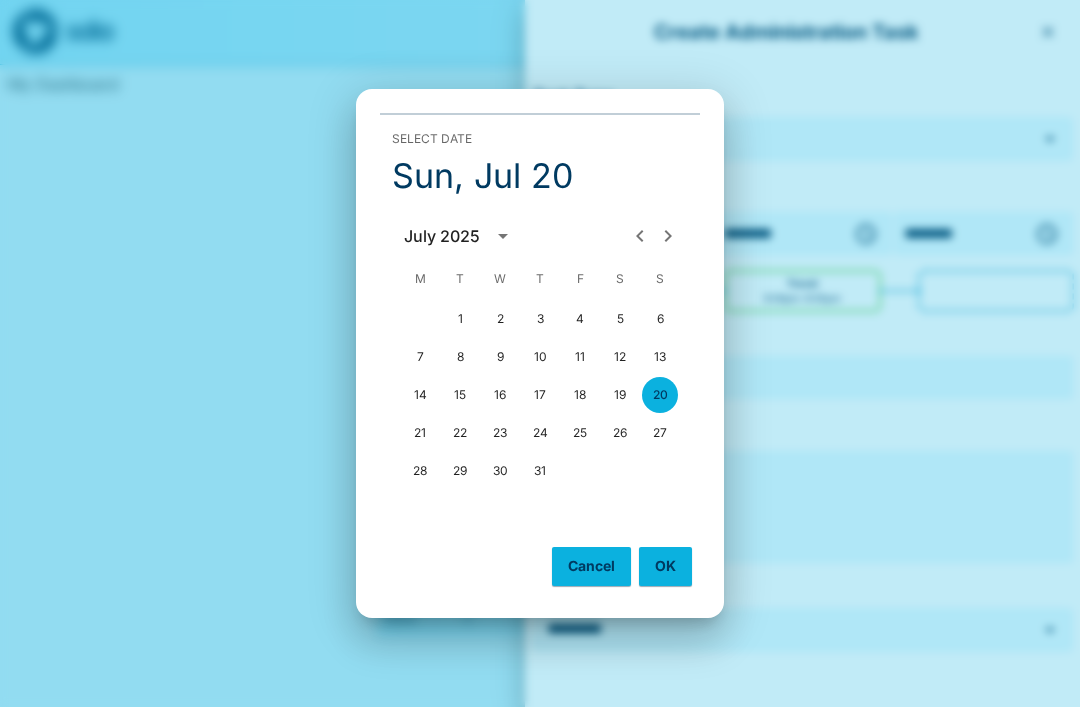 click on "18" at bounding box center (580, 395) 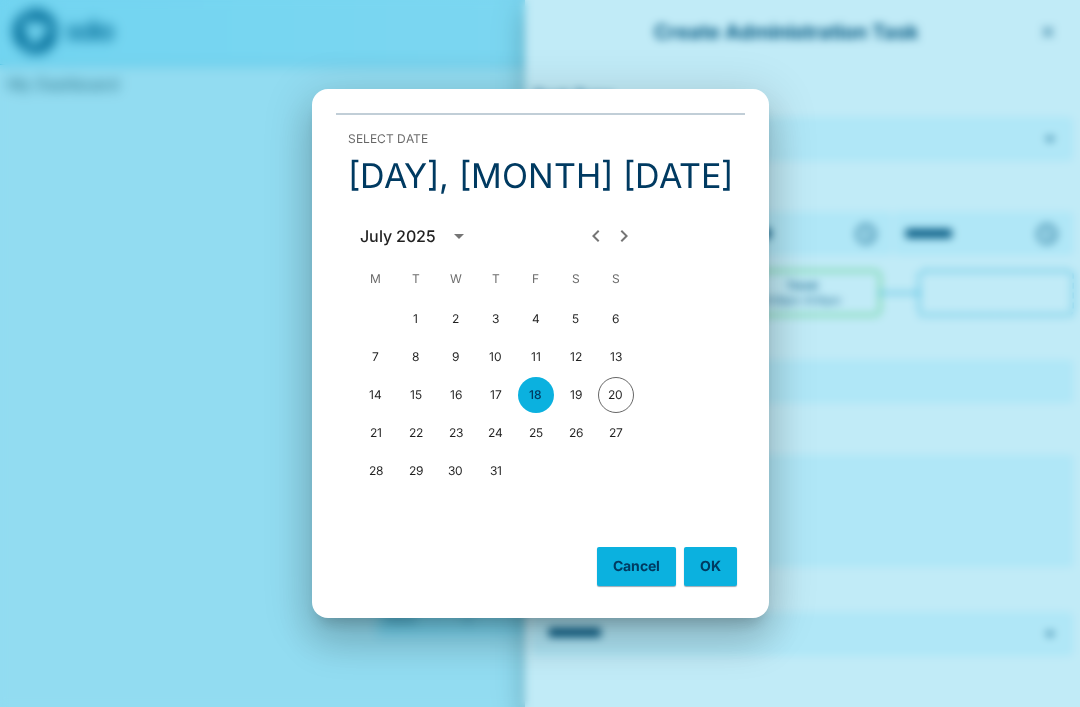 click on "OK" at bounding box center [710, 566] 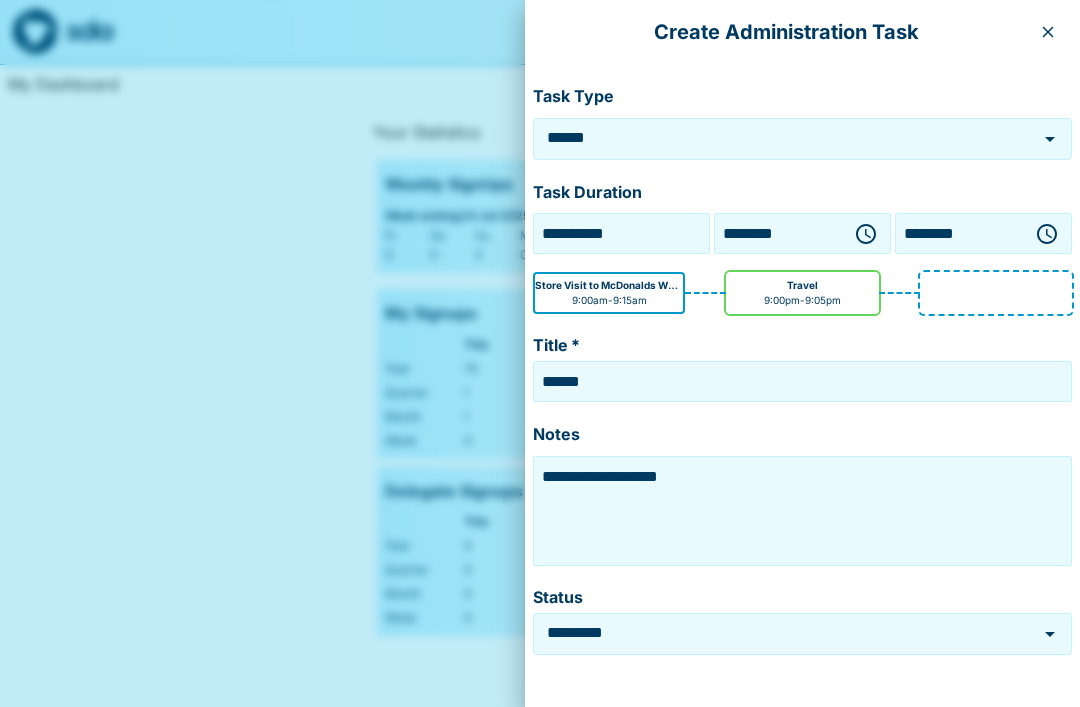 click on "******" at bounding box center [774, 138] 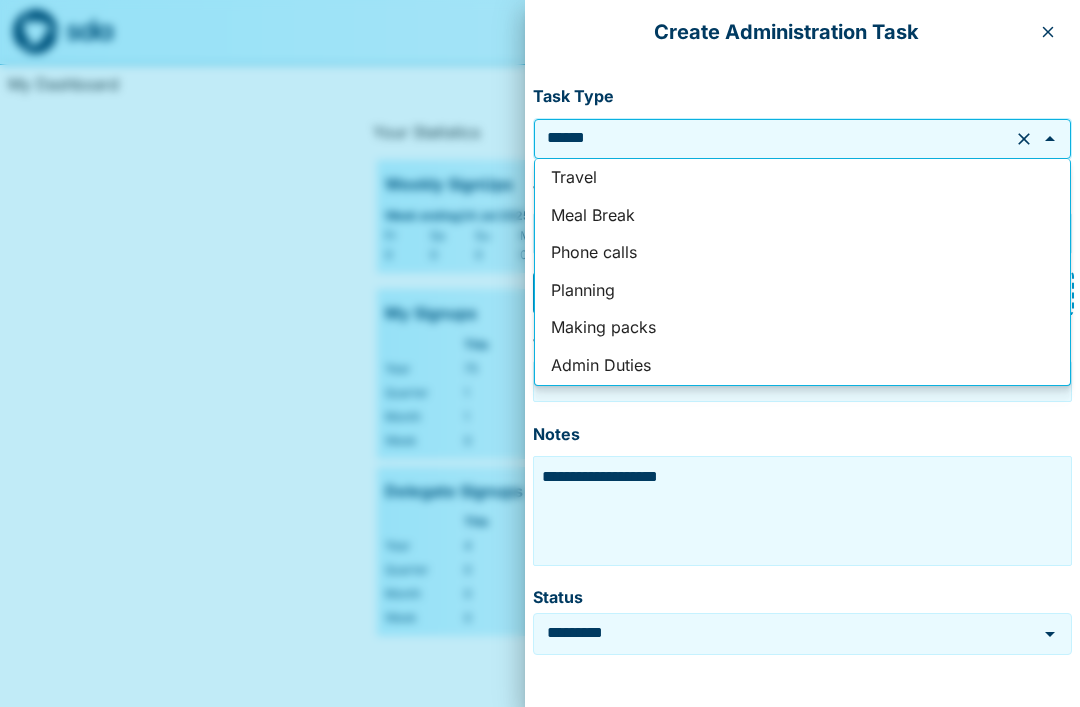 click 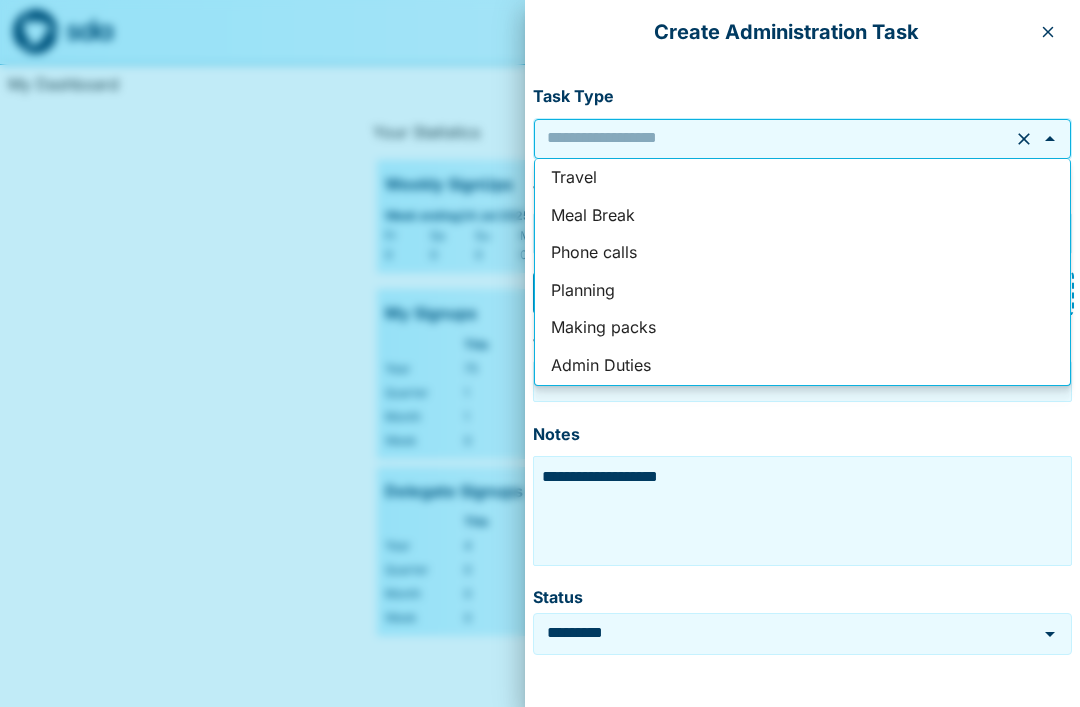 type on "******" 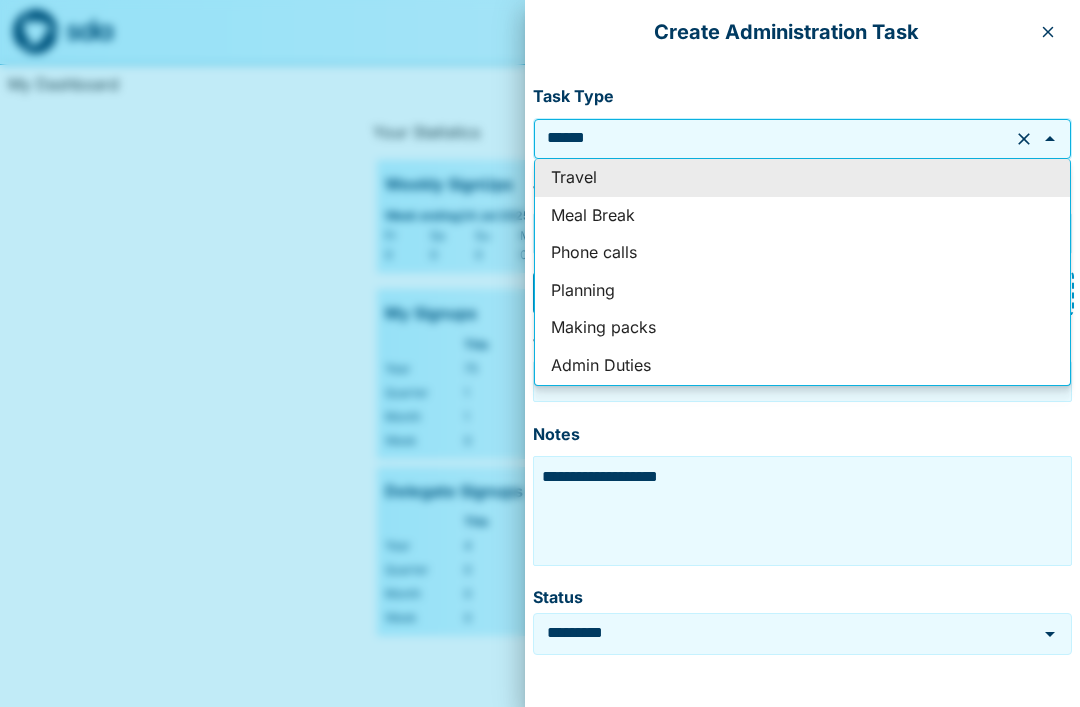 click 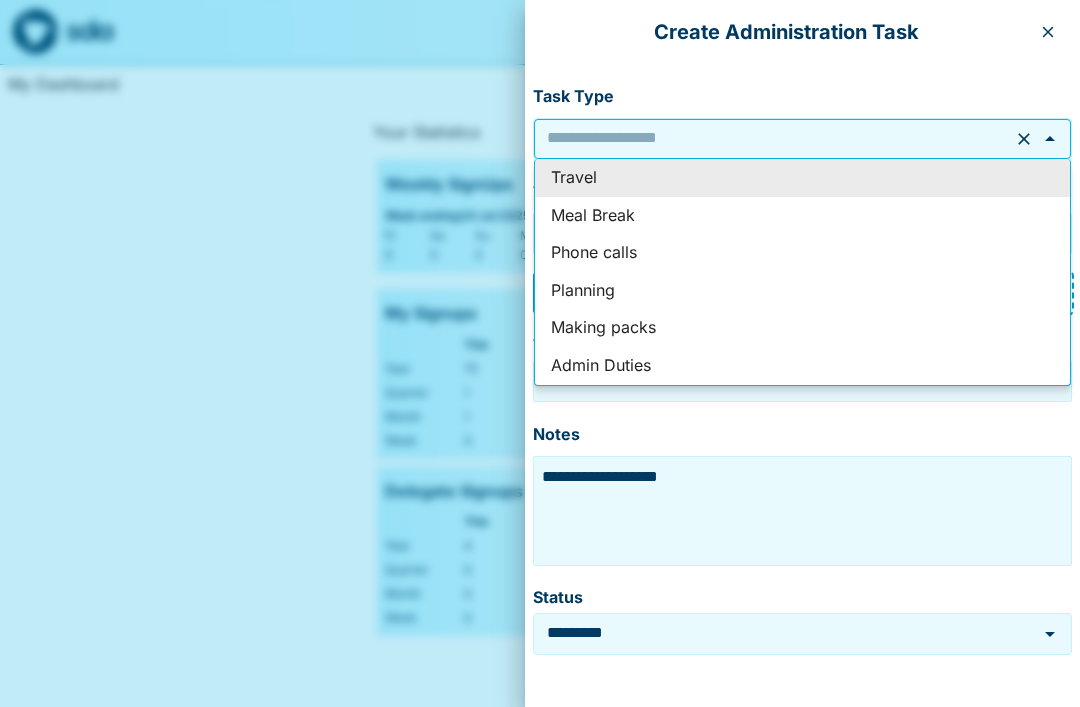 click on "Task Type" at bounding box center (802, 97) 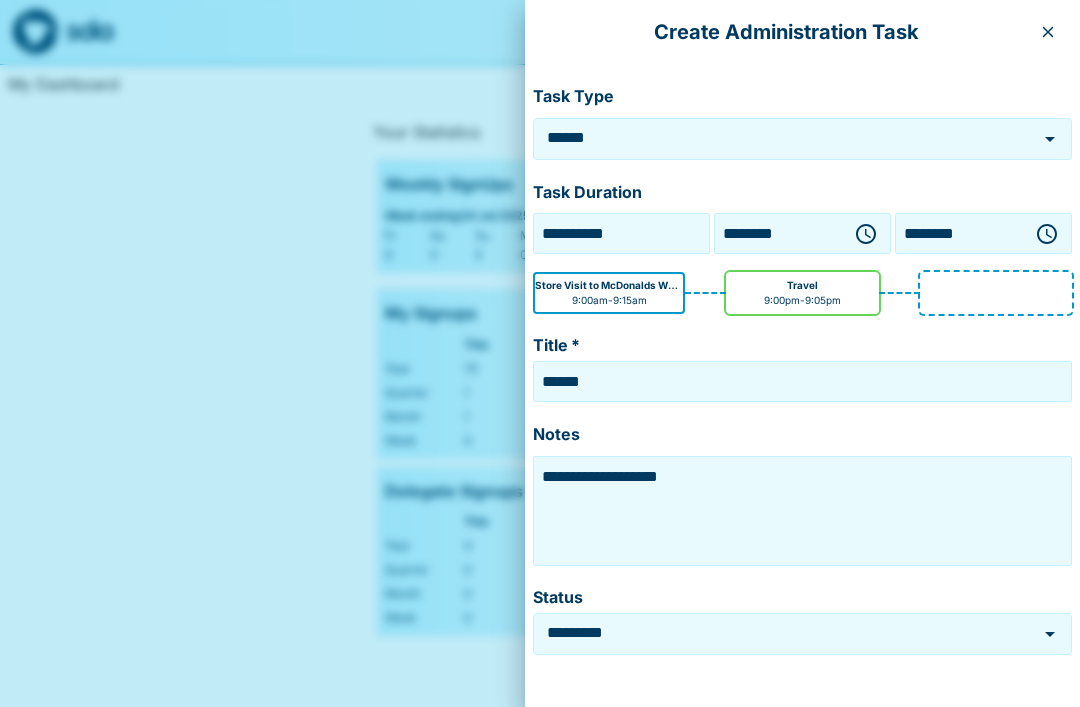 click at bounding box center (1048, 32) 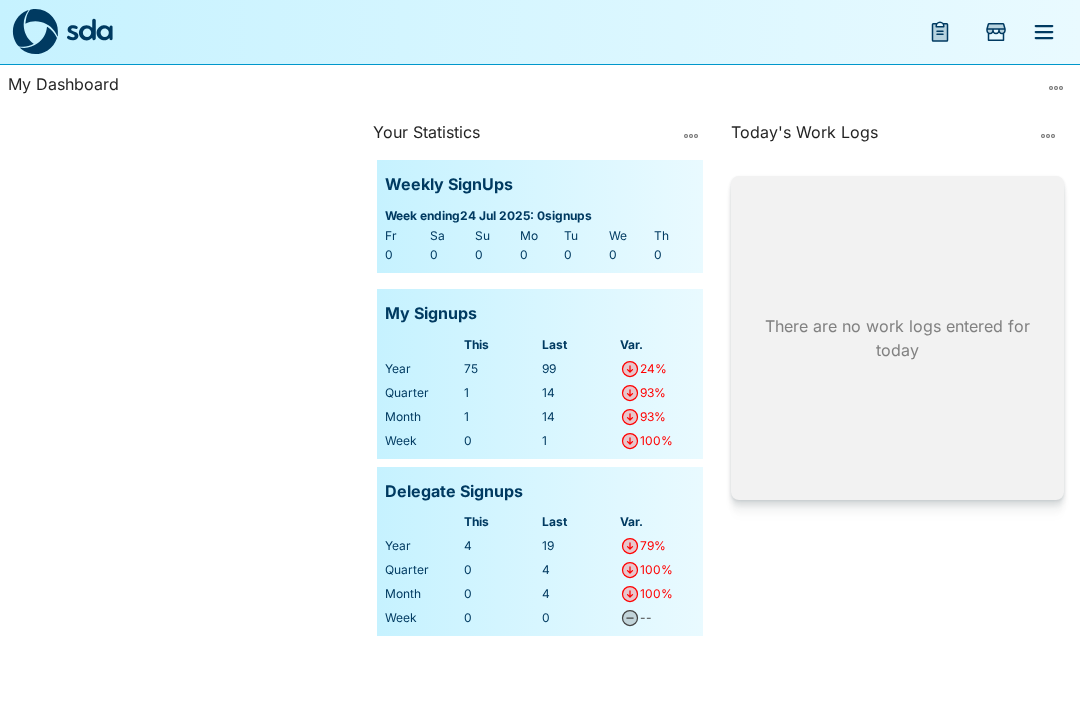 click 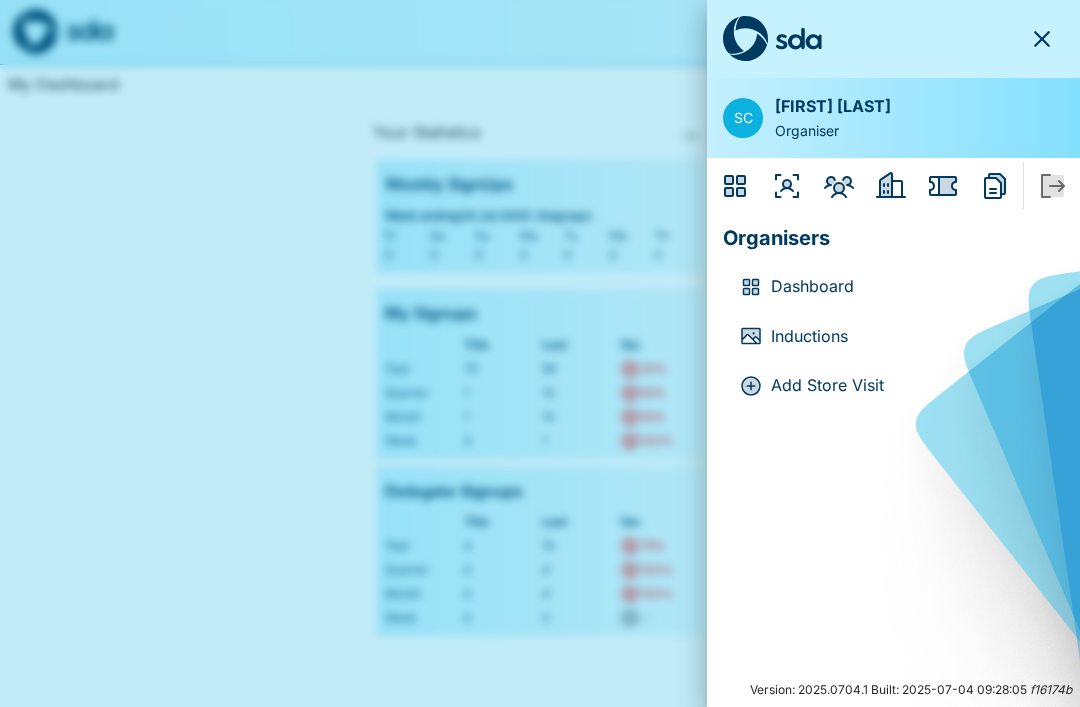 click 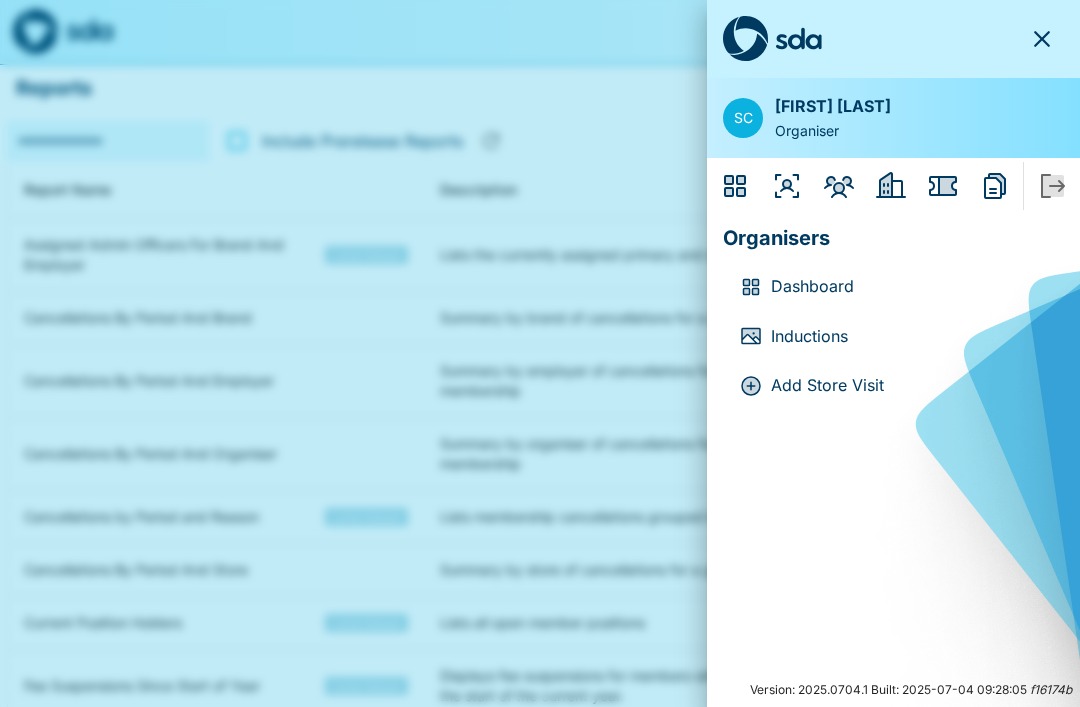 click 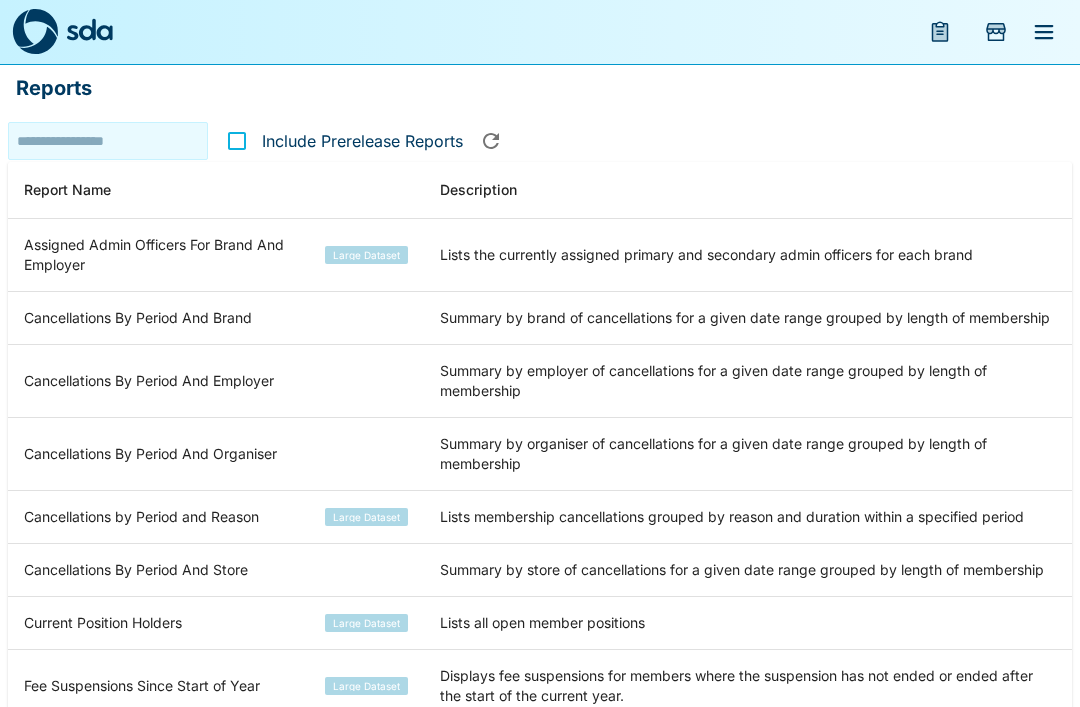 click 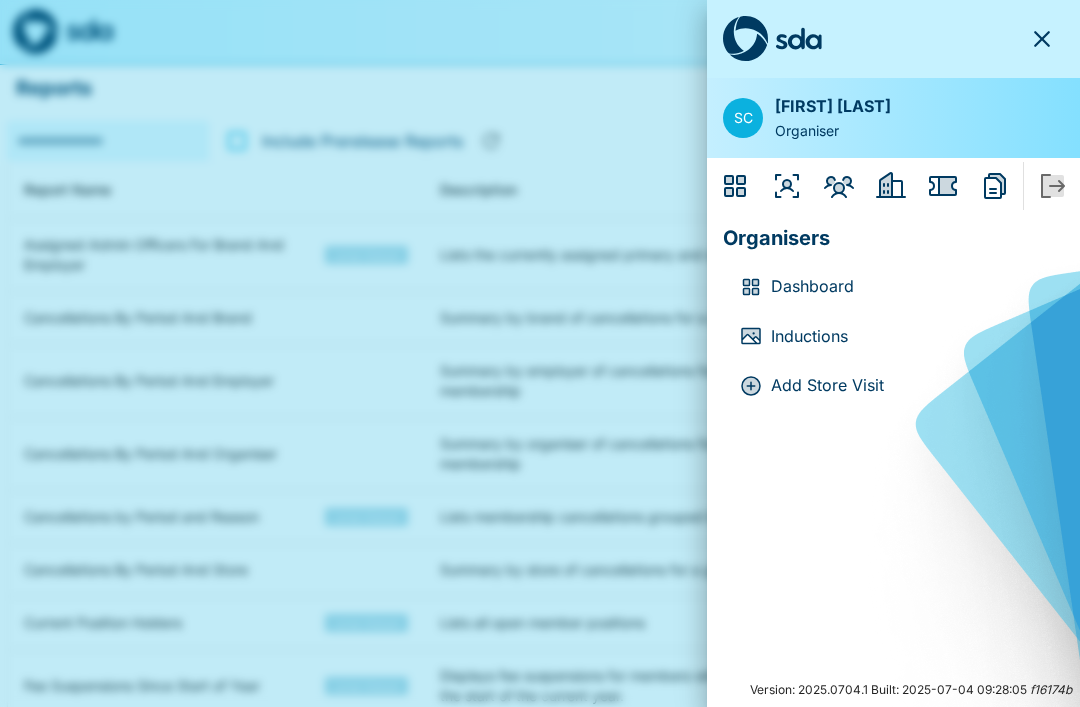 click 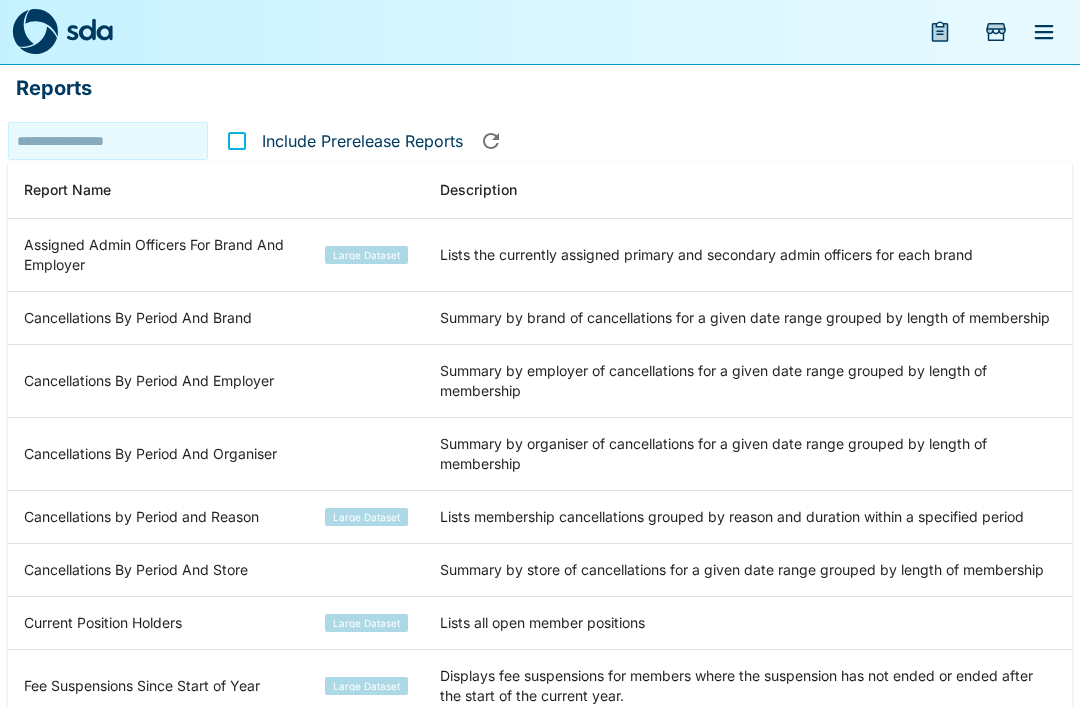 click at bounding box center (940, 32) 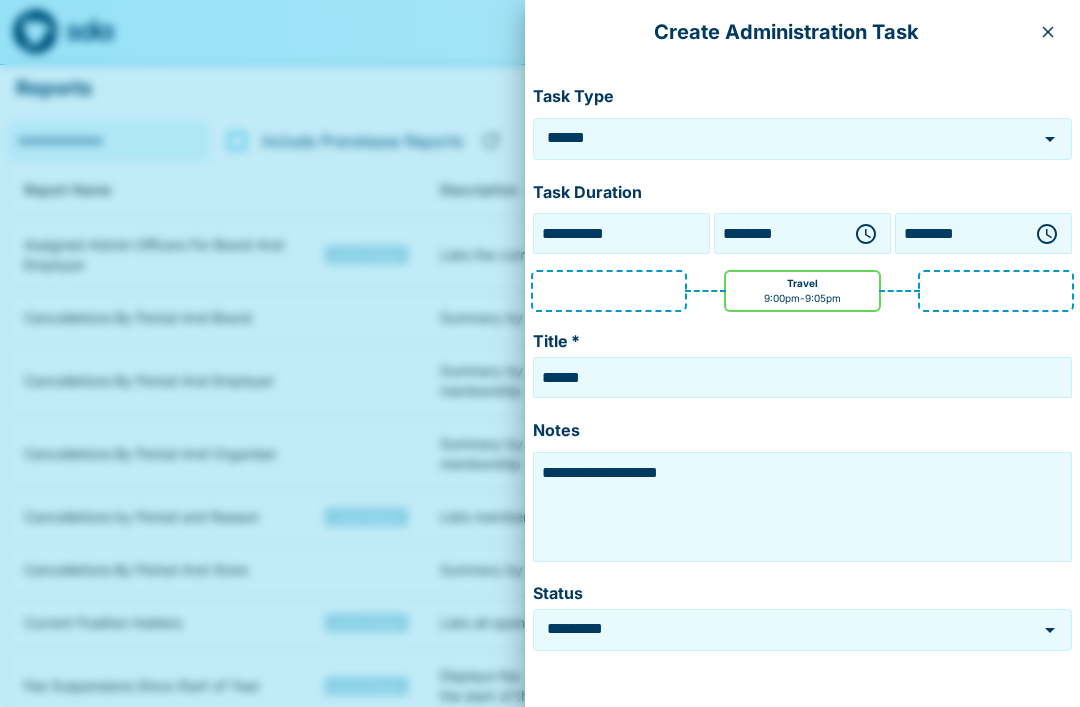 click at bounding box center [1048, 32] 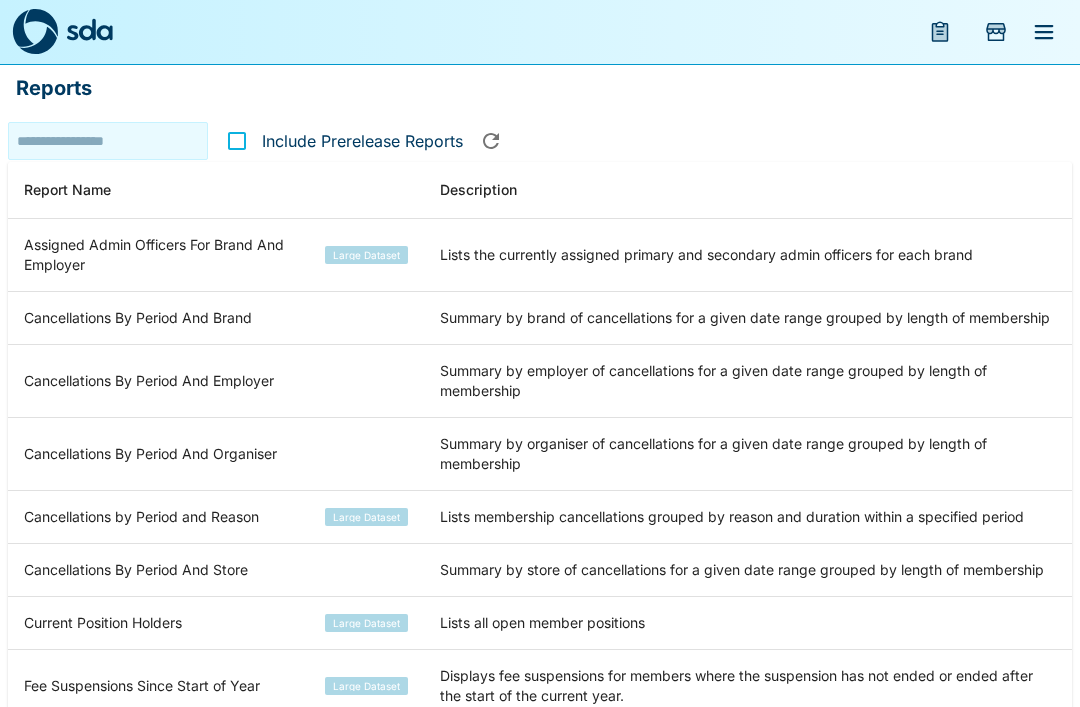 click 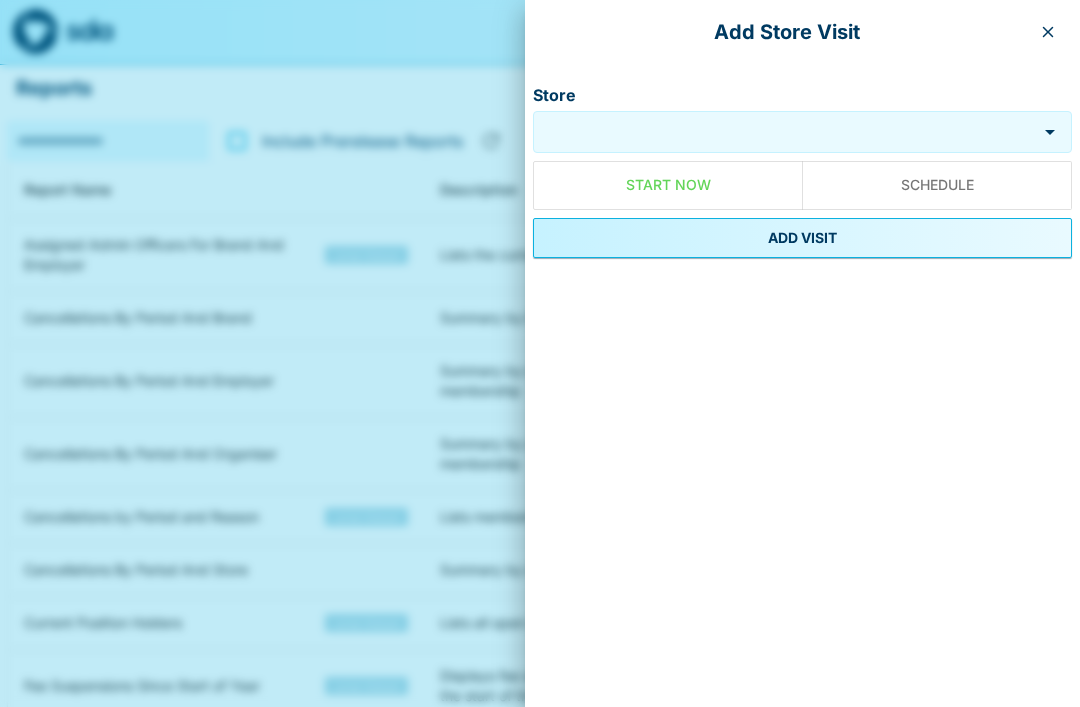 click on "Store" at bounding box center (787, 131) 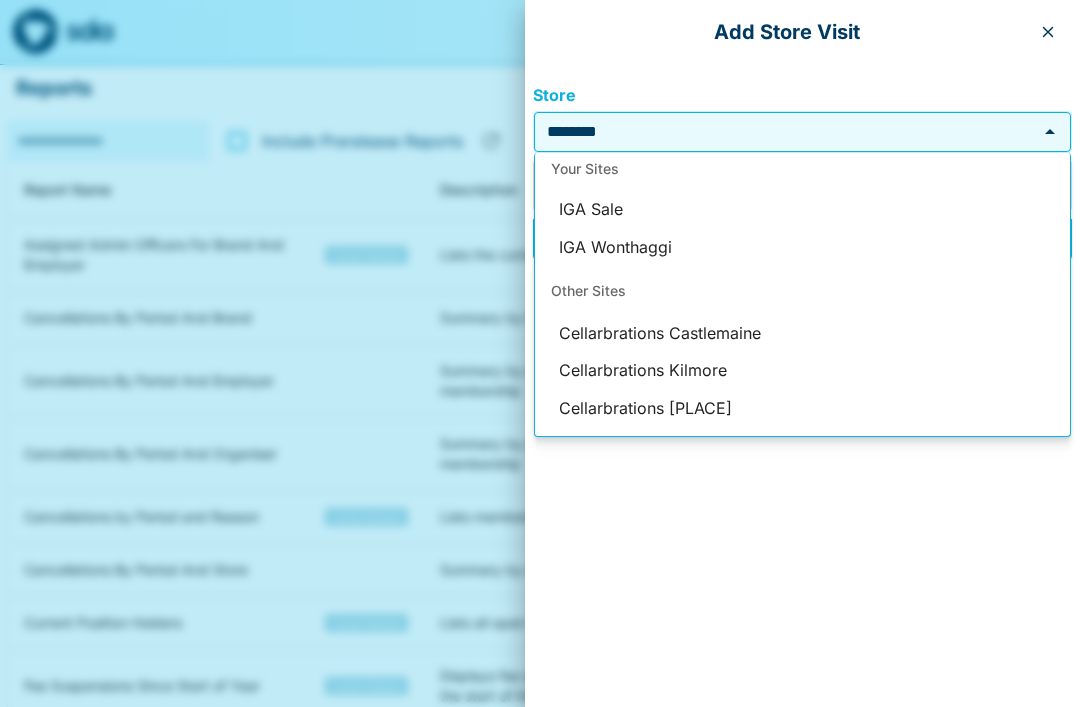 scroll, scrollTop: 162, scrollLeft: 0, axis: vertical 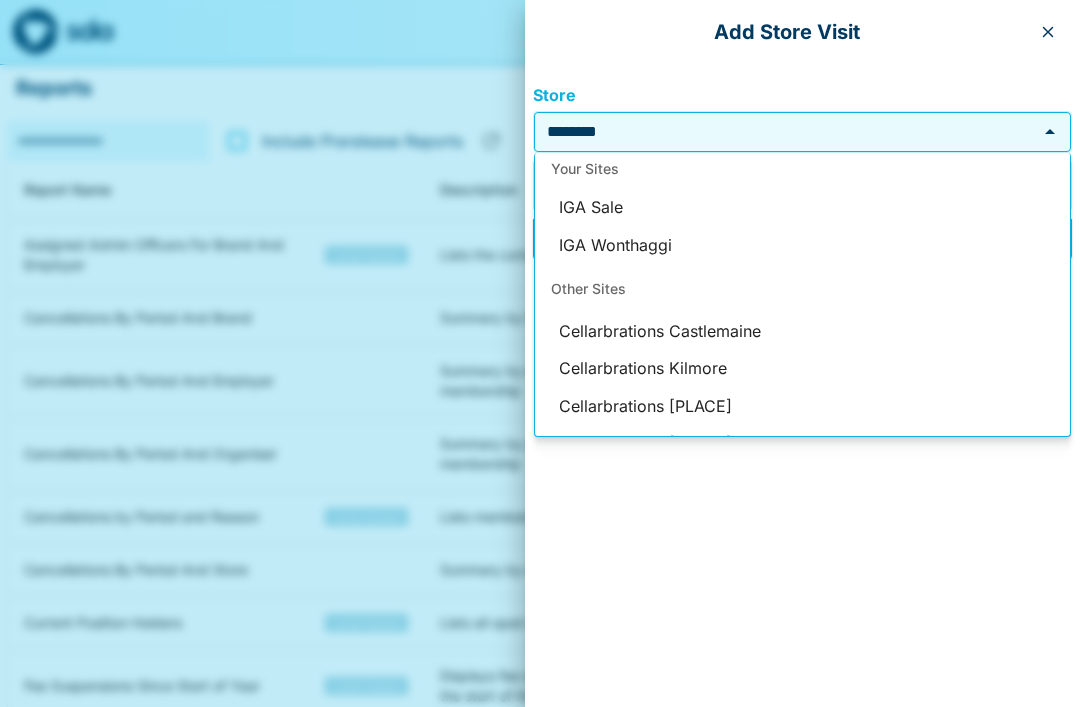 click on "IGA Wonthaggi" at bounding box center [802, 246] 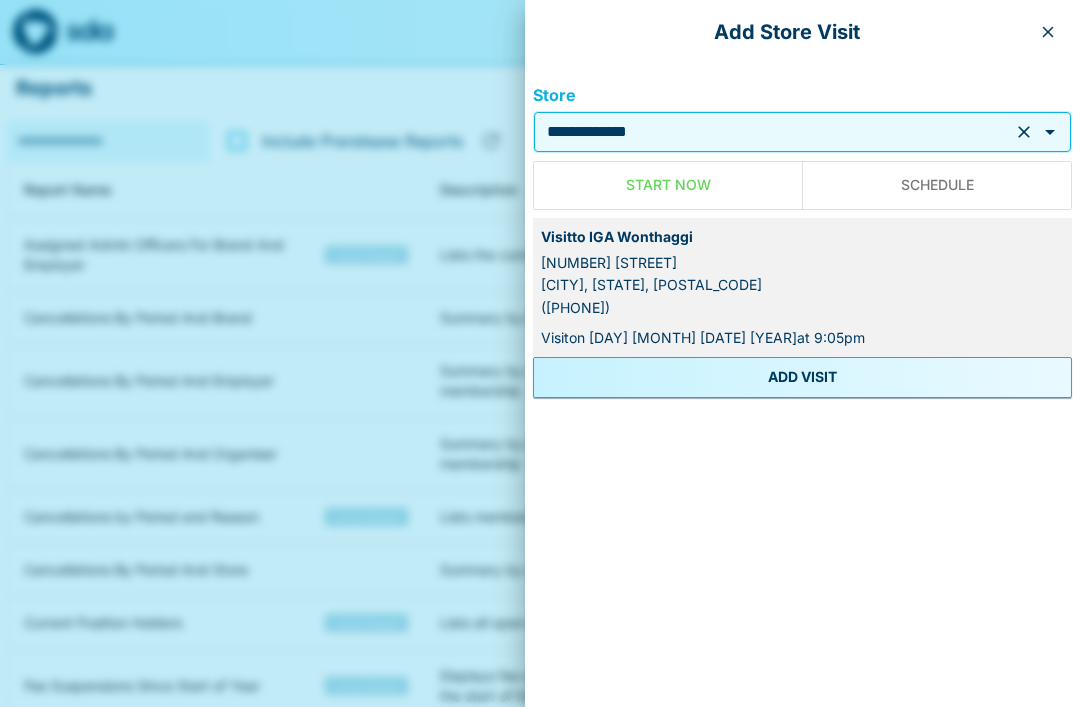click on "ADD VISIT" at bounding box center (802, 377) 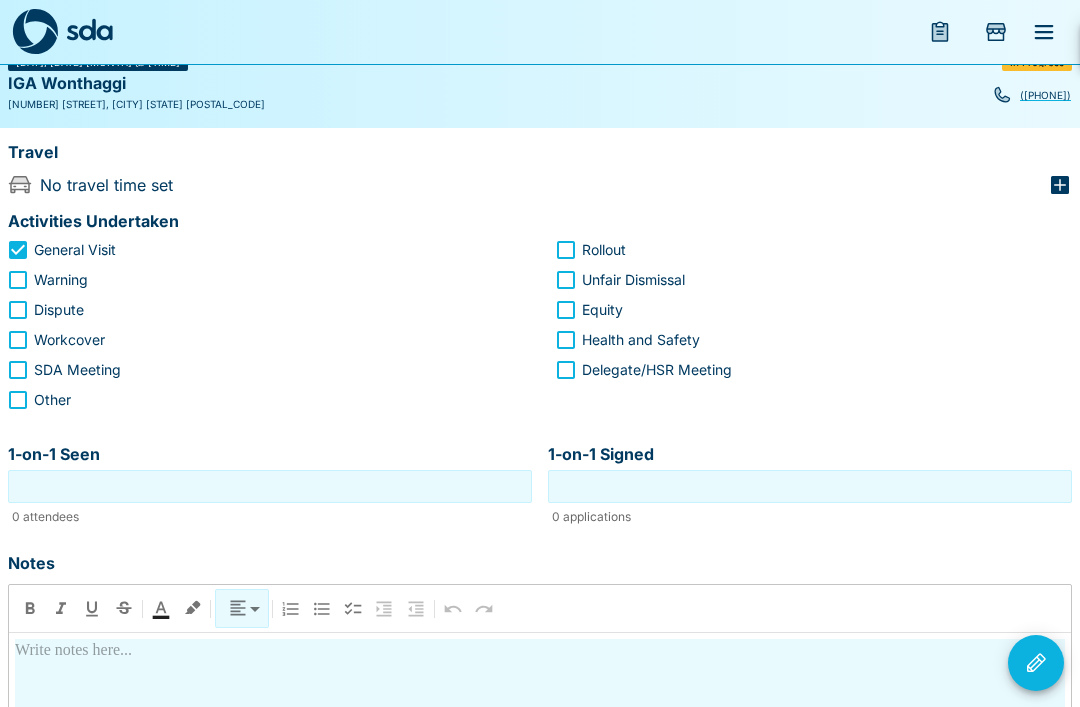 scroll, scrollTop: 129, scrollLeft: 0, axis: vertical 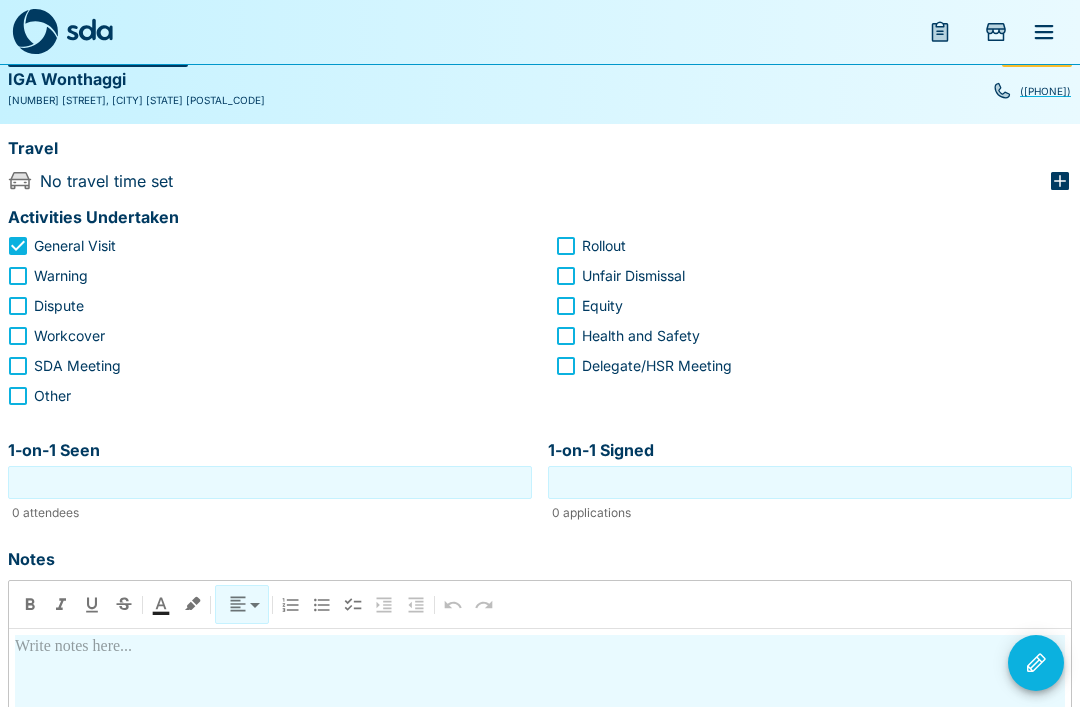 click on "1-on-1 Seen" at bounding box center (270, 482) 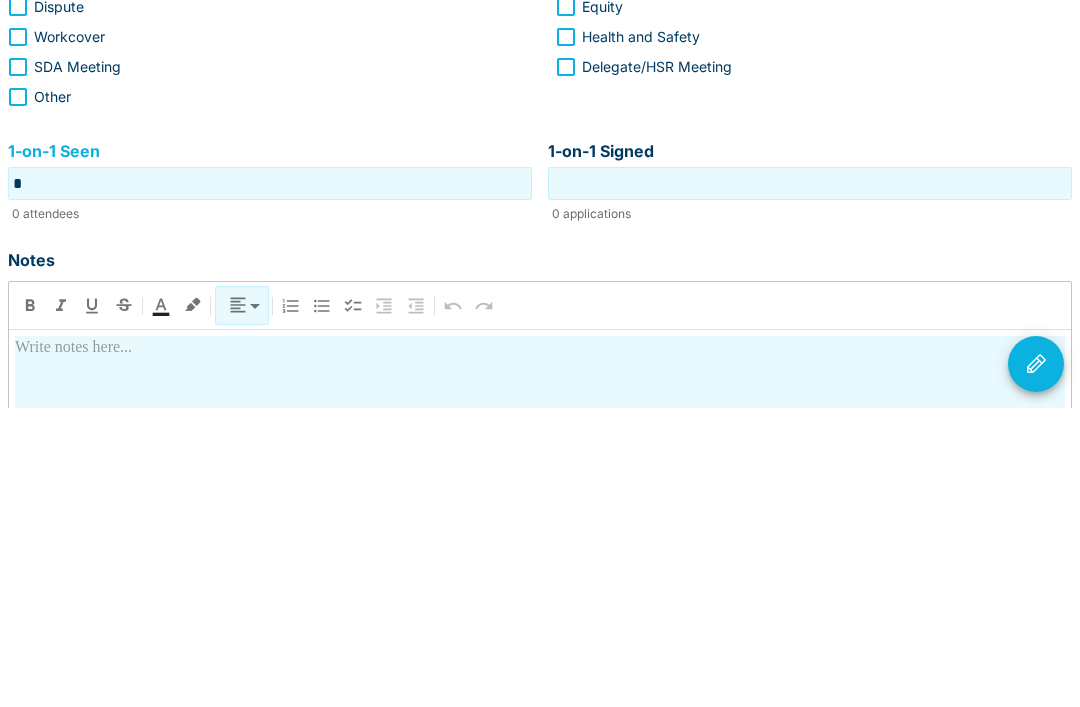 type on "*" 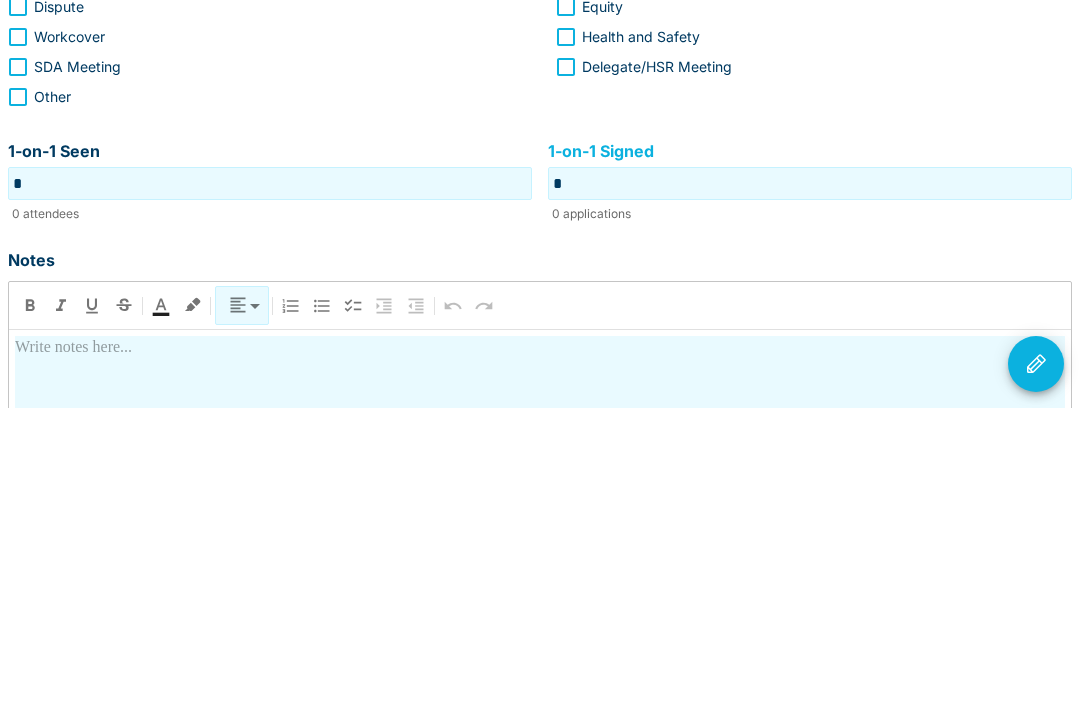 scroll, scrollTop: 398, scrollLeft: 0, axis: vertical 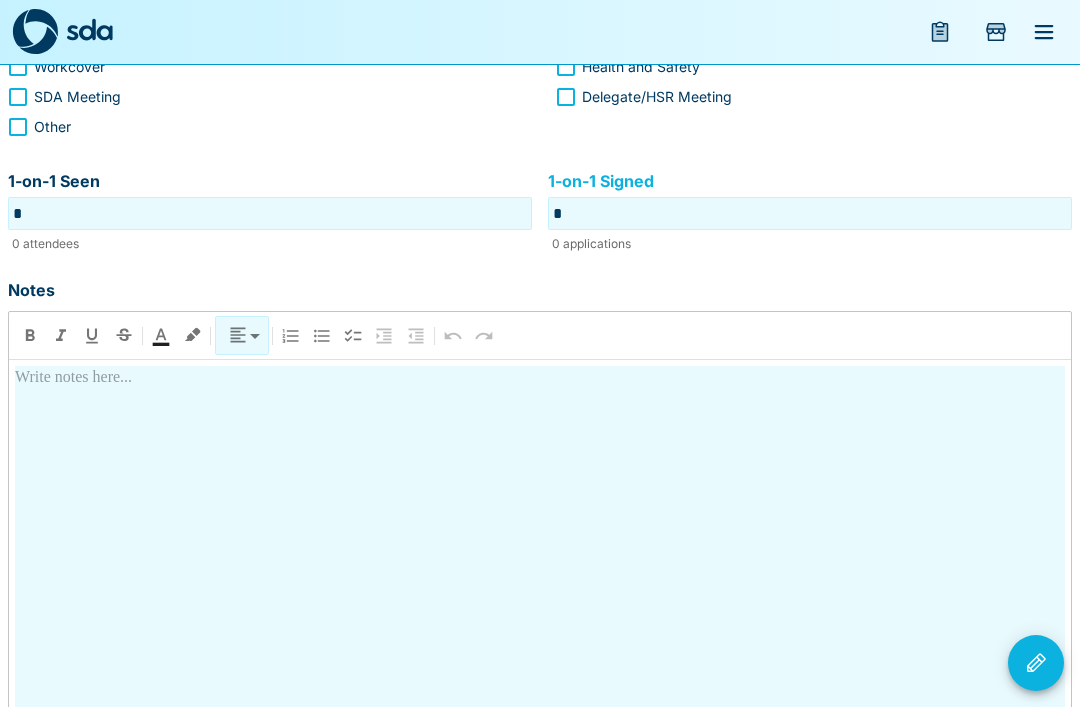 type on "*" 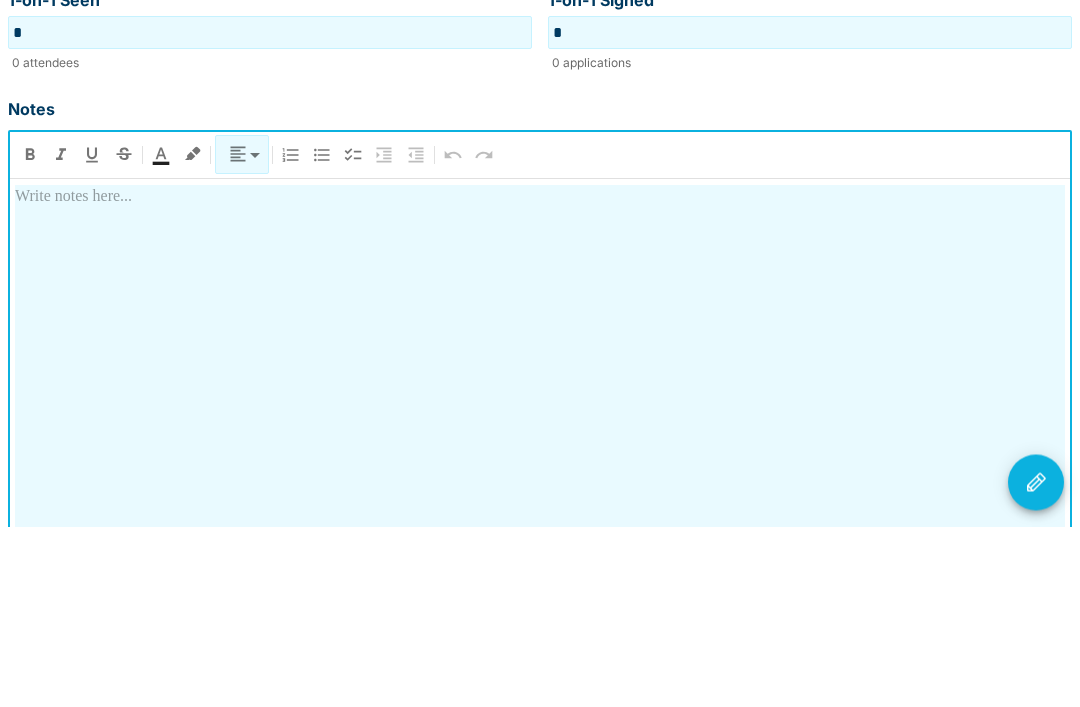 type 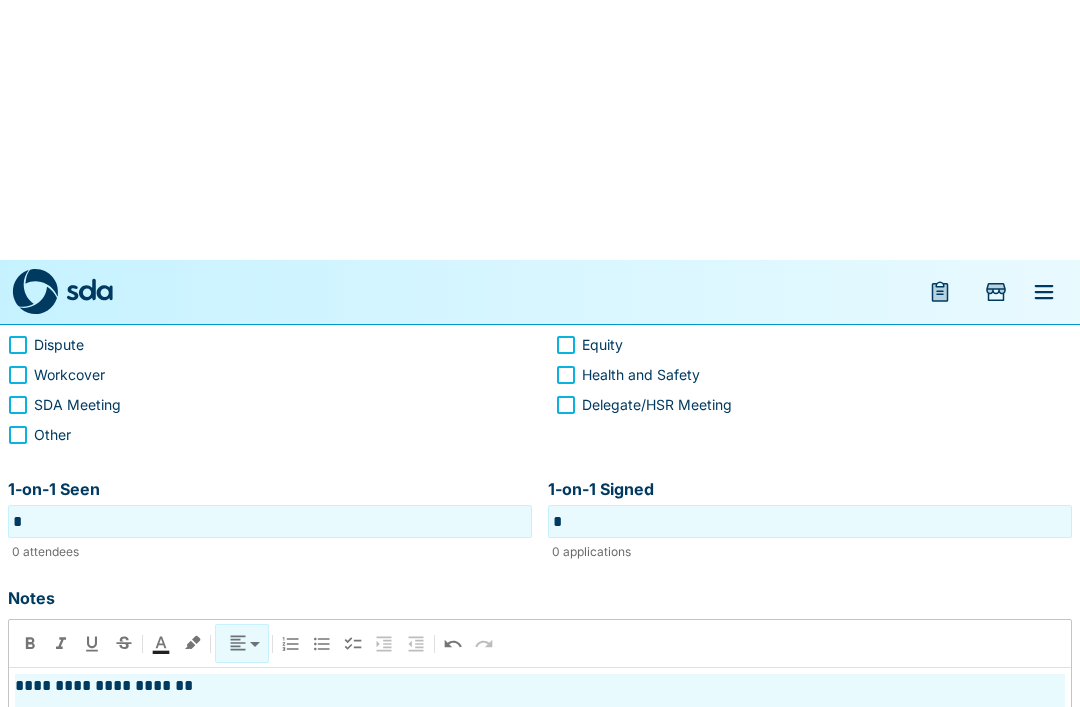 scroll, scrollTop: 0, scrollLeft: 0, axis: both 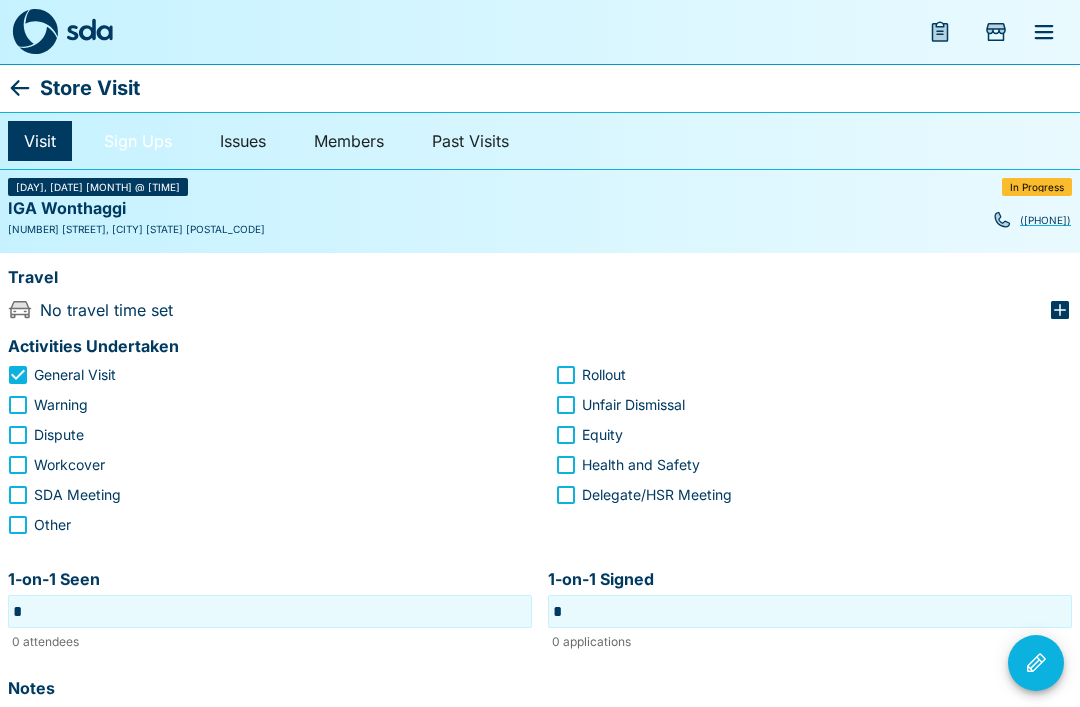 click on "Sign Ups" at bounding box center [138, 141] 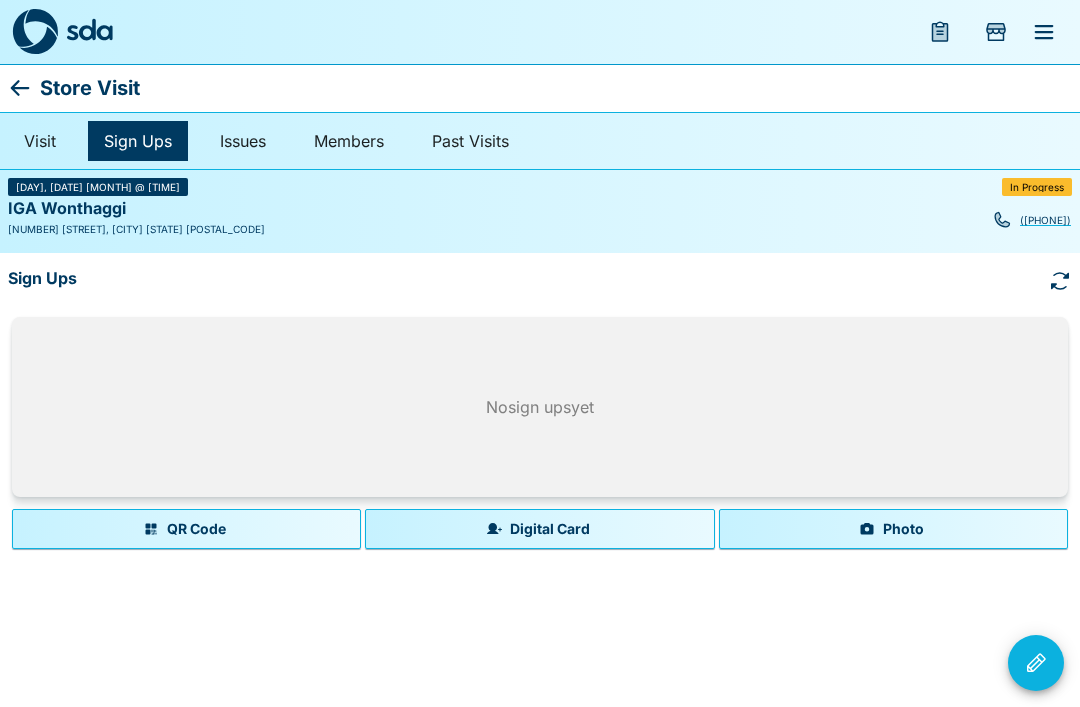 click on "Photo" at bounding box center [893, 529] 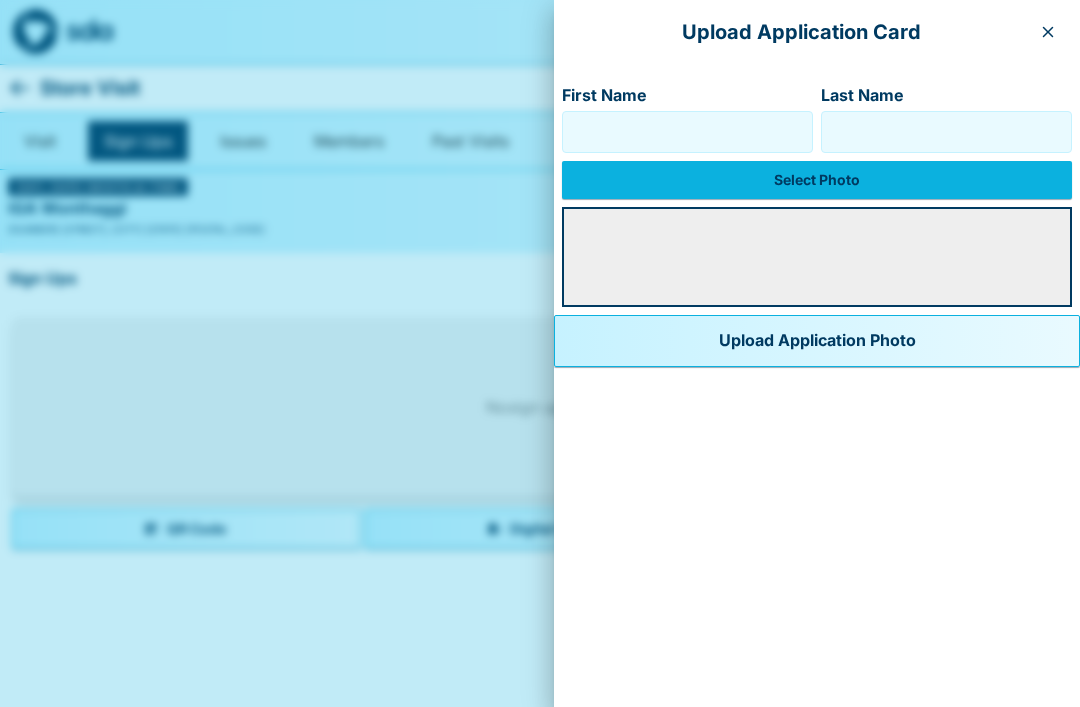 click on "First Name" at bounding box center (687, 132) 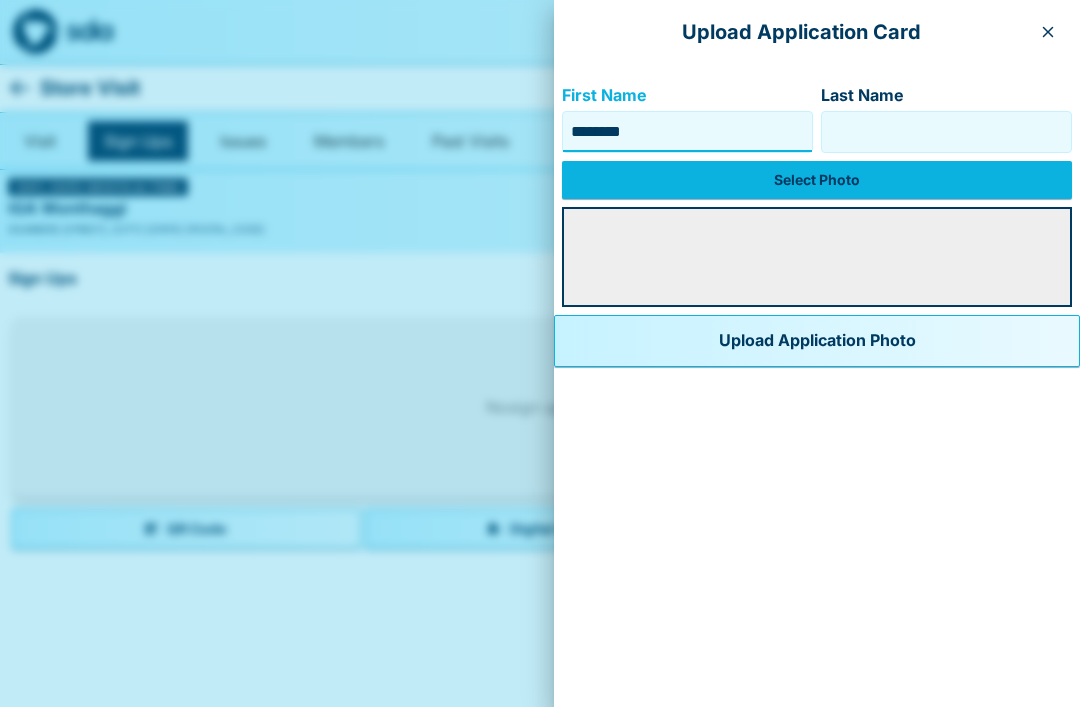 type on "********" 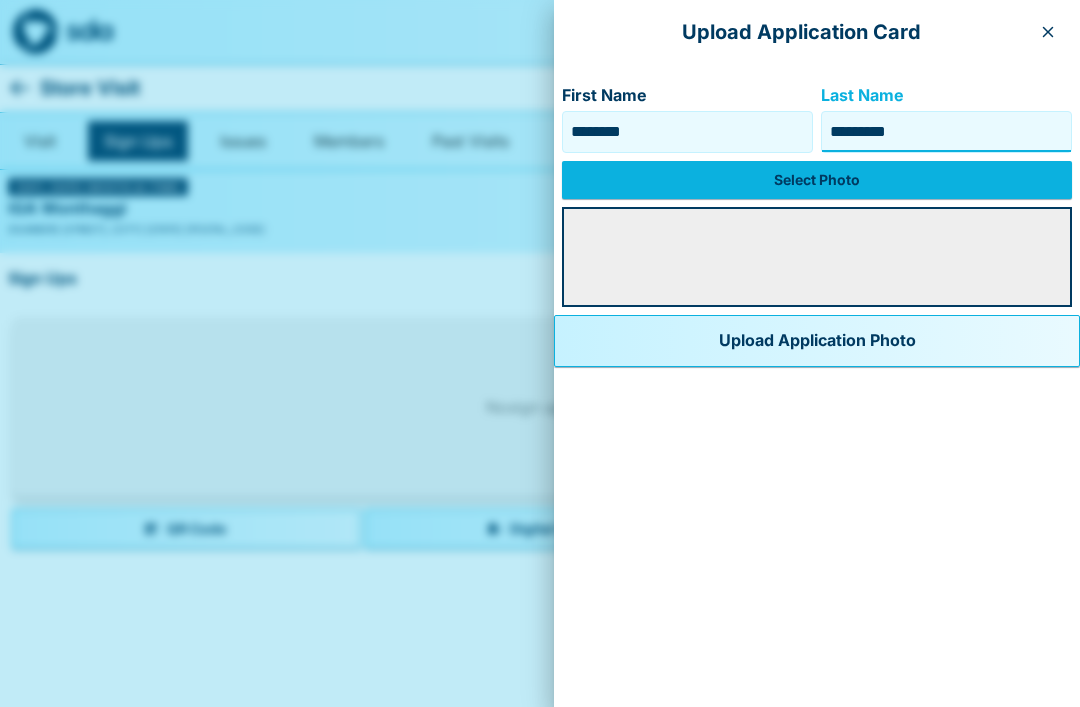 type on "*********" 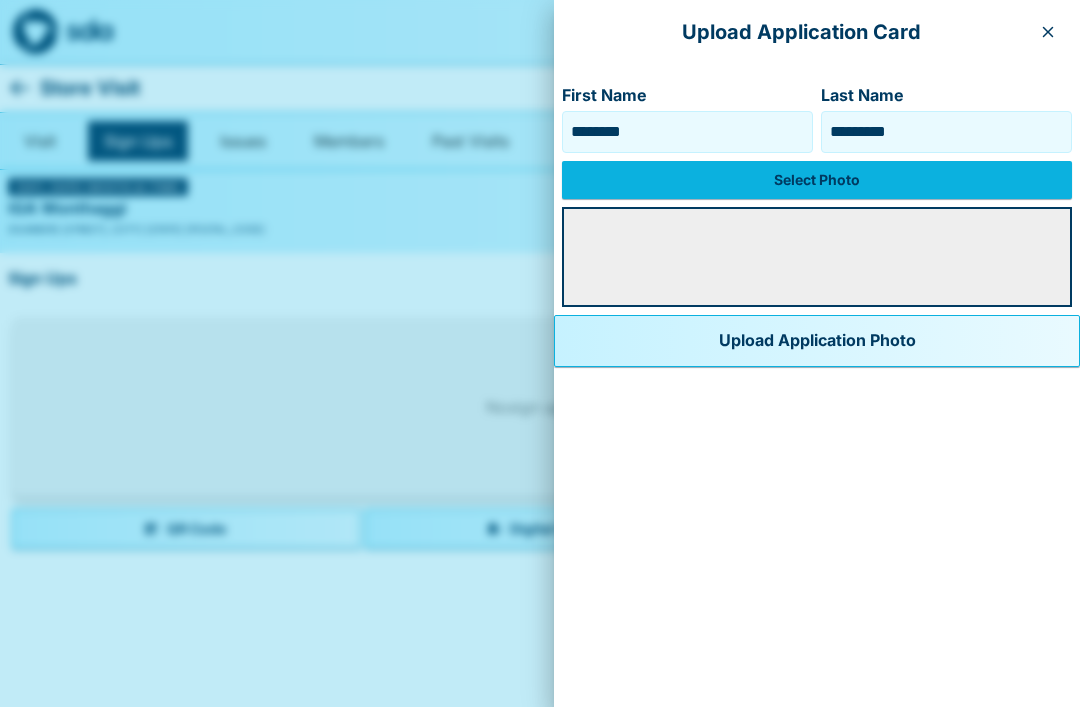 click 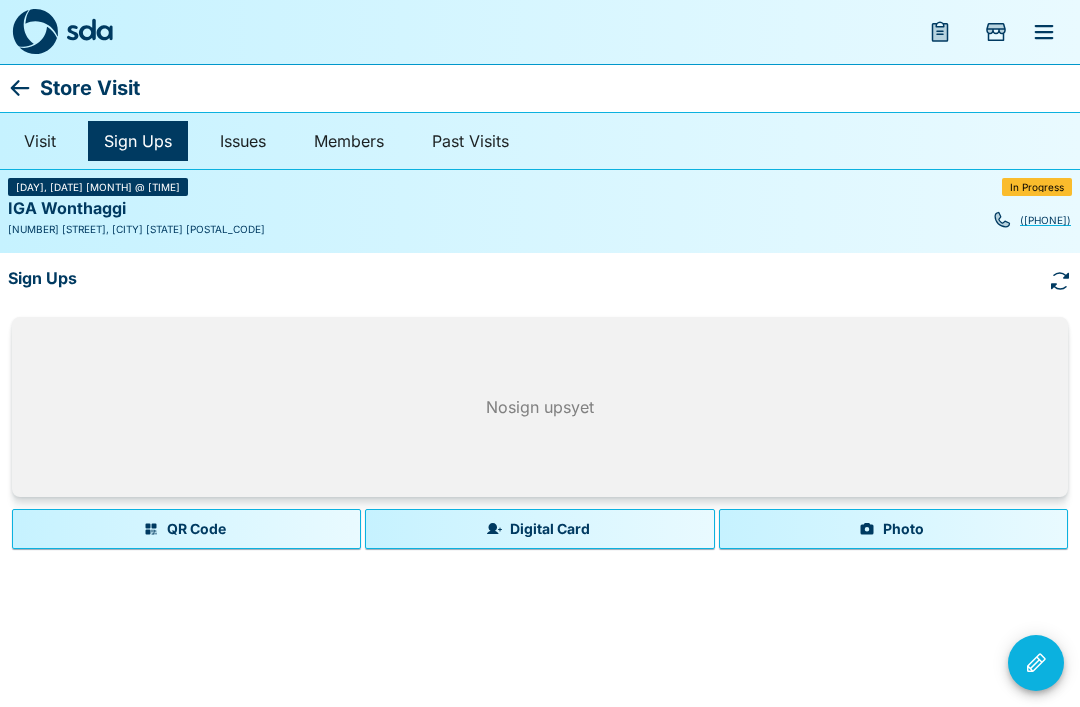 click on "Photo" at bounding box center [893, 529] 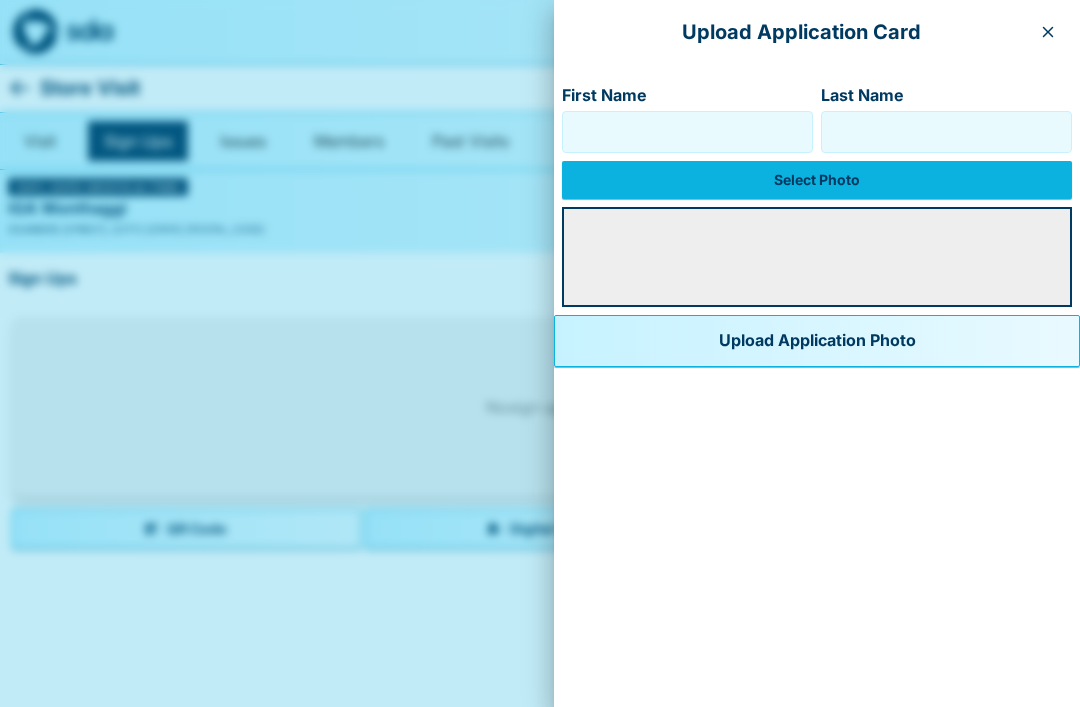 click on "Upload Application Photo" at bounding box center (817, 341) 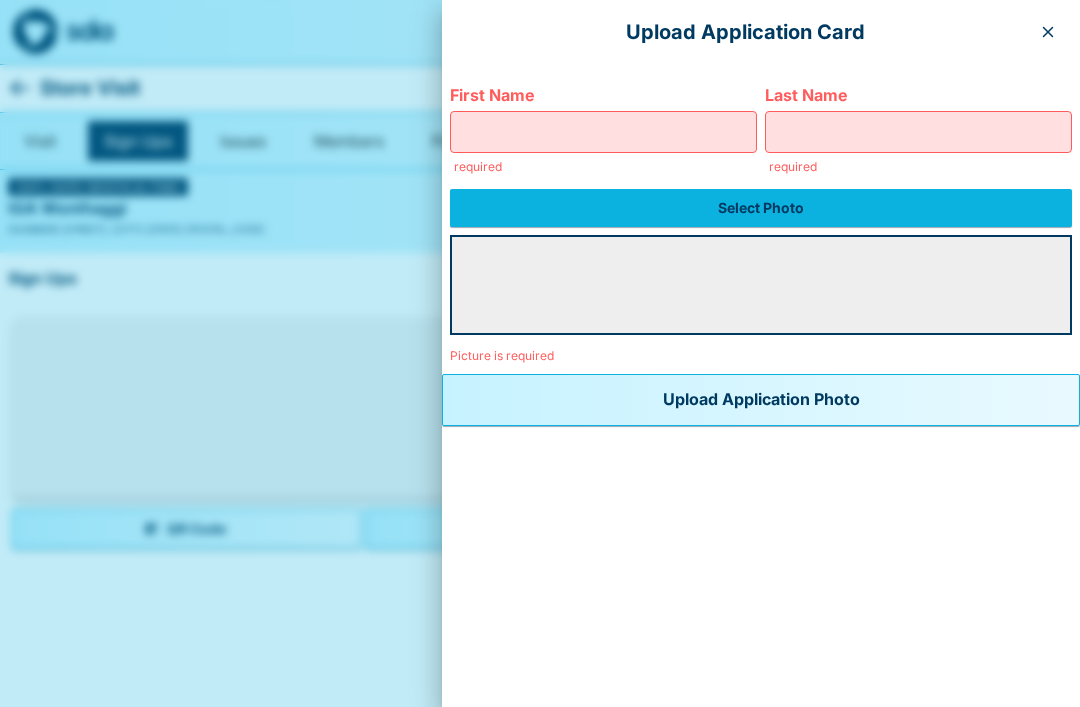 click on "First Name" at bounding box center (603, 132) 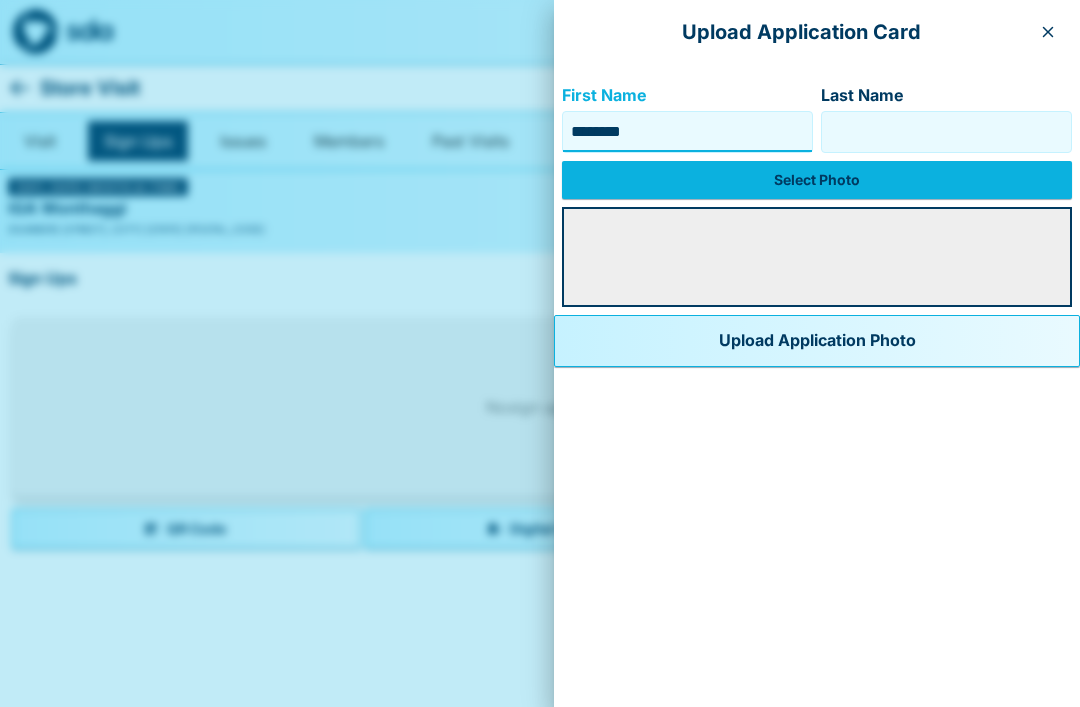 type on "********" 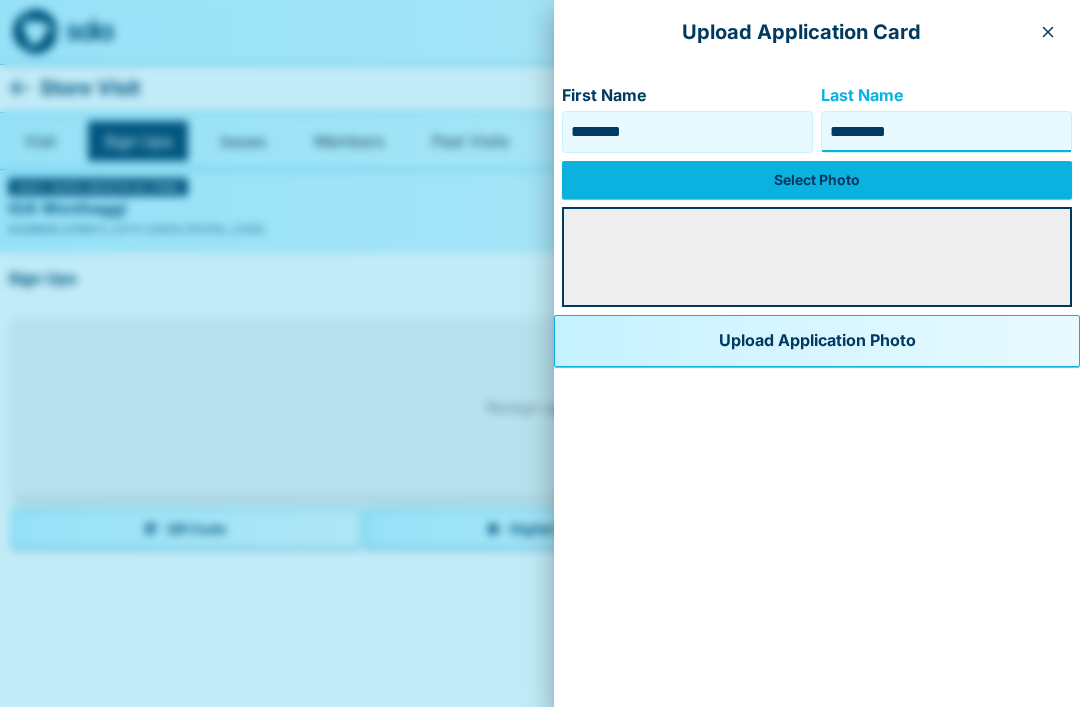 type on "*********" 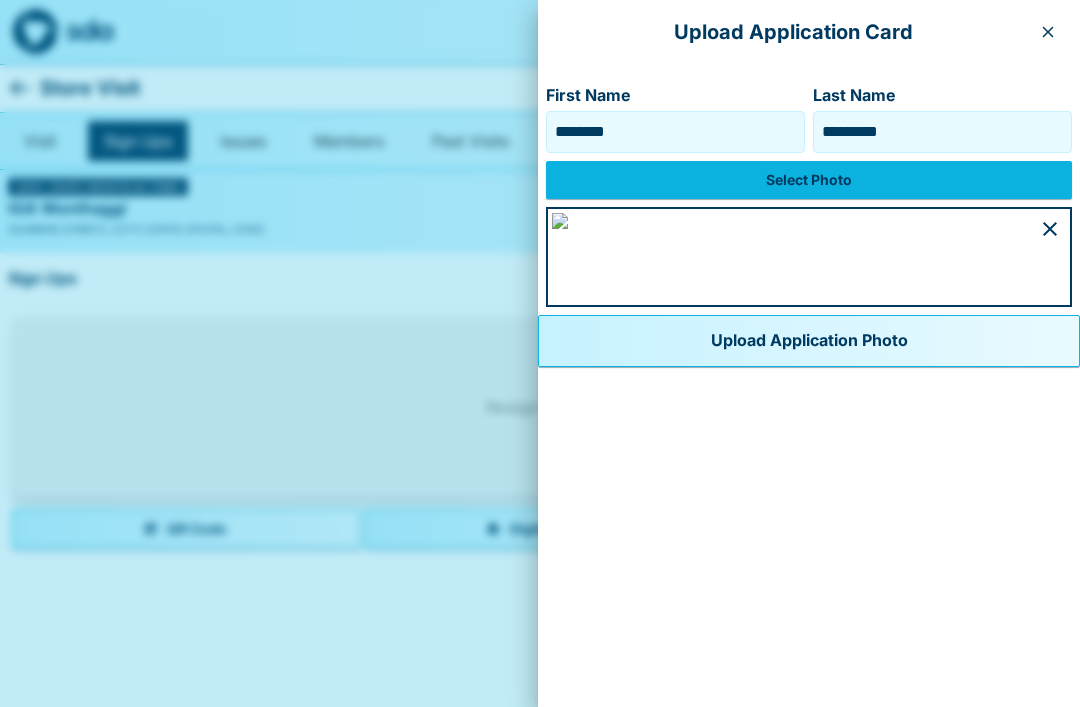 scroll, scrollTop: 974, scrollLeft: 0, axis: vertical 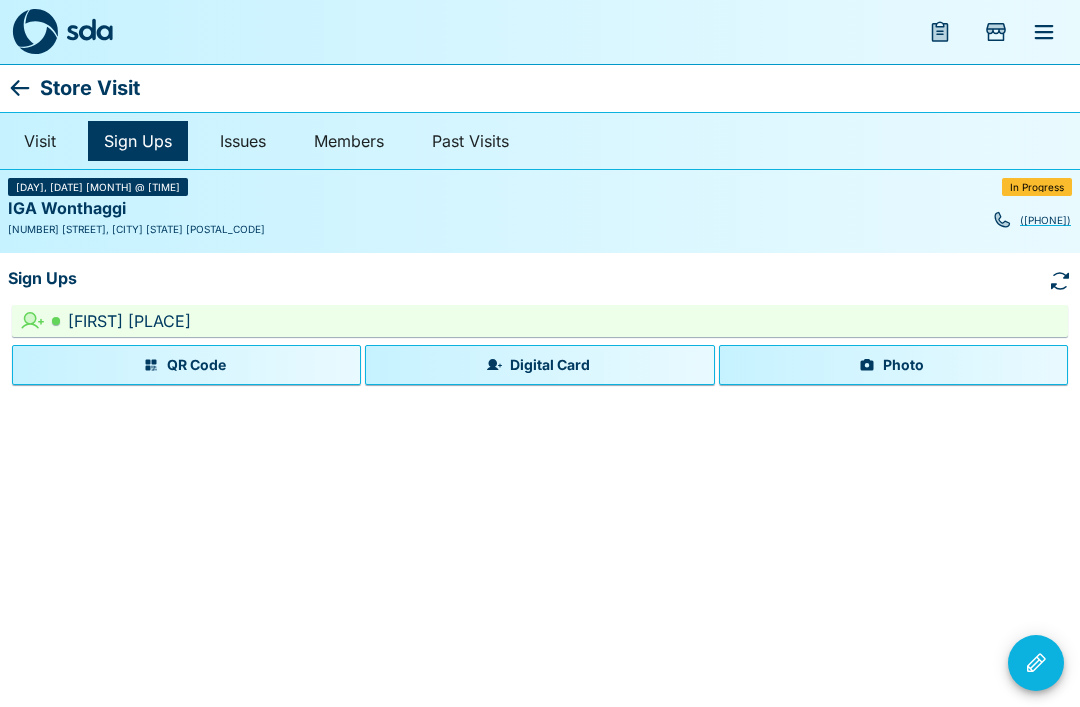 click 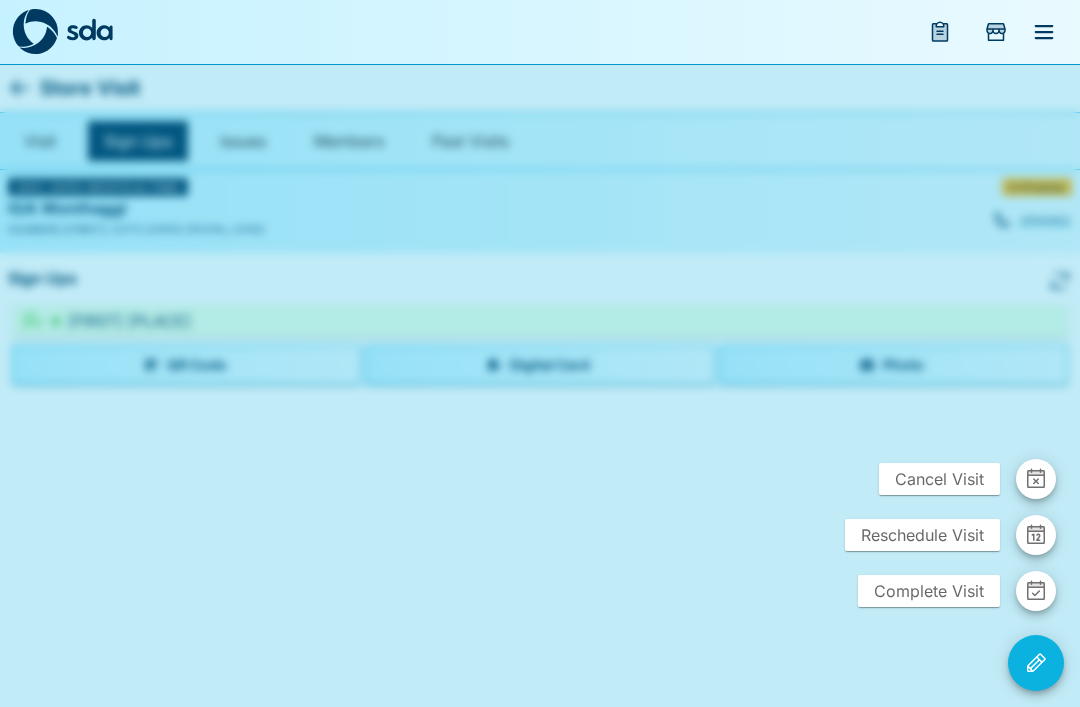 click 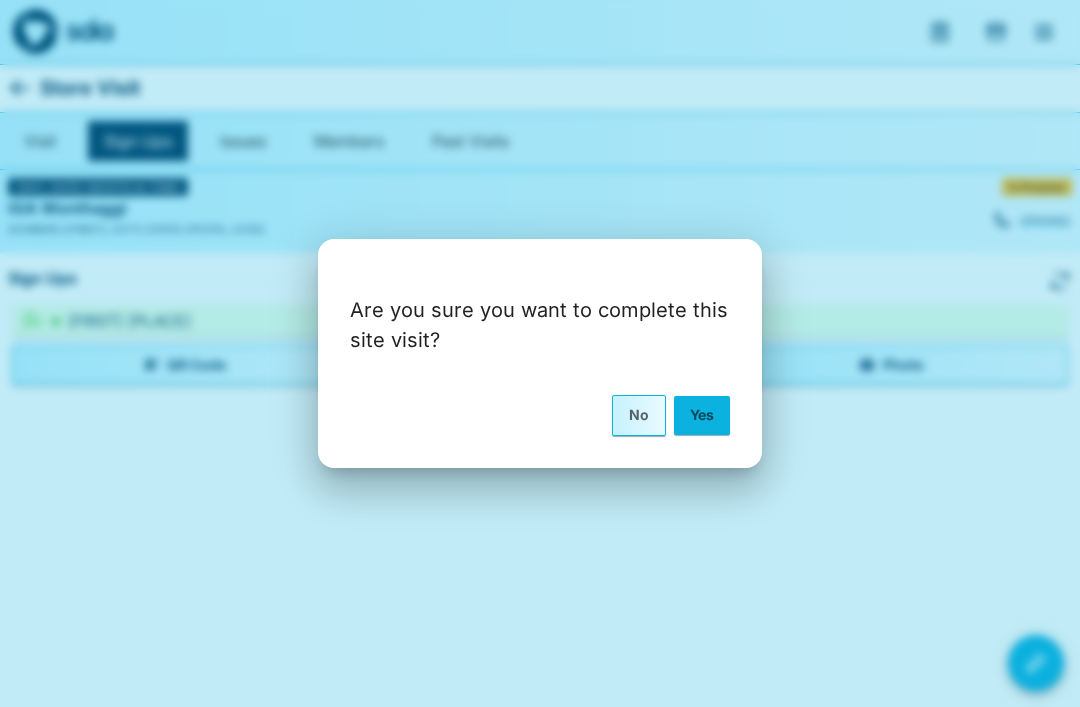 click on "Yes" at bounding box center (702, 415) 